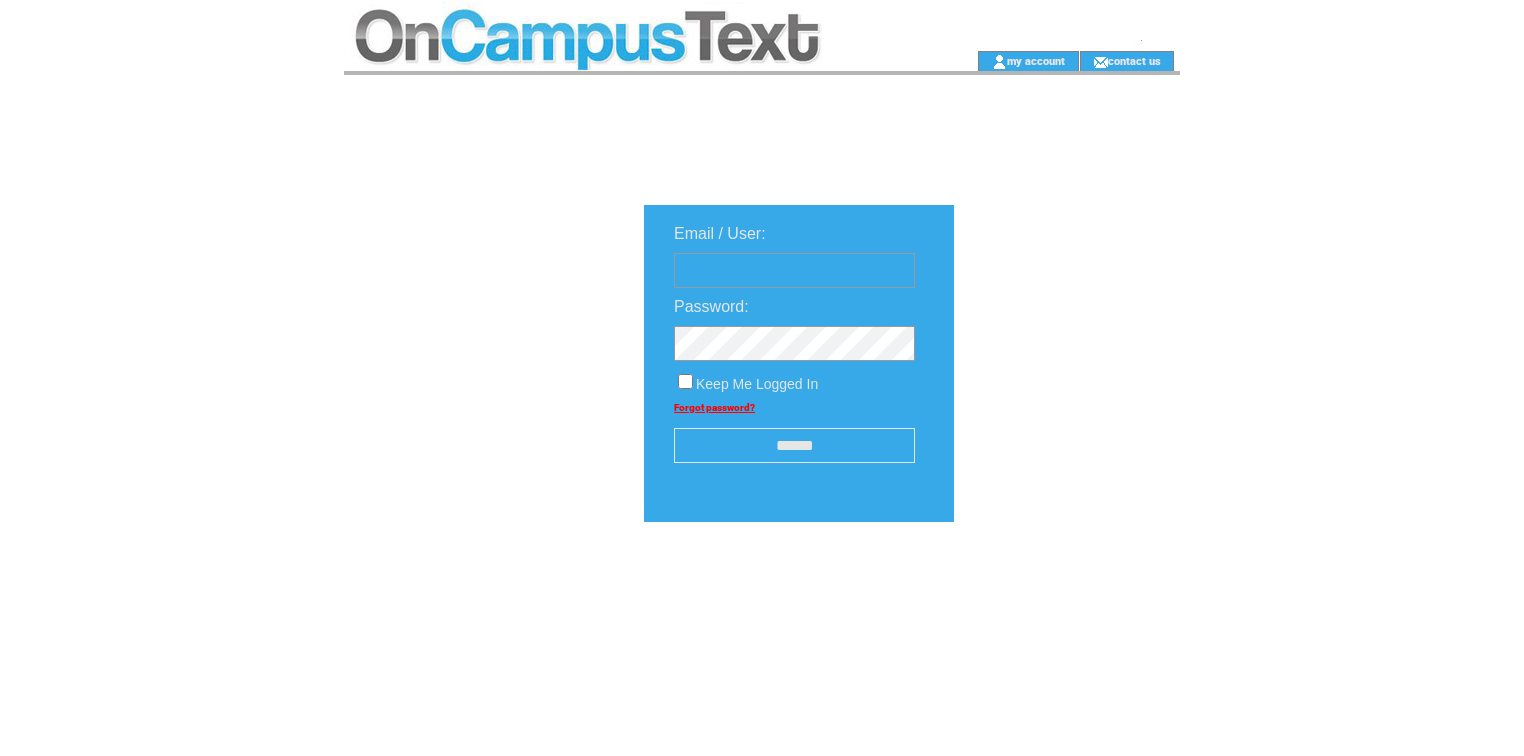 scroll, scrollTop: 0, scrollLeft: 0, axis: both 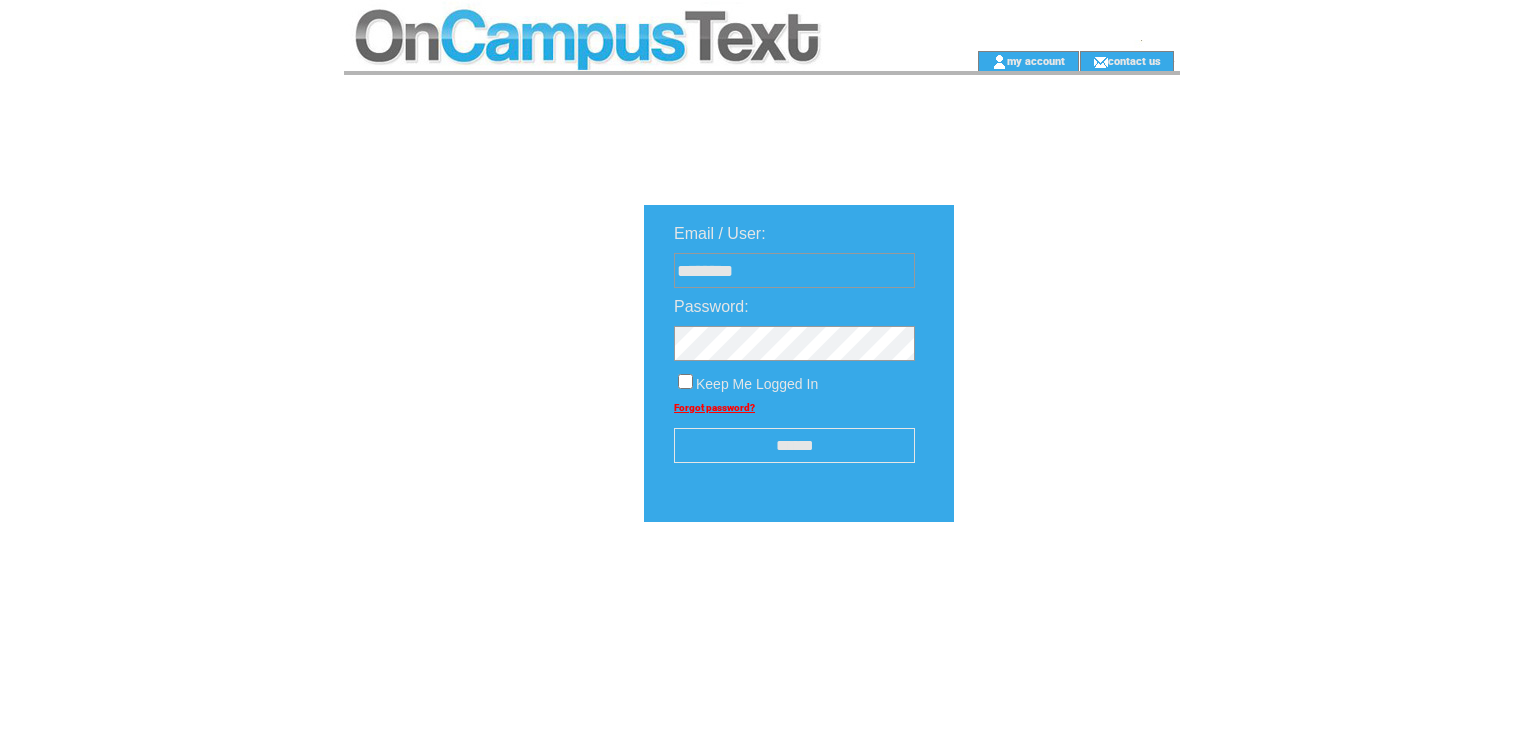 click on "******" at bounding box center (794, 445) 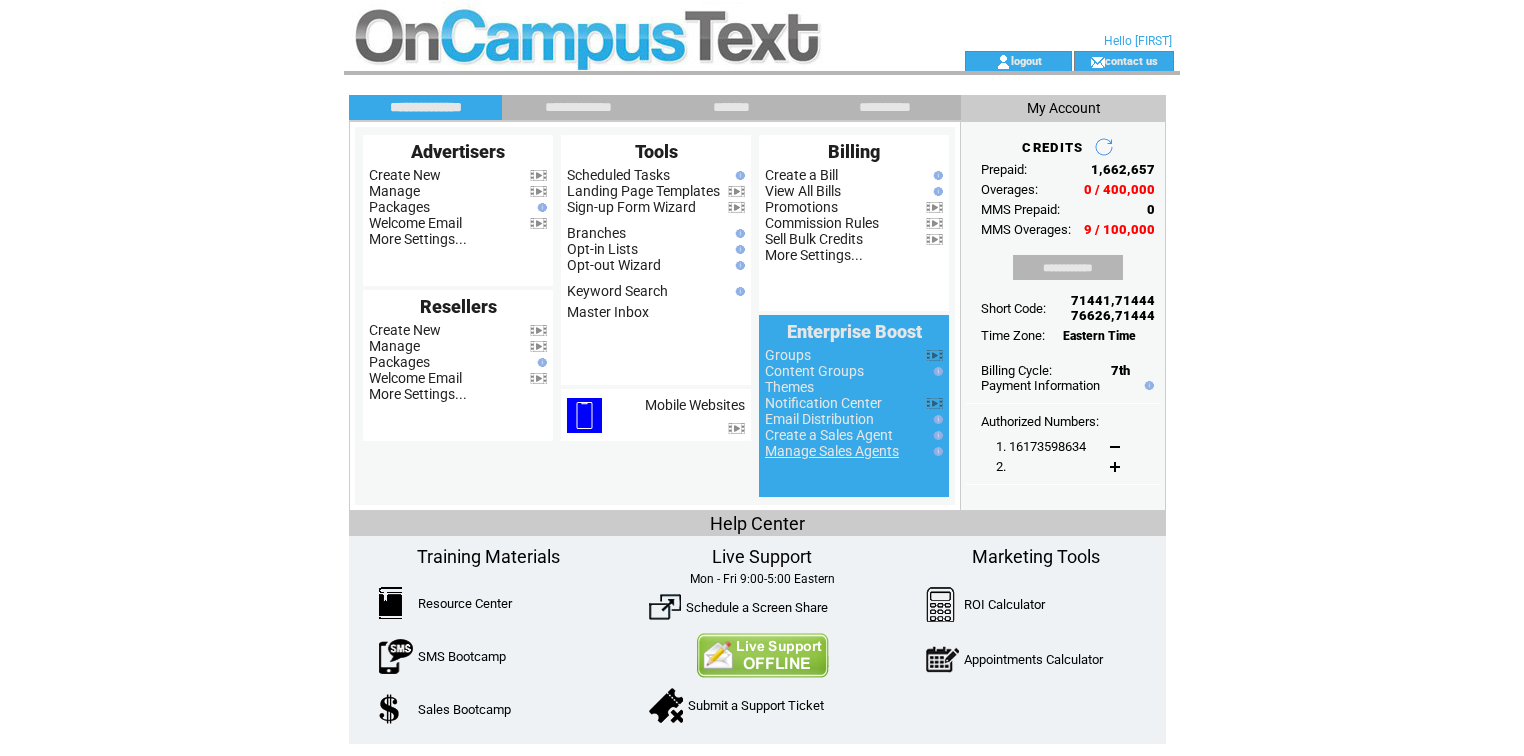 scroll, scrollTop: 0, scrollLeft: 0, axis: both 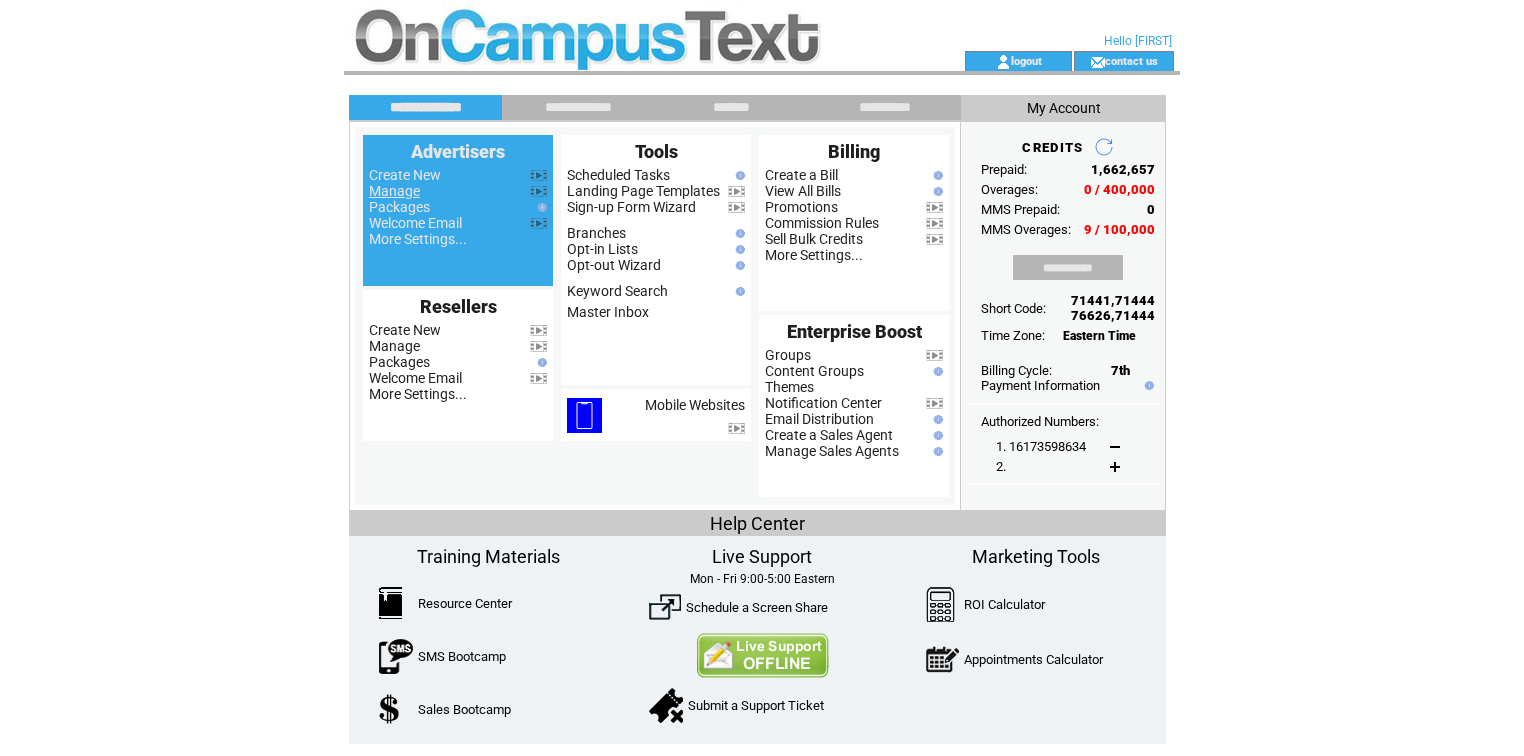 click on "Manage" at bounding box center (394, 191) 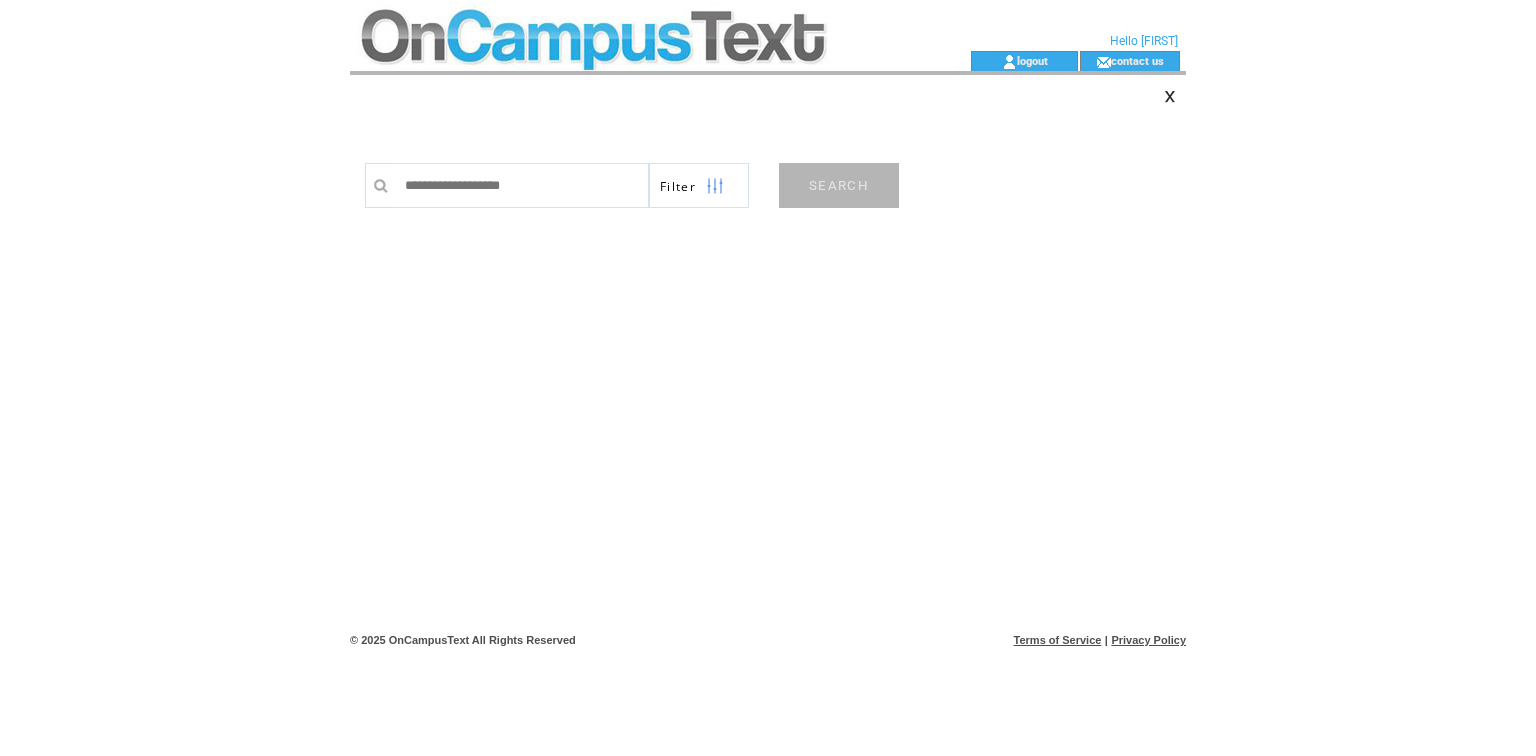 scroll, scrollTop: 0, scrollLeft: 0, axis: both 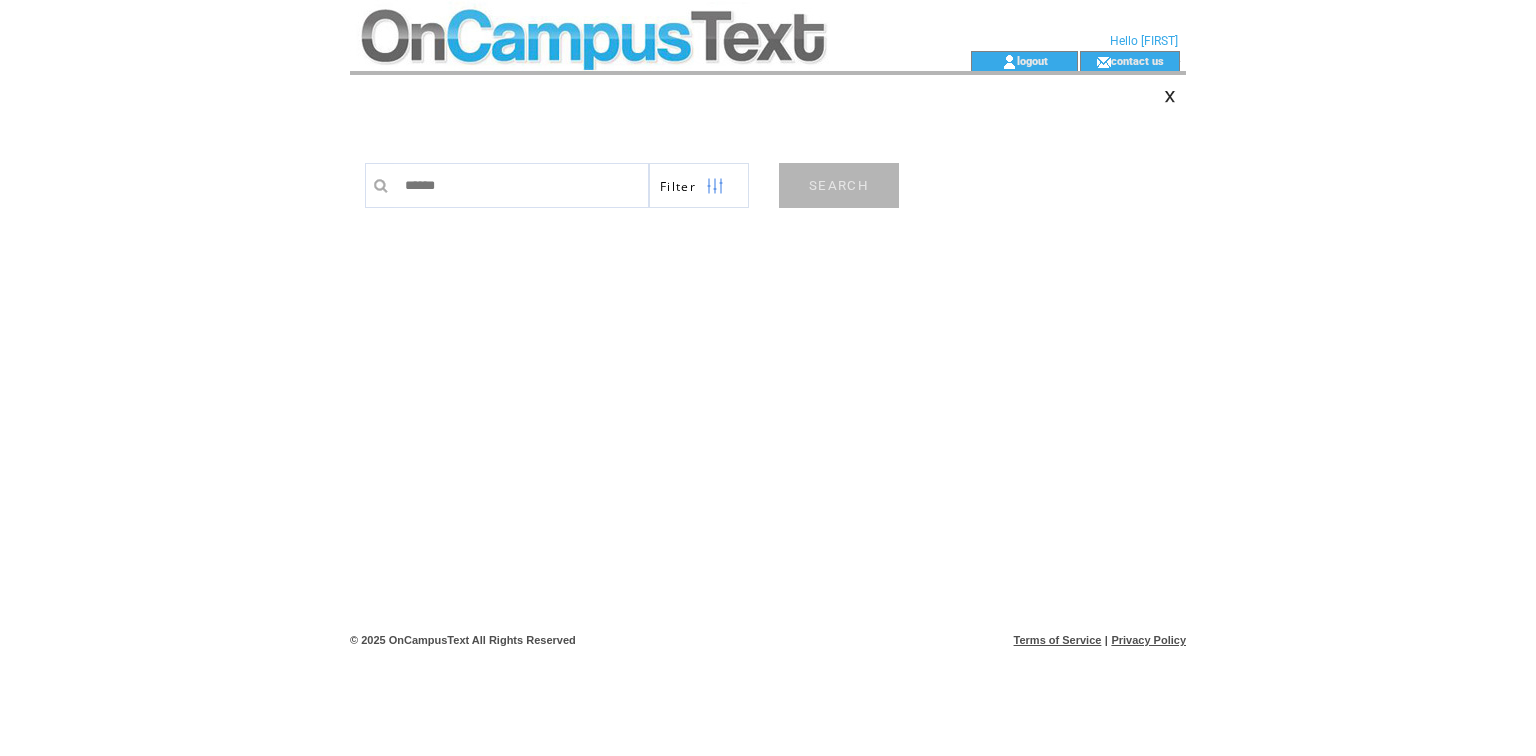 type on "*******" 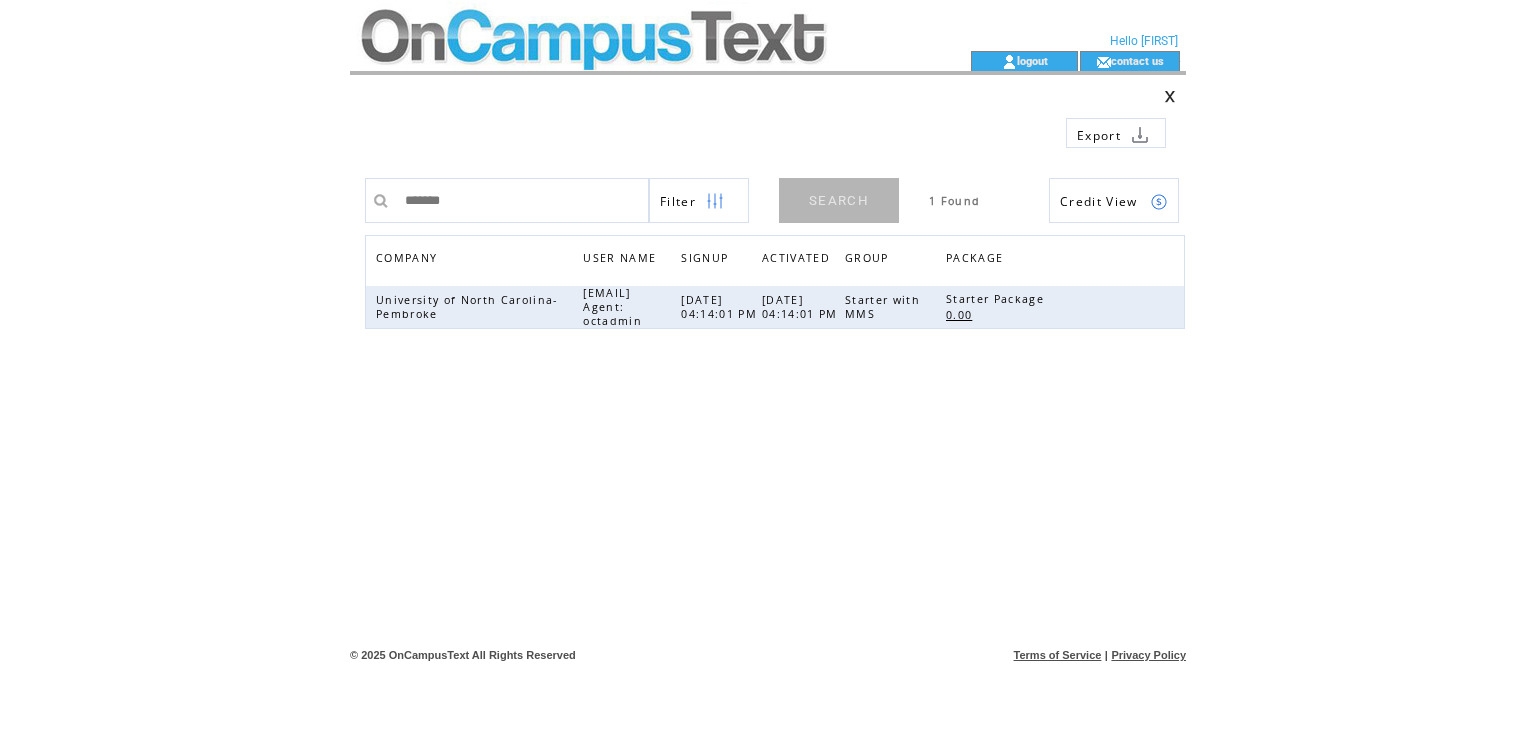 scroll, scrollTop: 0, scrollLeft: 0, axis: both 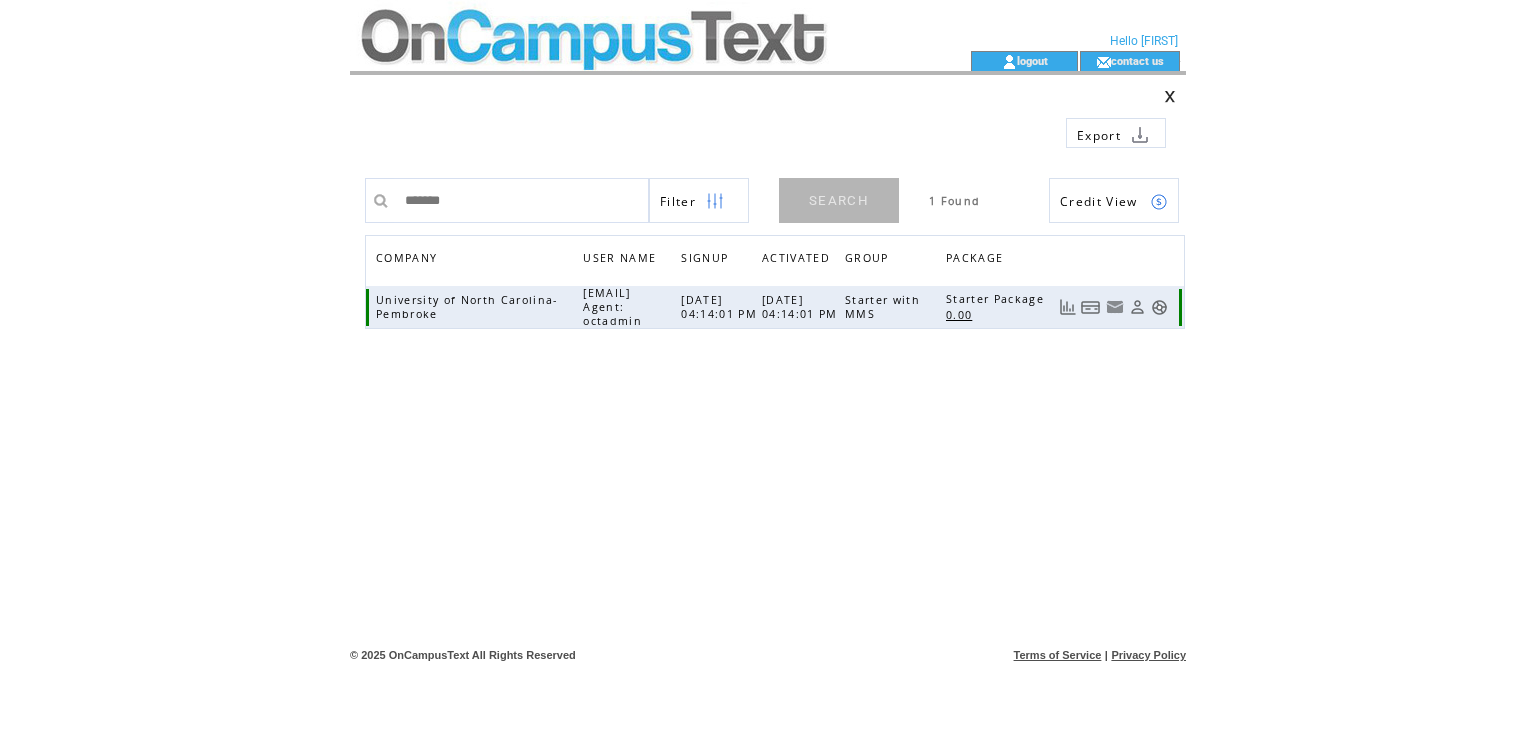 click at bounding box center (1114, 307) 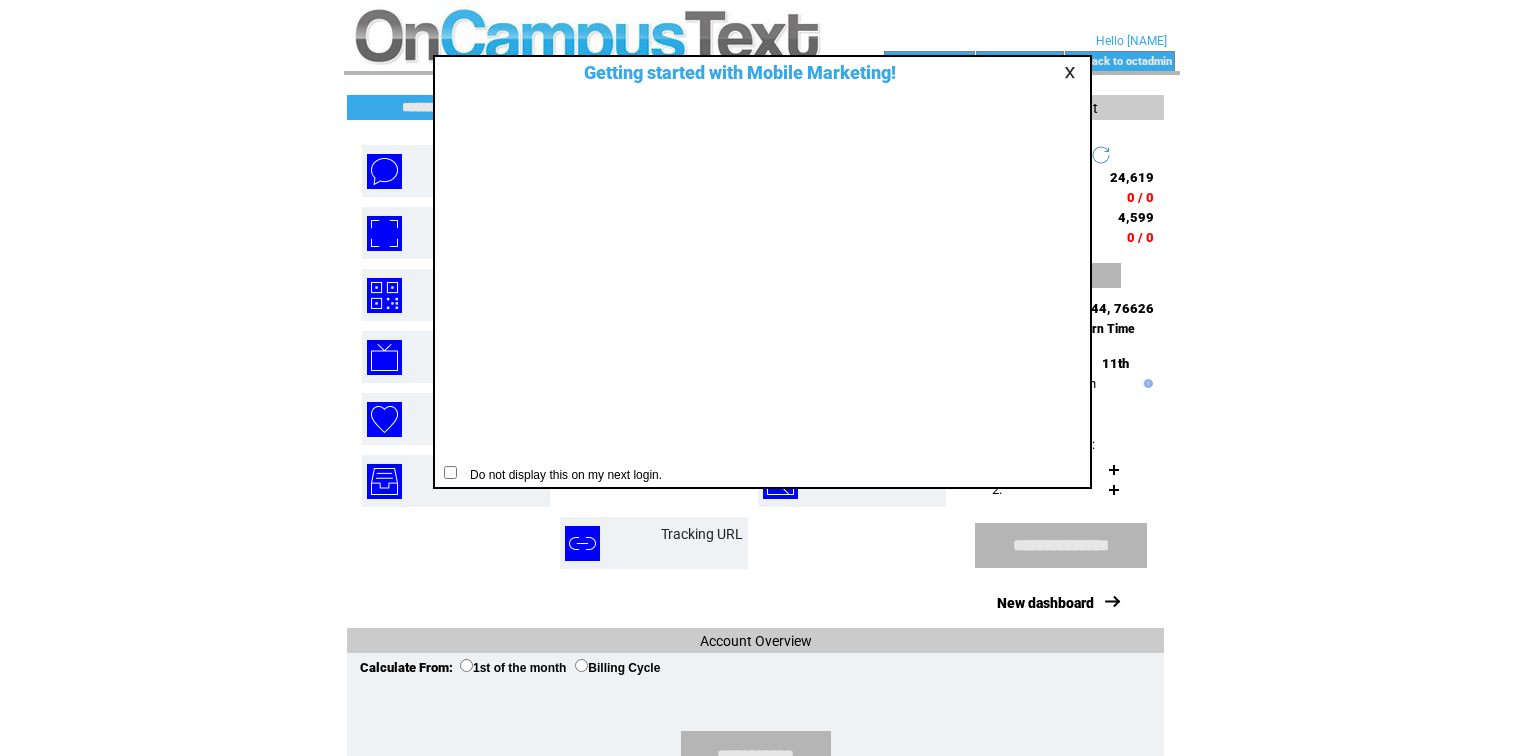 scroll, scrollTop: 0, scrollLeft: 0, axis: both 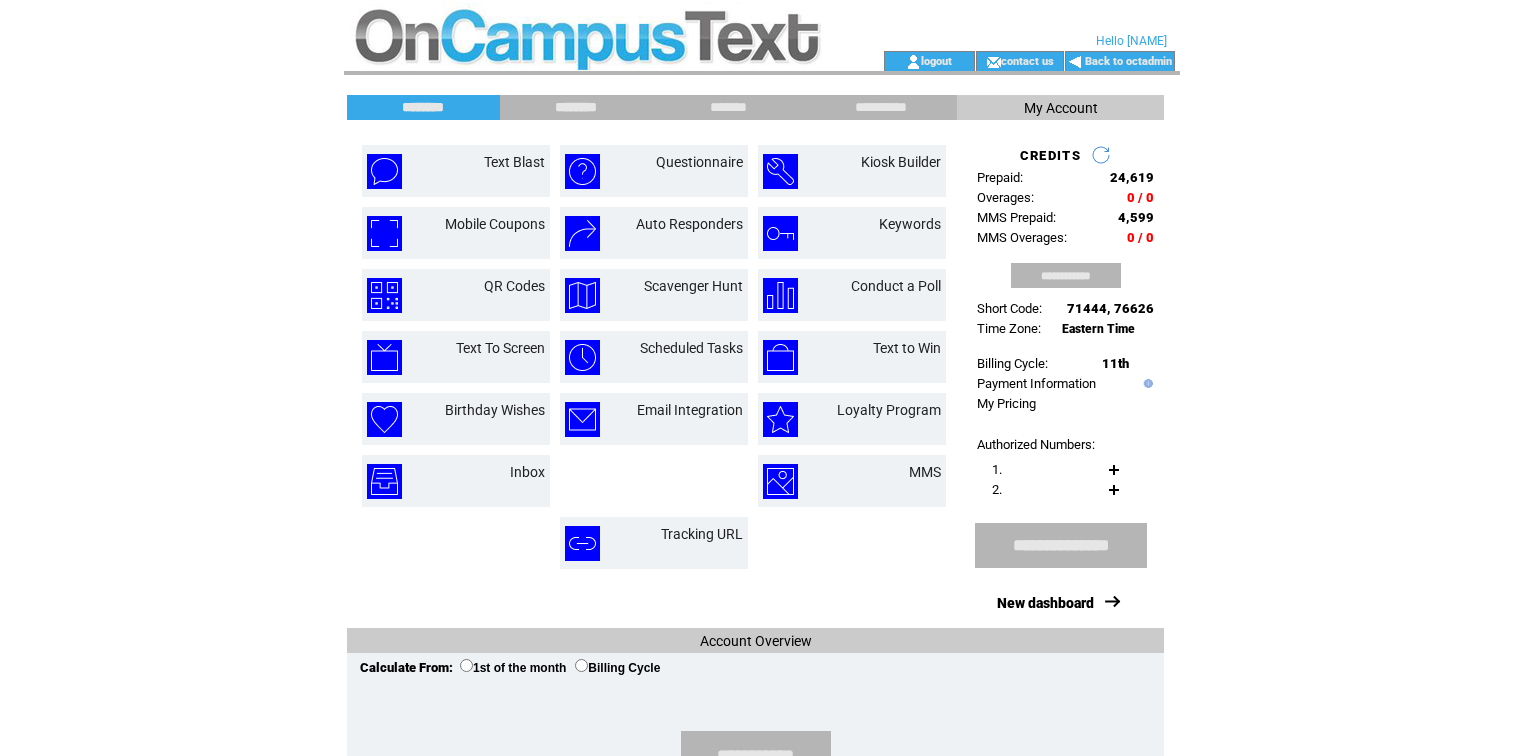 click on "********" at bounding box center (576, 107) 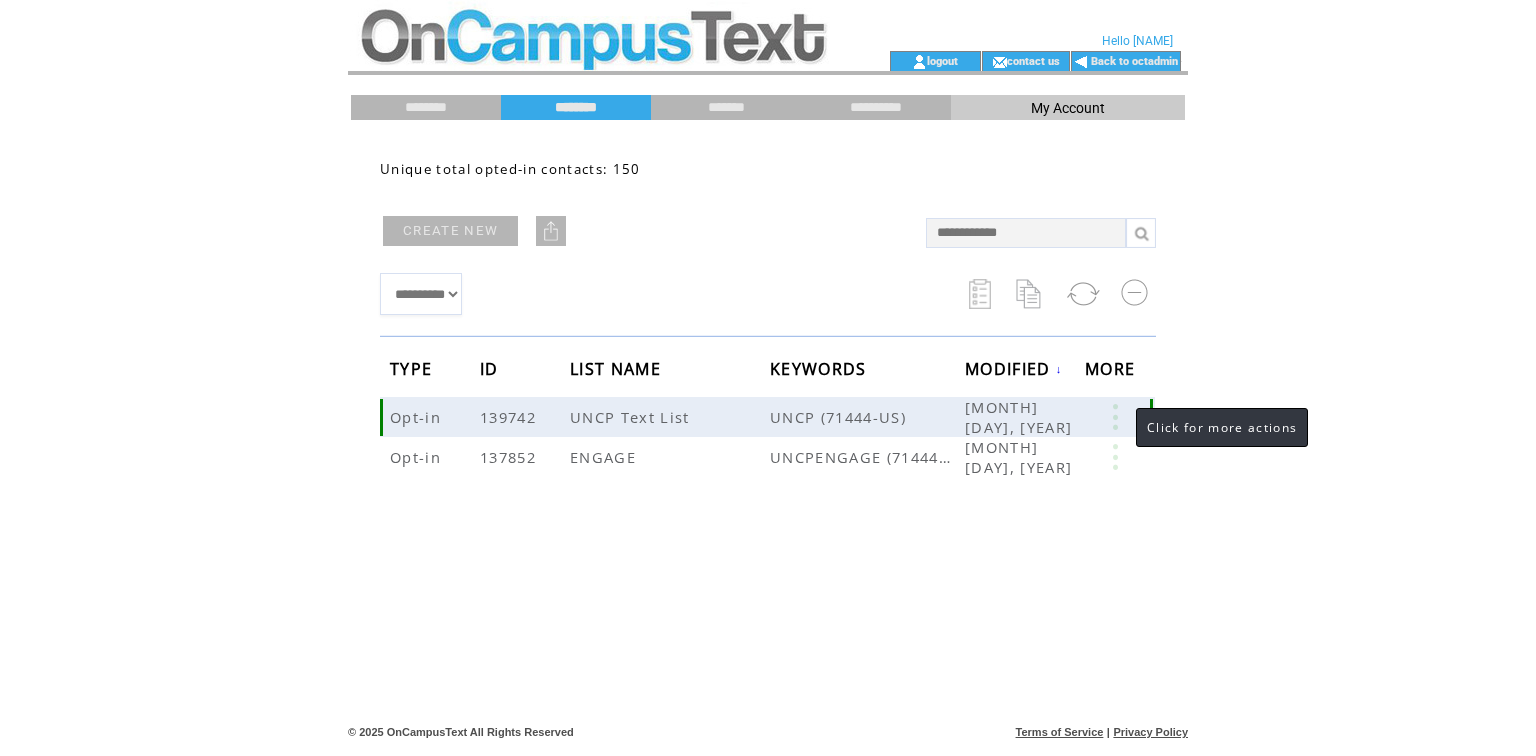 click at bounding box center [1115, 417] 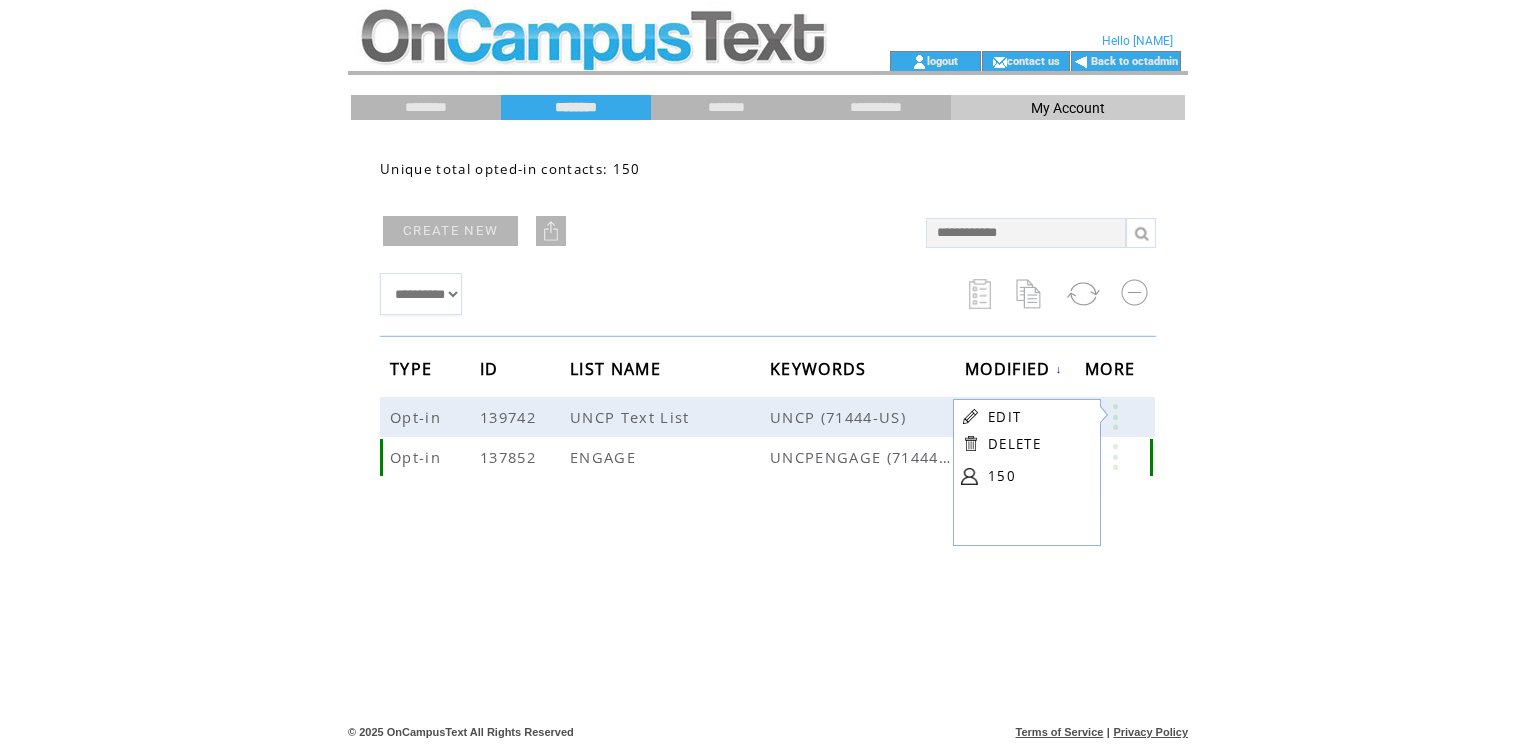 click at bounding box center [1115, 457] 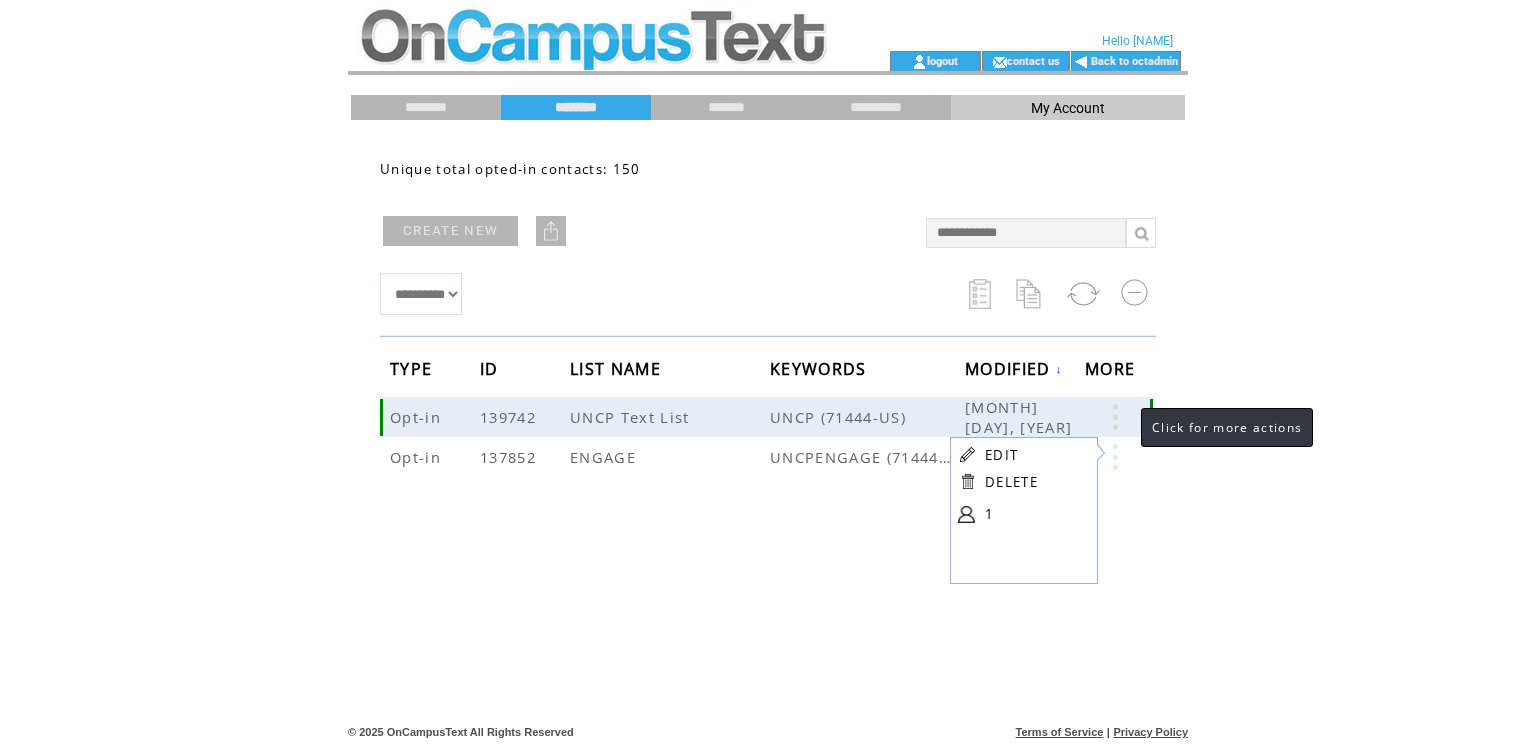 click at bounding box center (1115, 417) 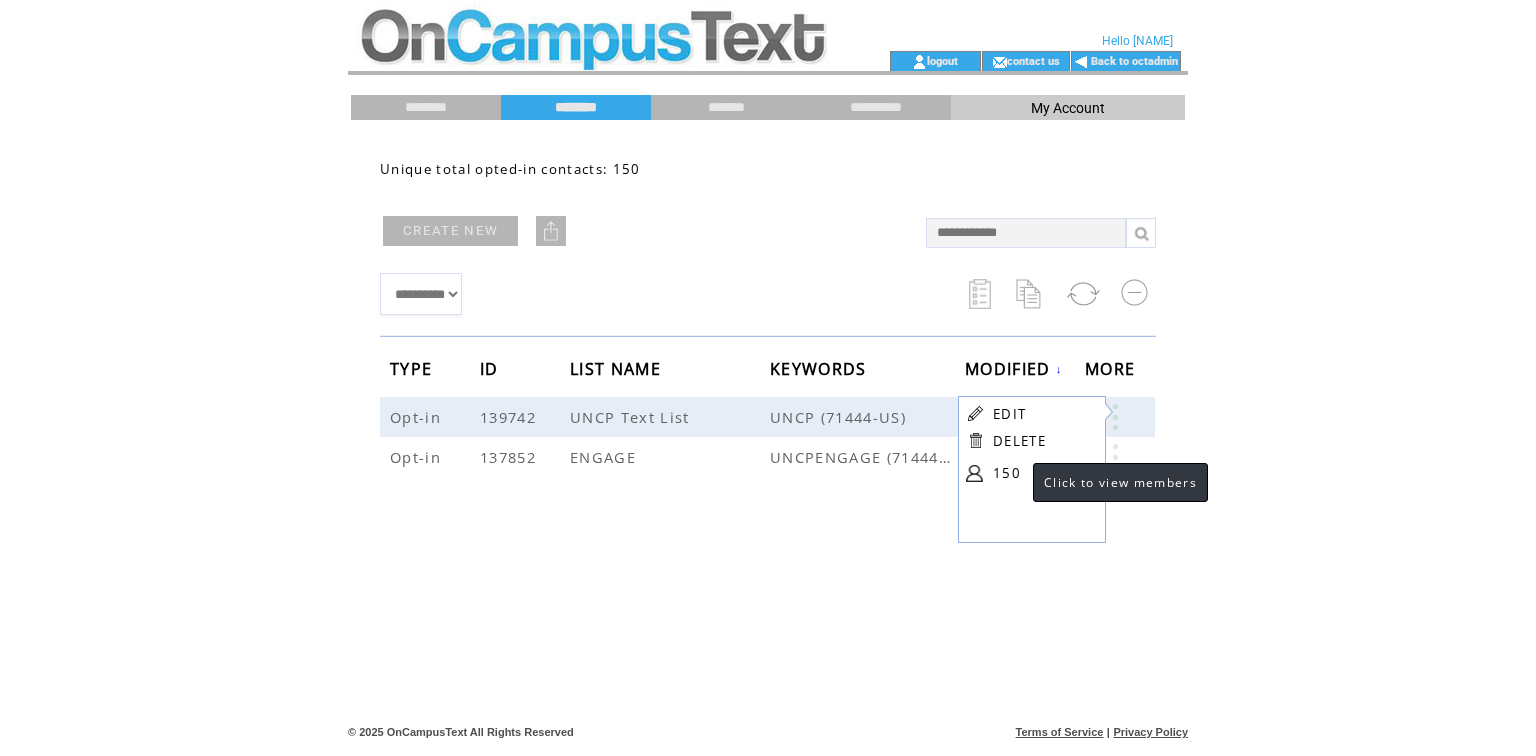 click on "150" at bounding box center (1043, 473) 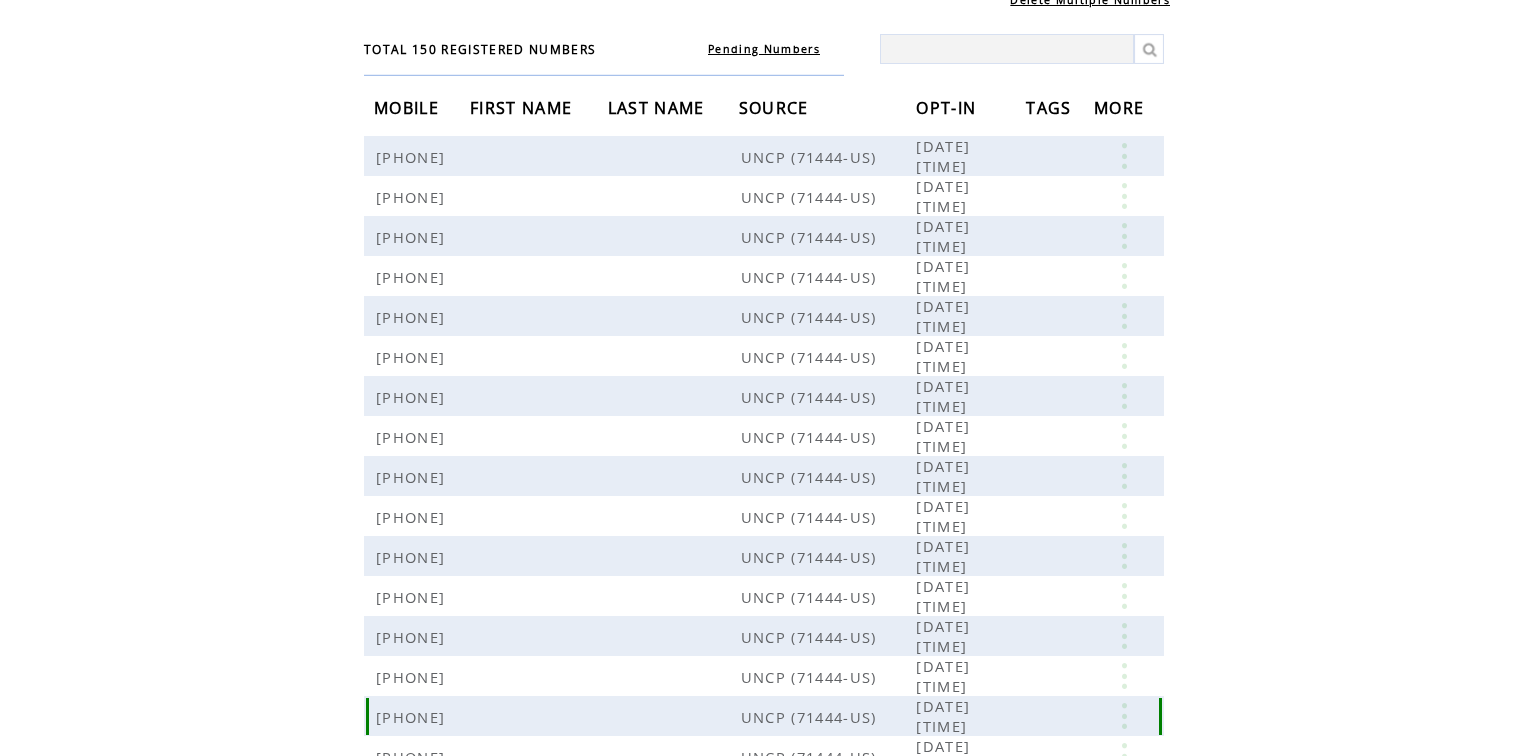scroll, scrollTop: 0, scrollLeft: 0, axis: both 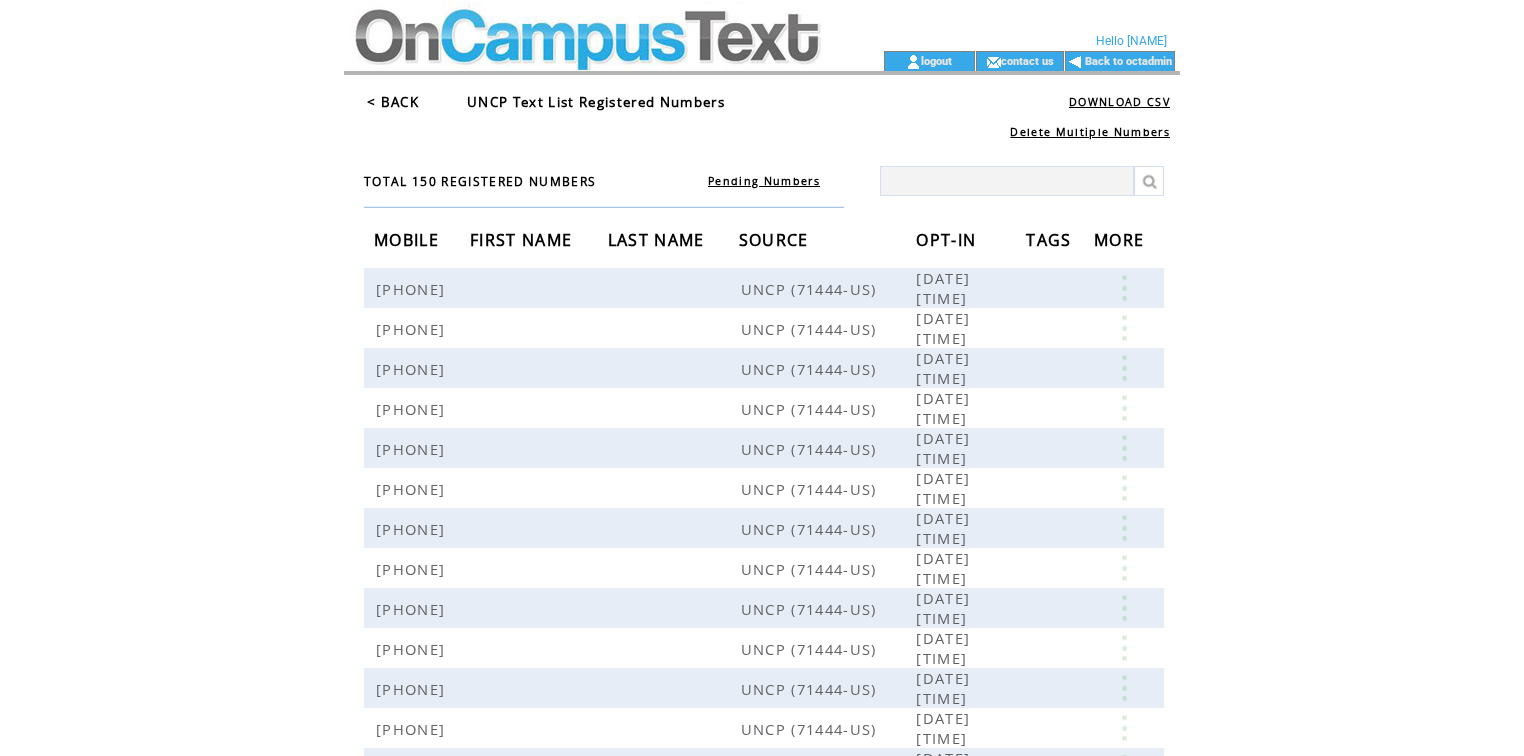 click at bounding box center (586, 25) 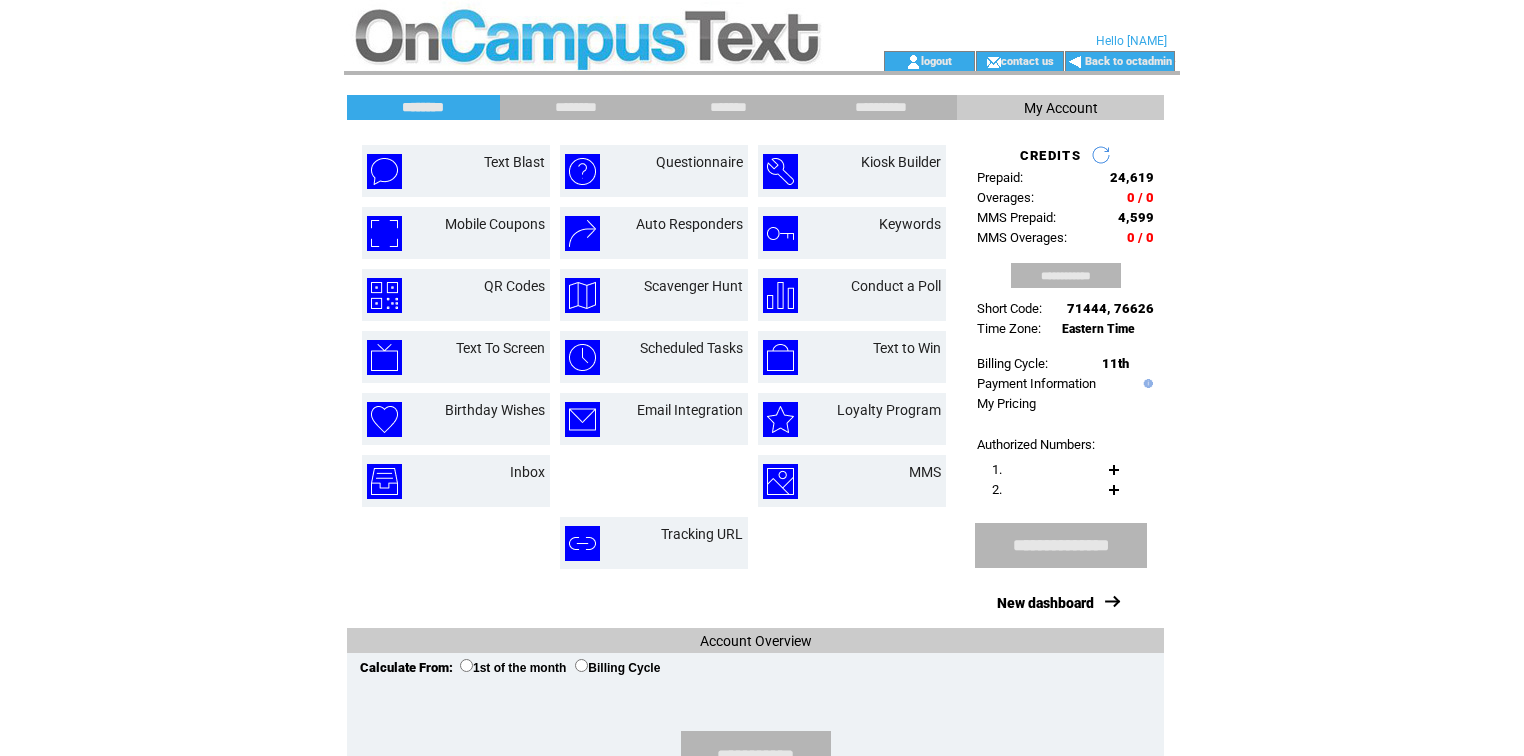 scroll, scrollTop: 0, scrollLeft: 0, axis: both 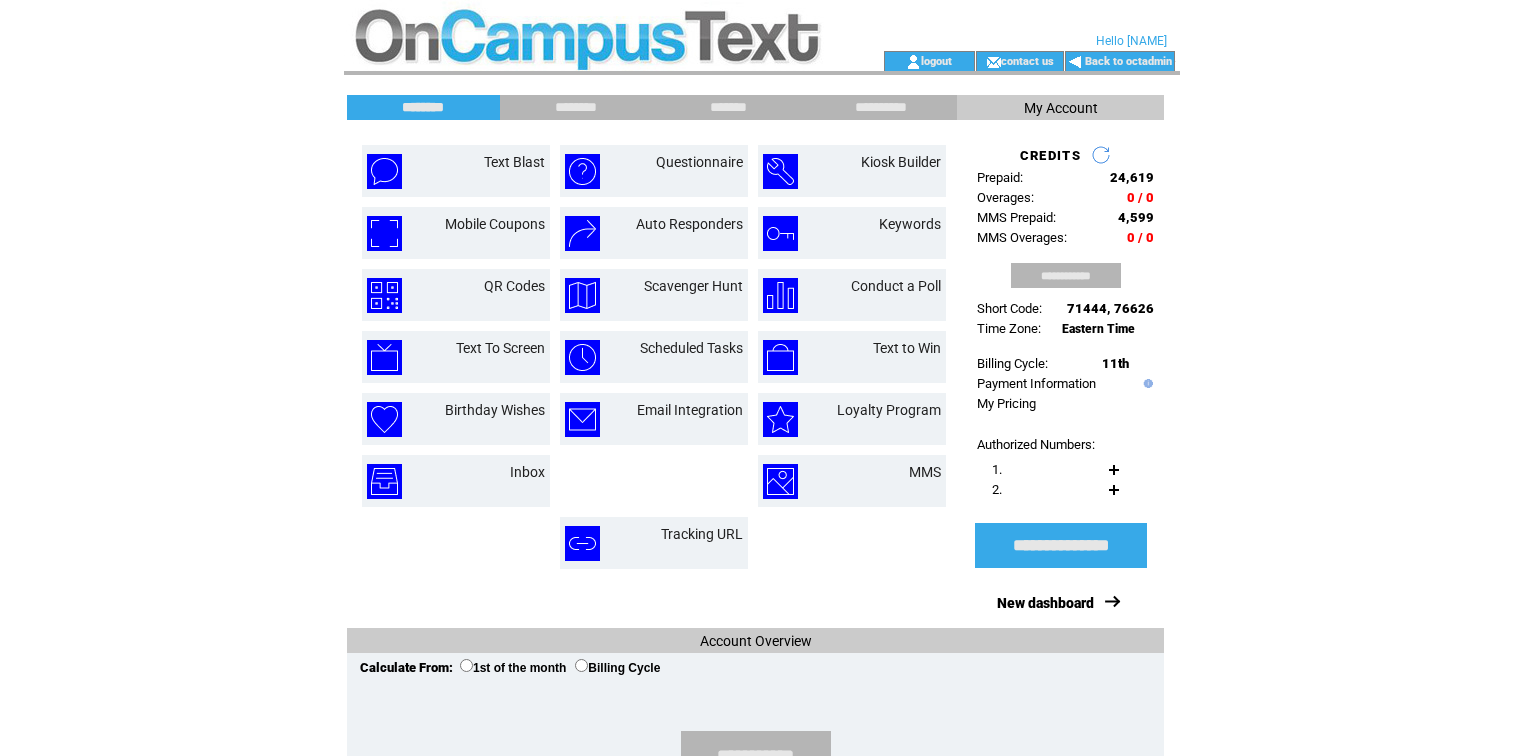 click on "**********" at bounding box center (1061, 545) 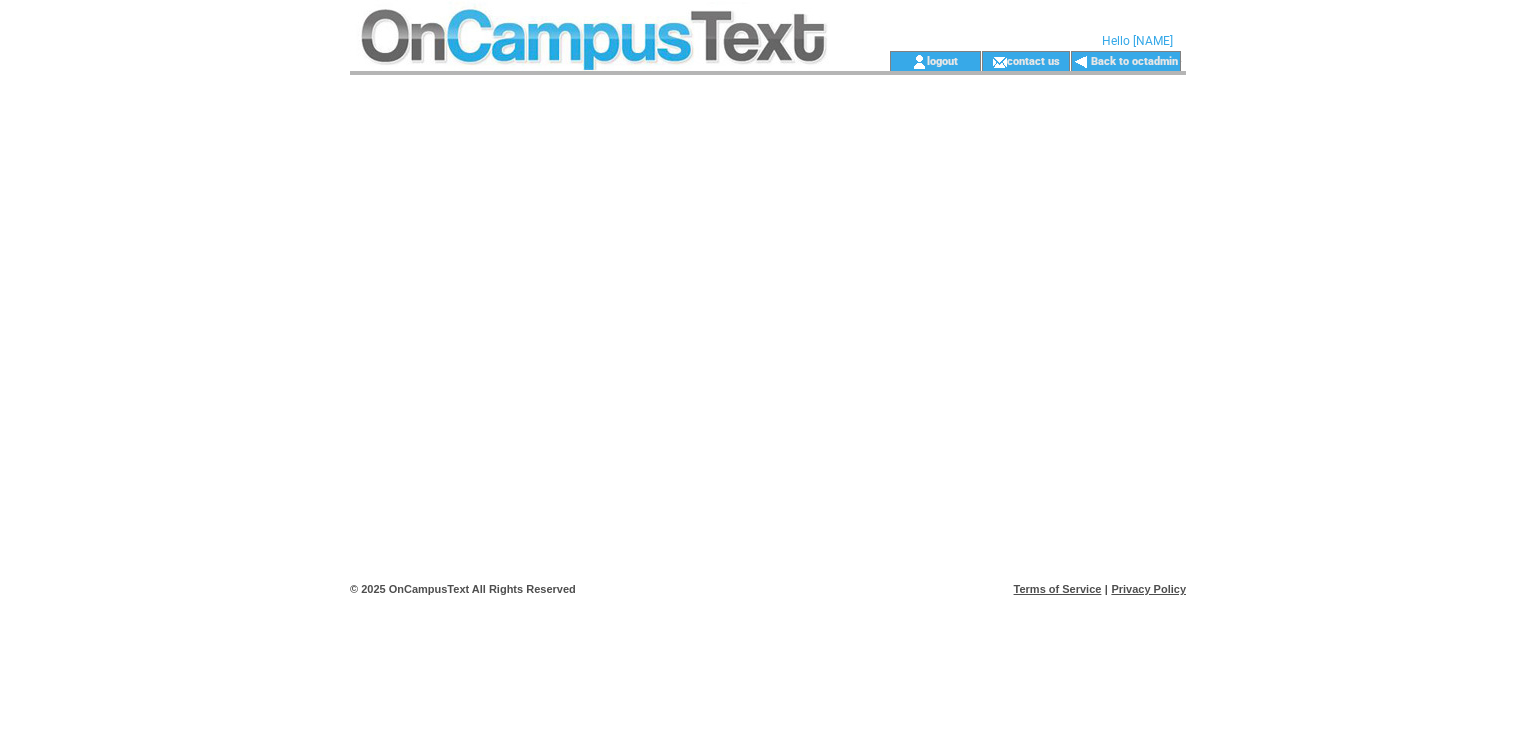 scroll, scrollTop: 0, scrollLeft: 0, axis: both 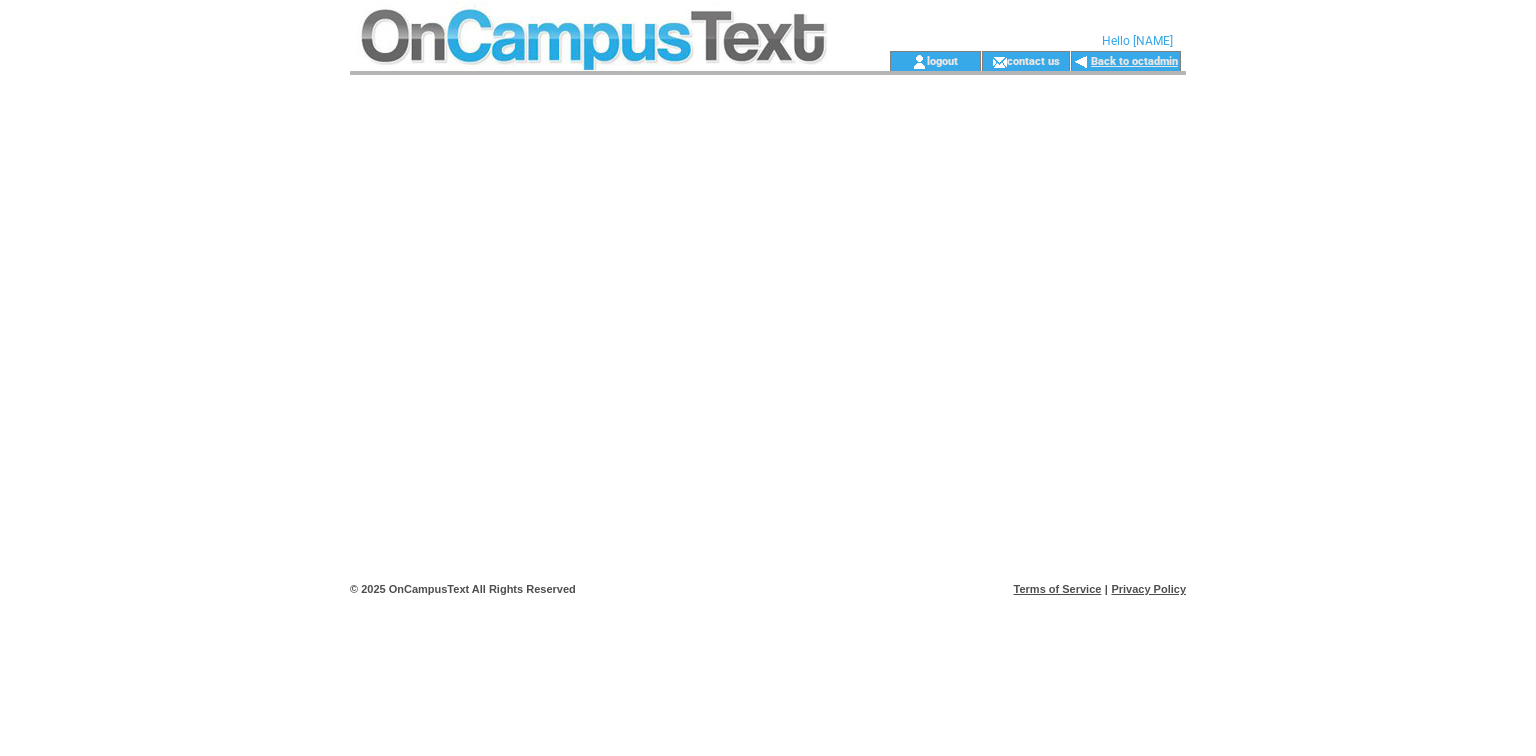 click on "Back to octadmin" at bounding box center [1134, 61] 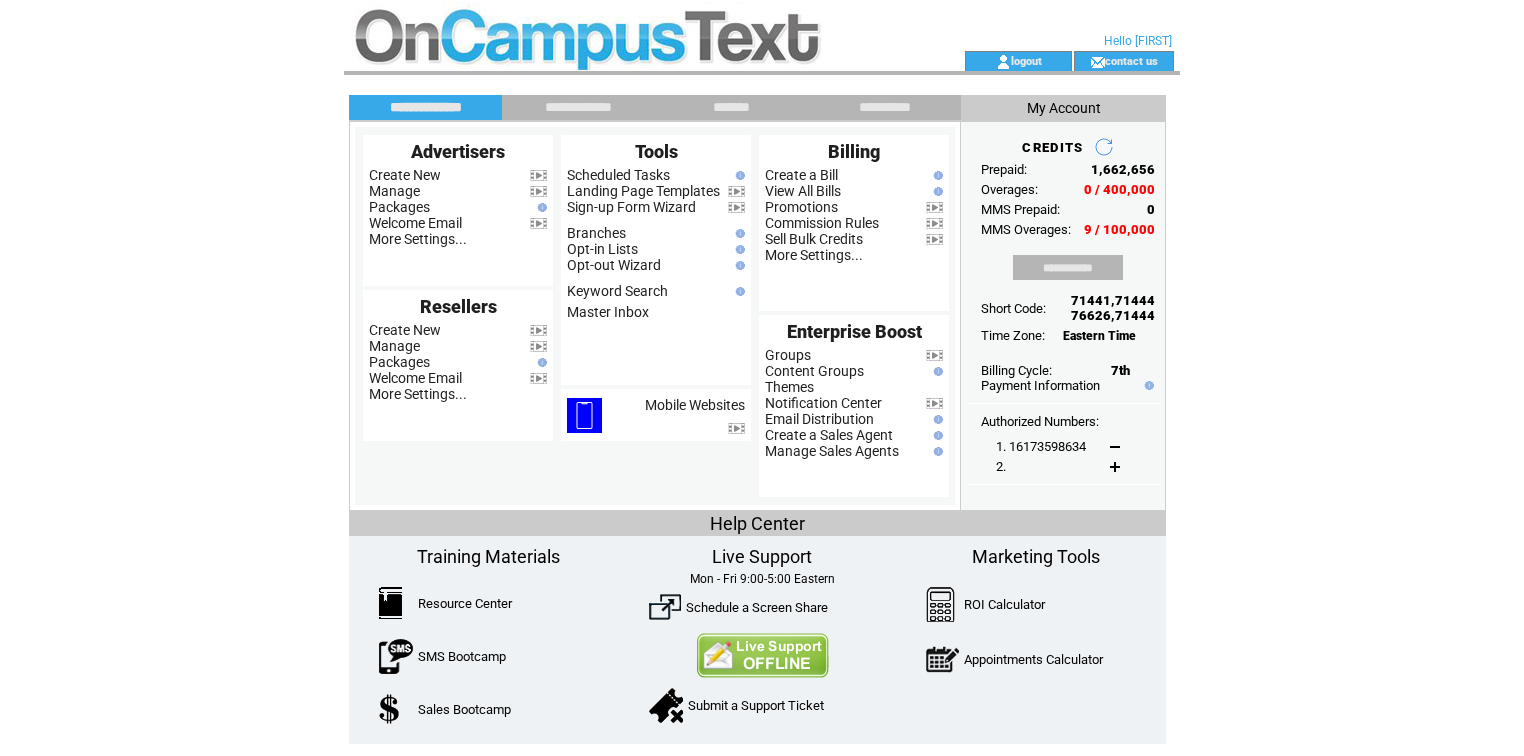 scroll, scrollTop: 0, scrollLeft: 0, axis: both 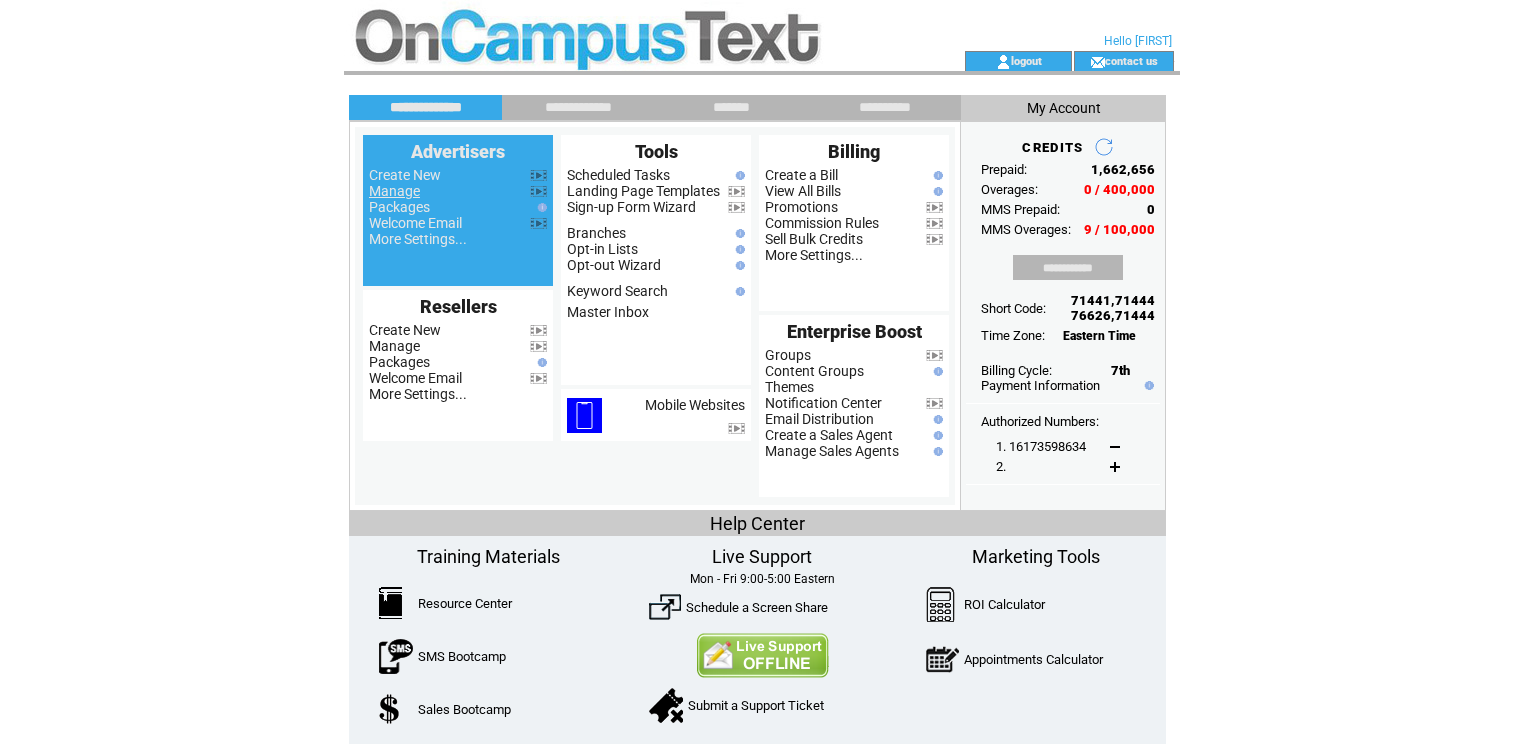 click on "Manage" at bounding box center [394, 191] 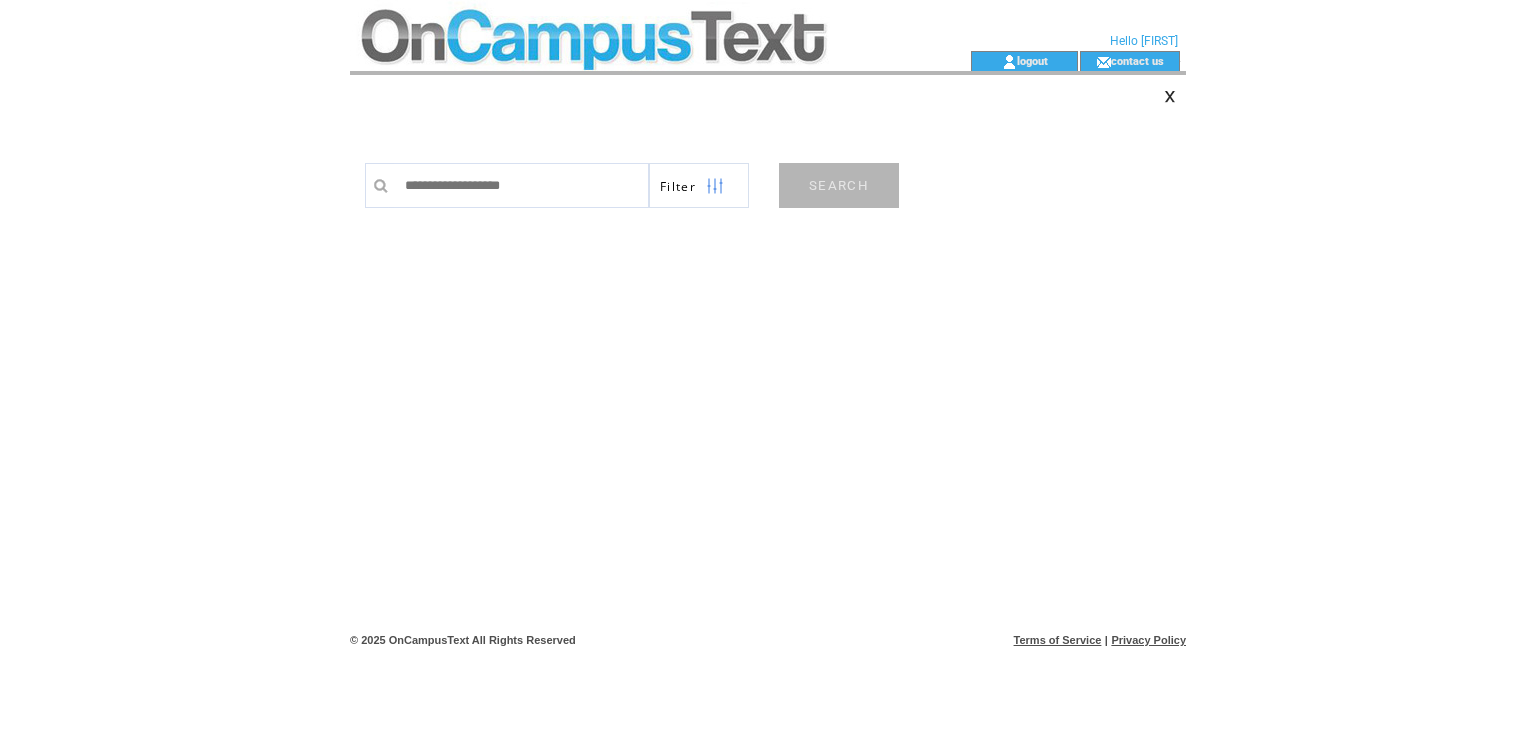 scroll, scrollTop: 0, scrollLeft: 0, axis: both 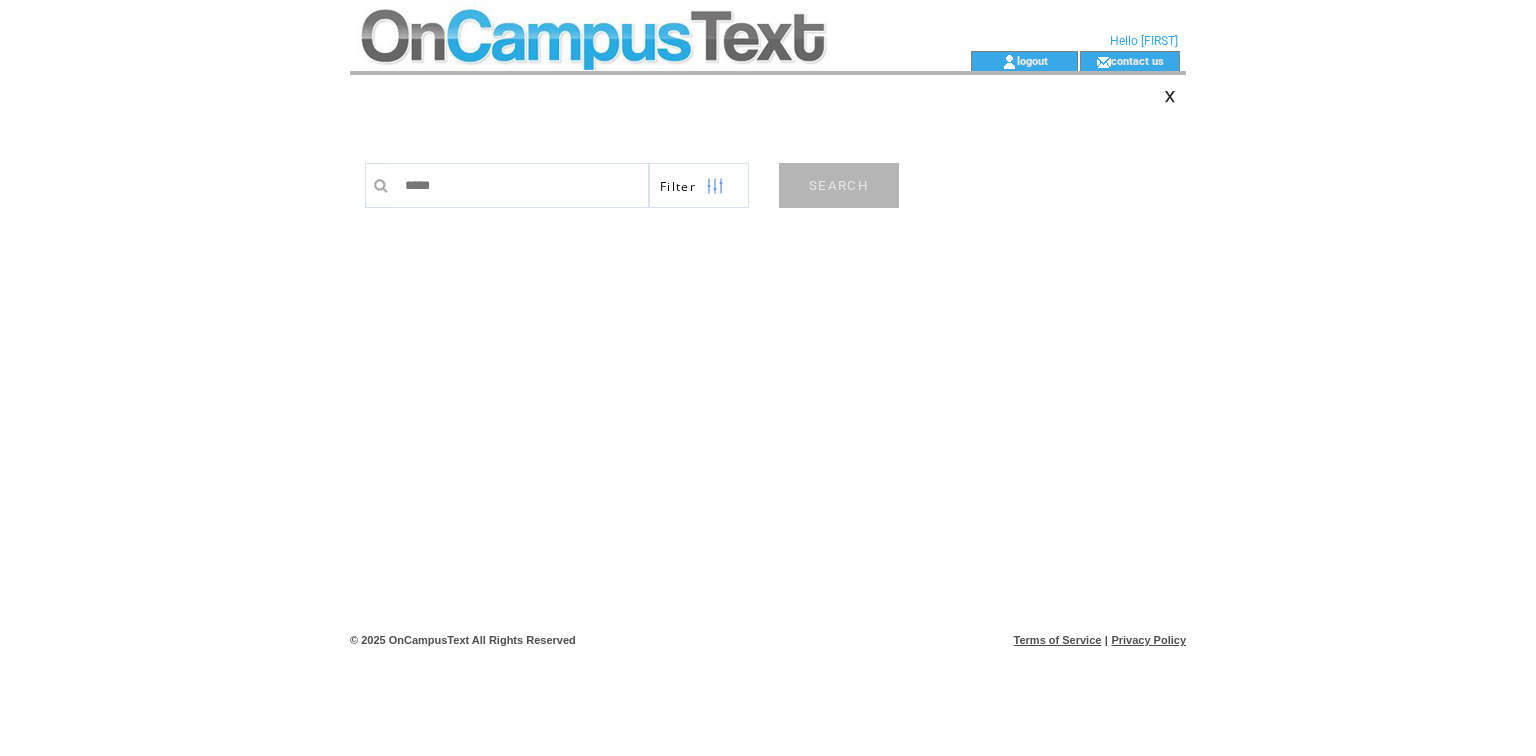 type on "******" 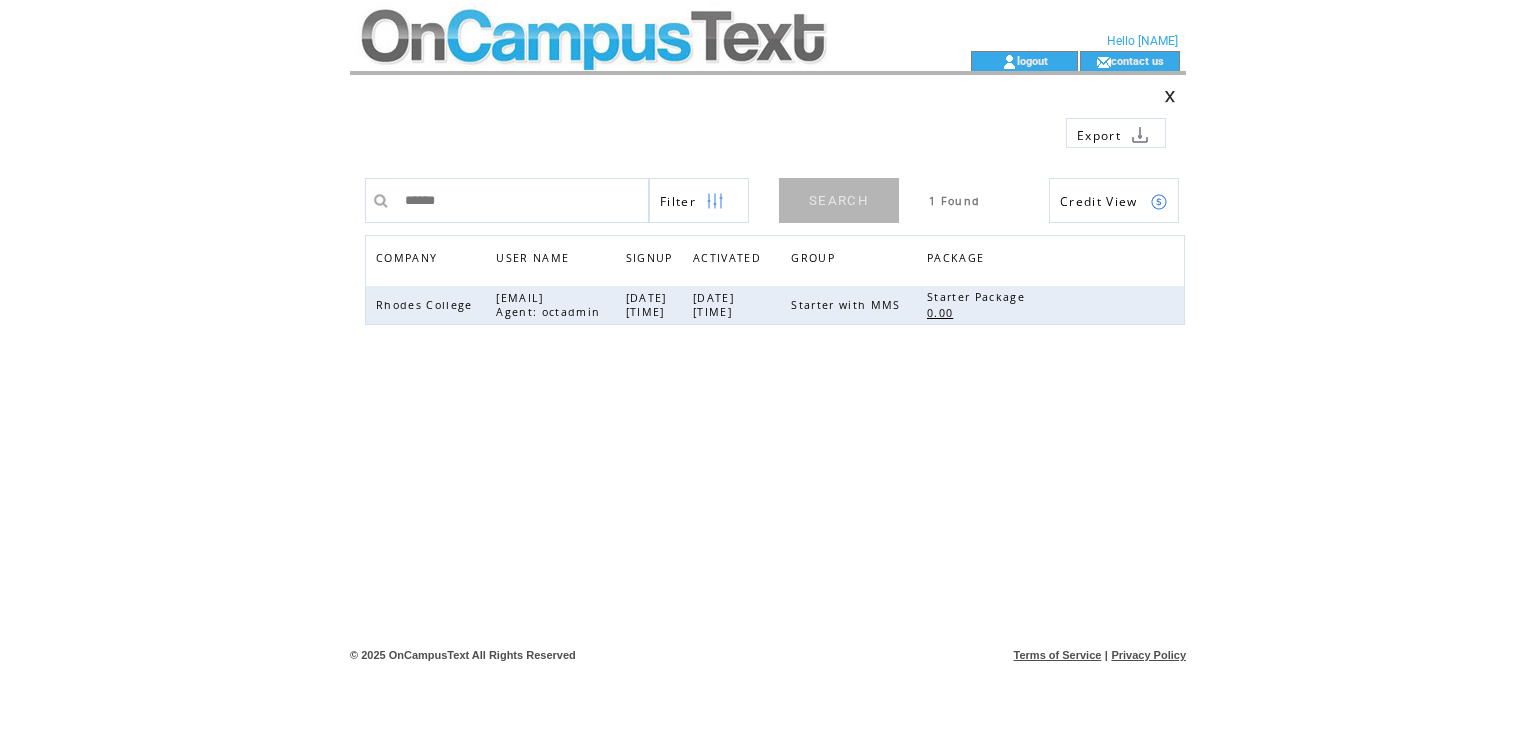 scroll, scrollTop: 0, scrollLeft: 0, axis: both 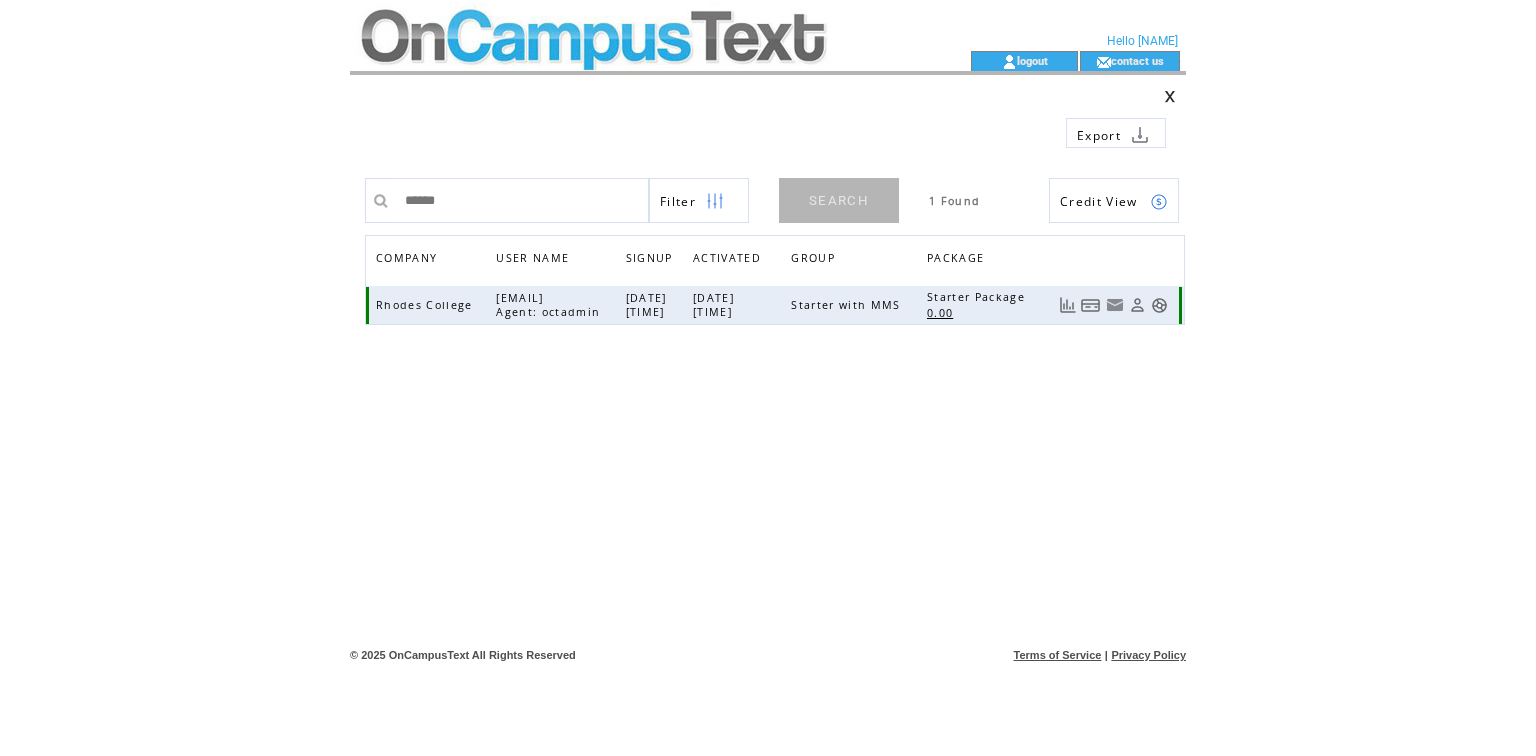 click at bounding box center (1159, 305) 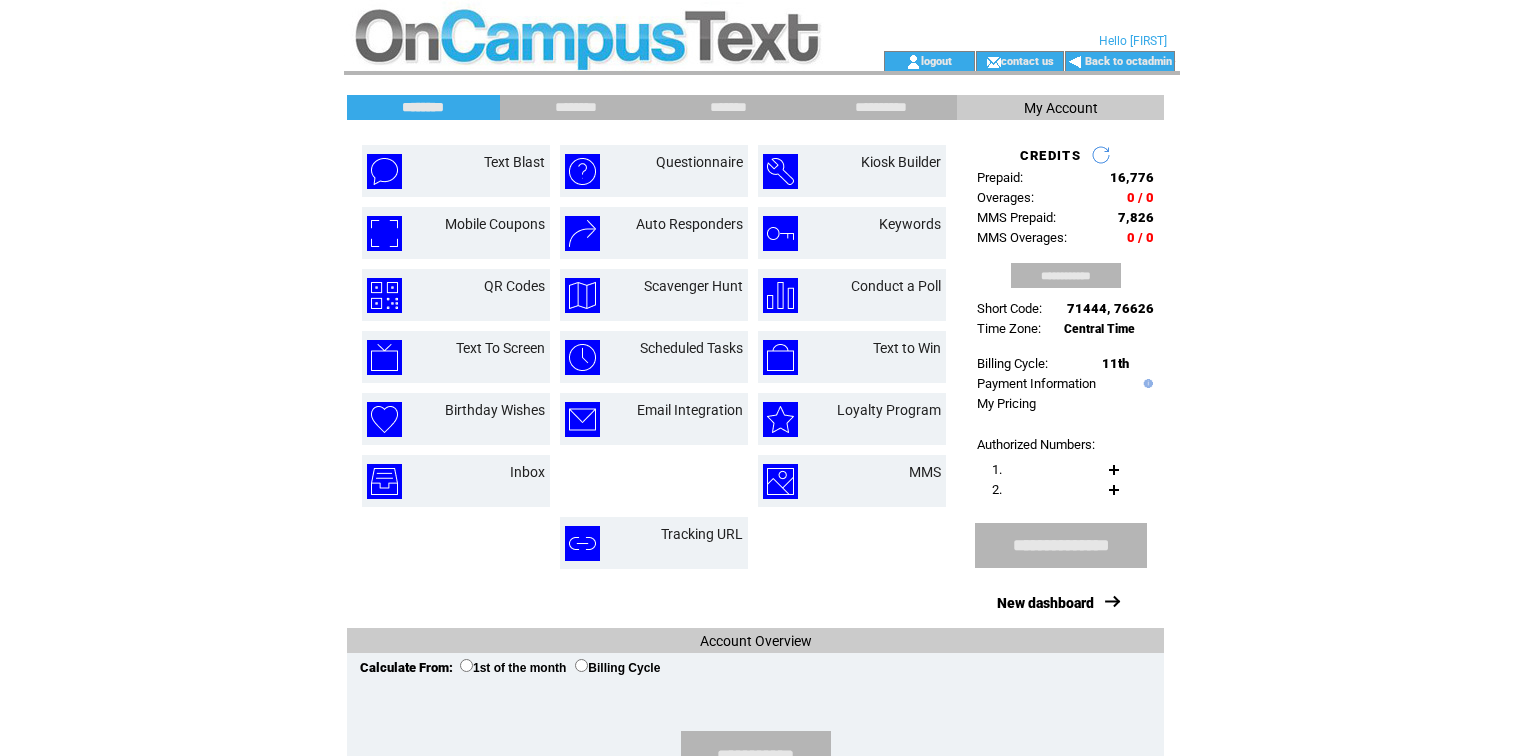 scroll, scrollTop: 0, scrollLeft: 0, axis: both 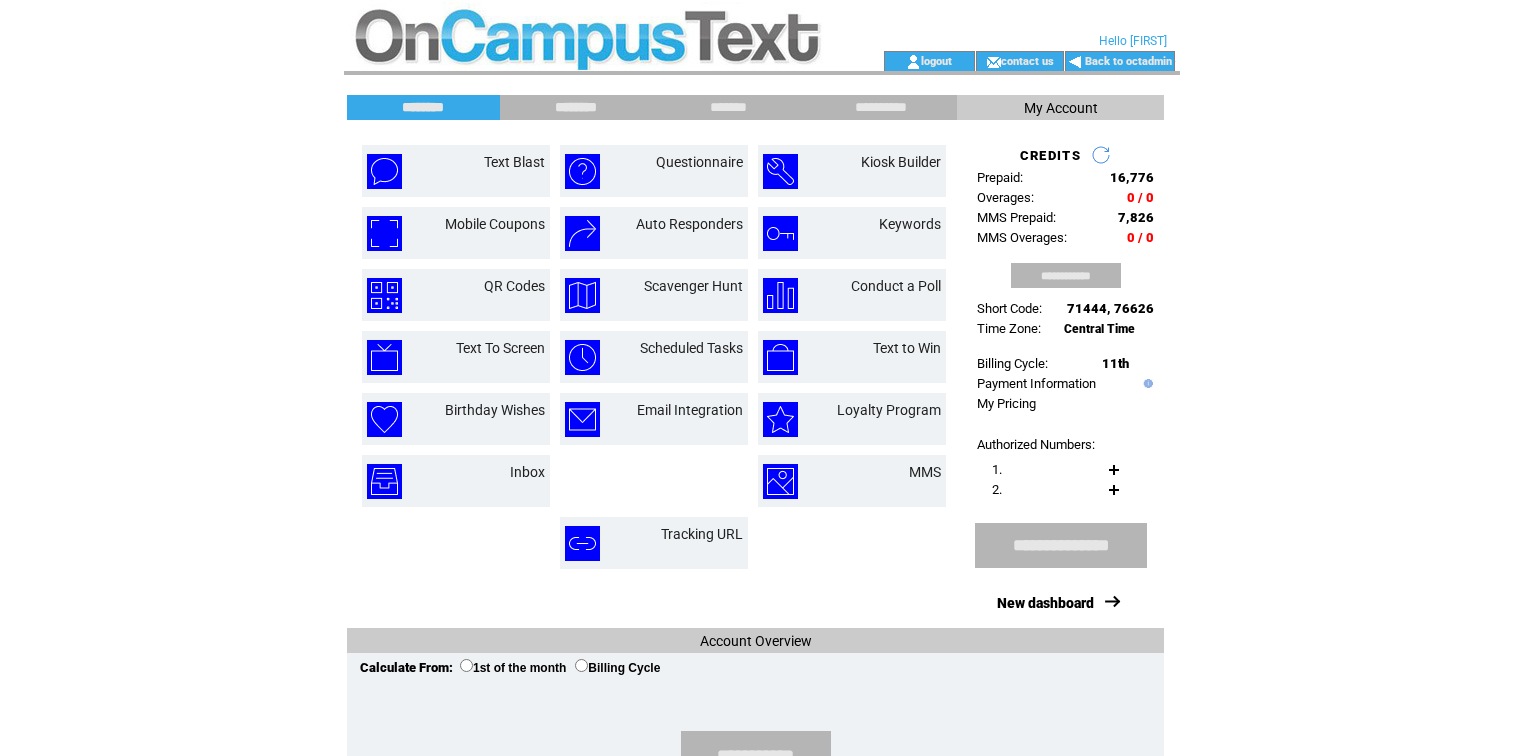 click on "********" at bounding box center [576, 107] 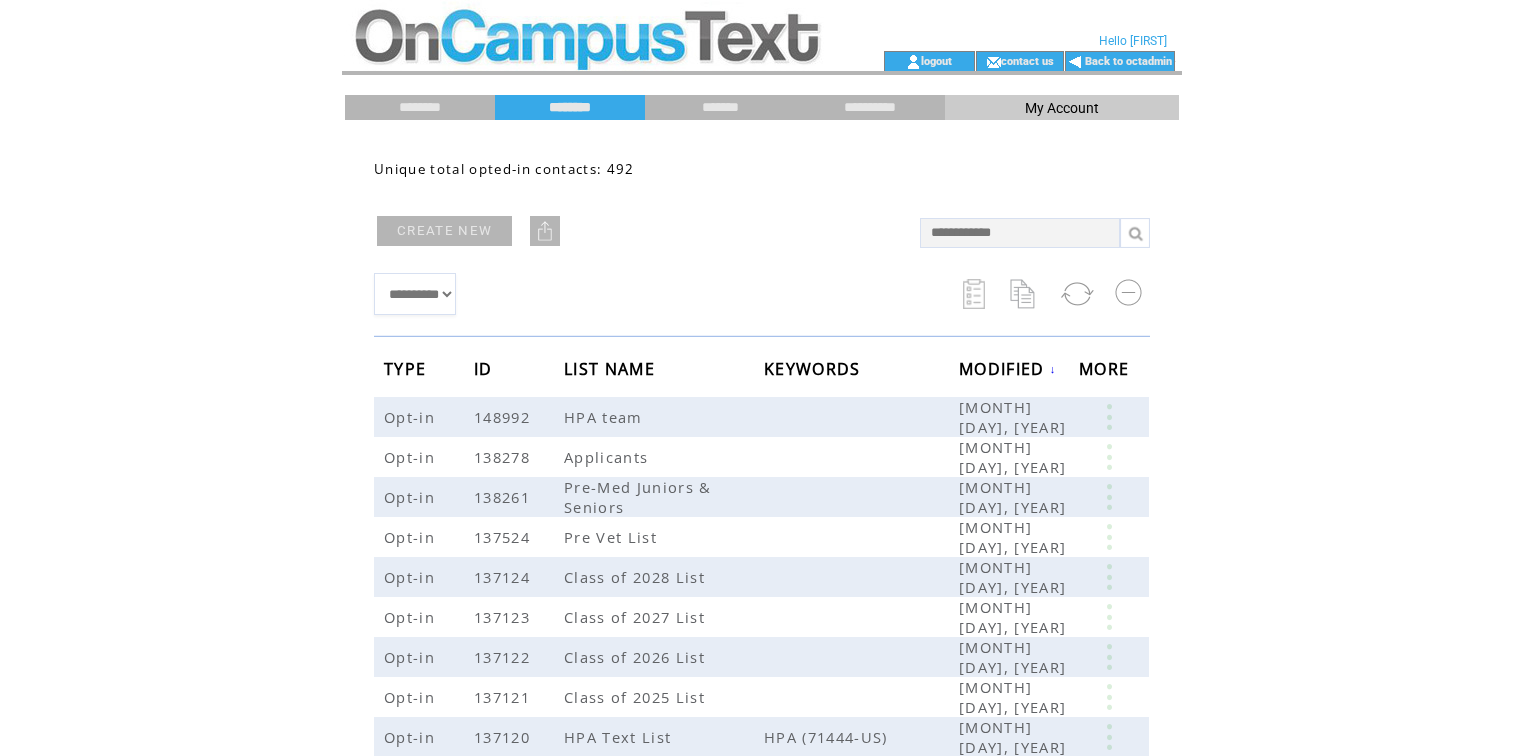 click on "CREATE NEW" at bounding box center [444, 231] 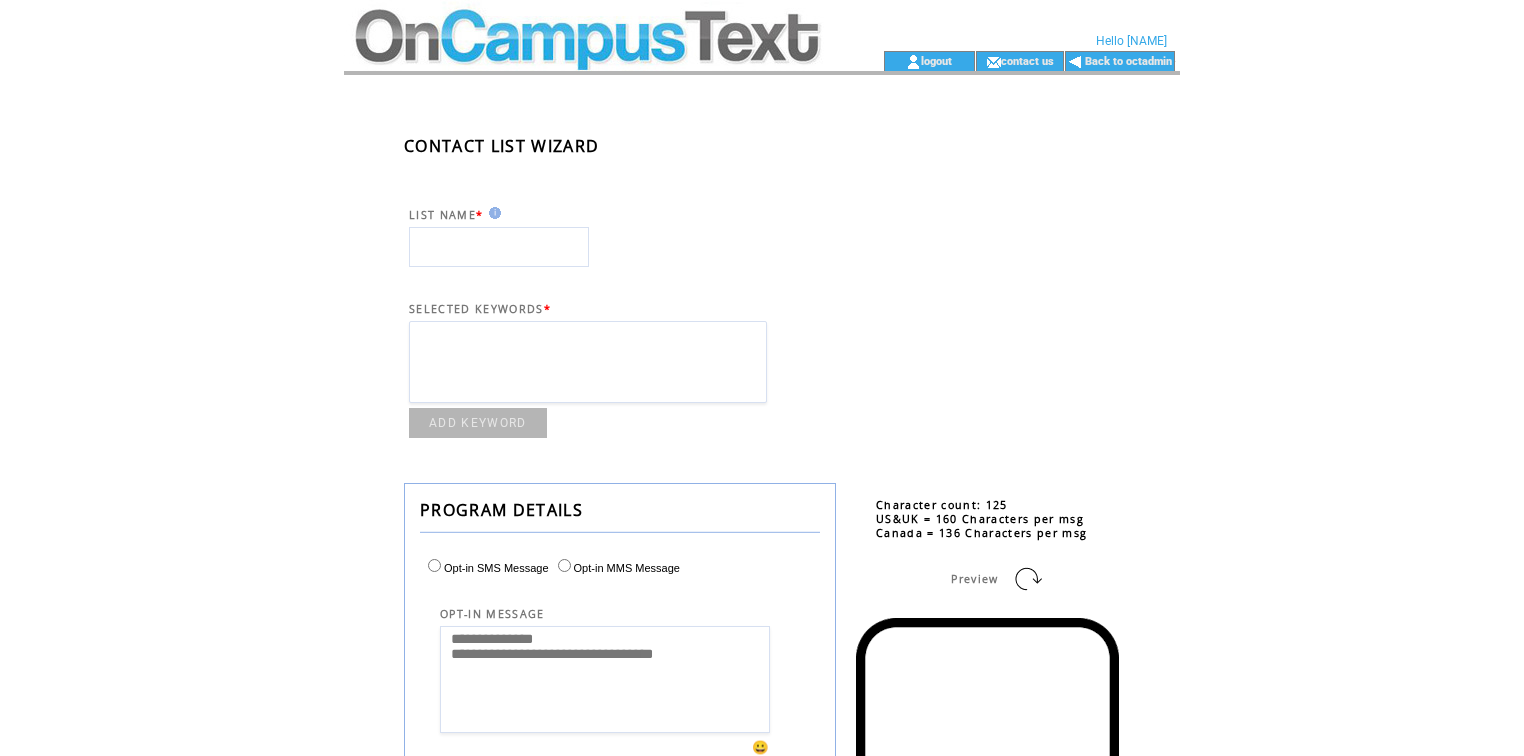 scroll, scrollTop: 0, scrollLeft: 0, axis: both 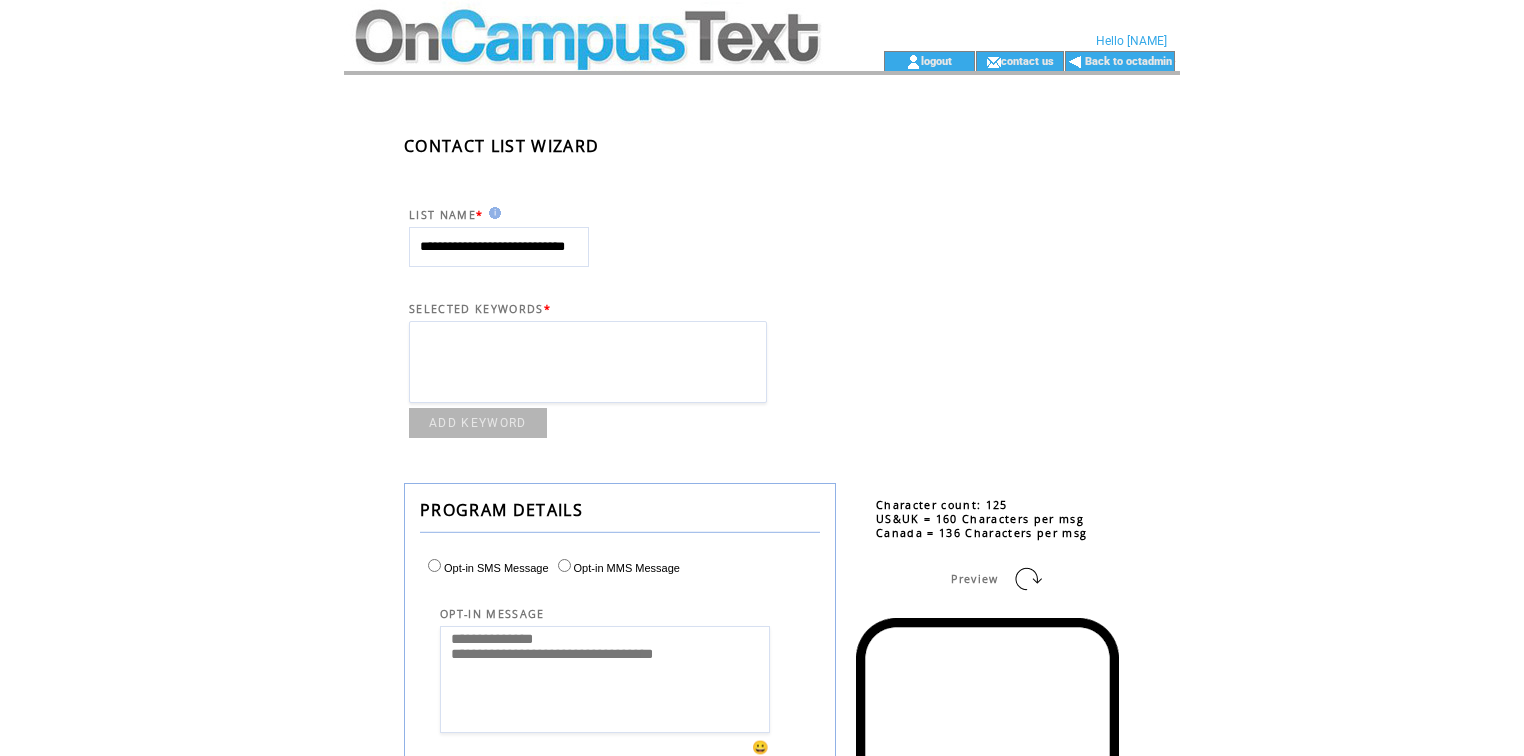 type on "**********" 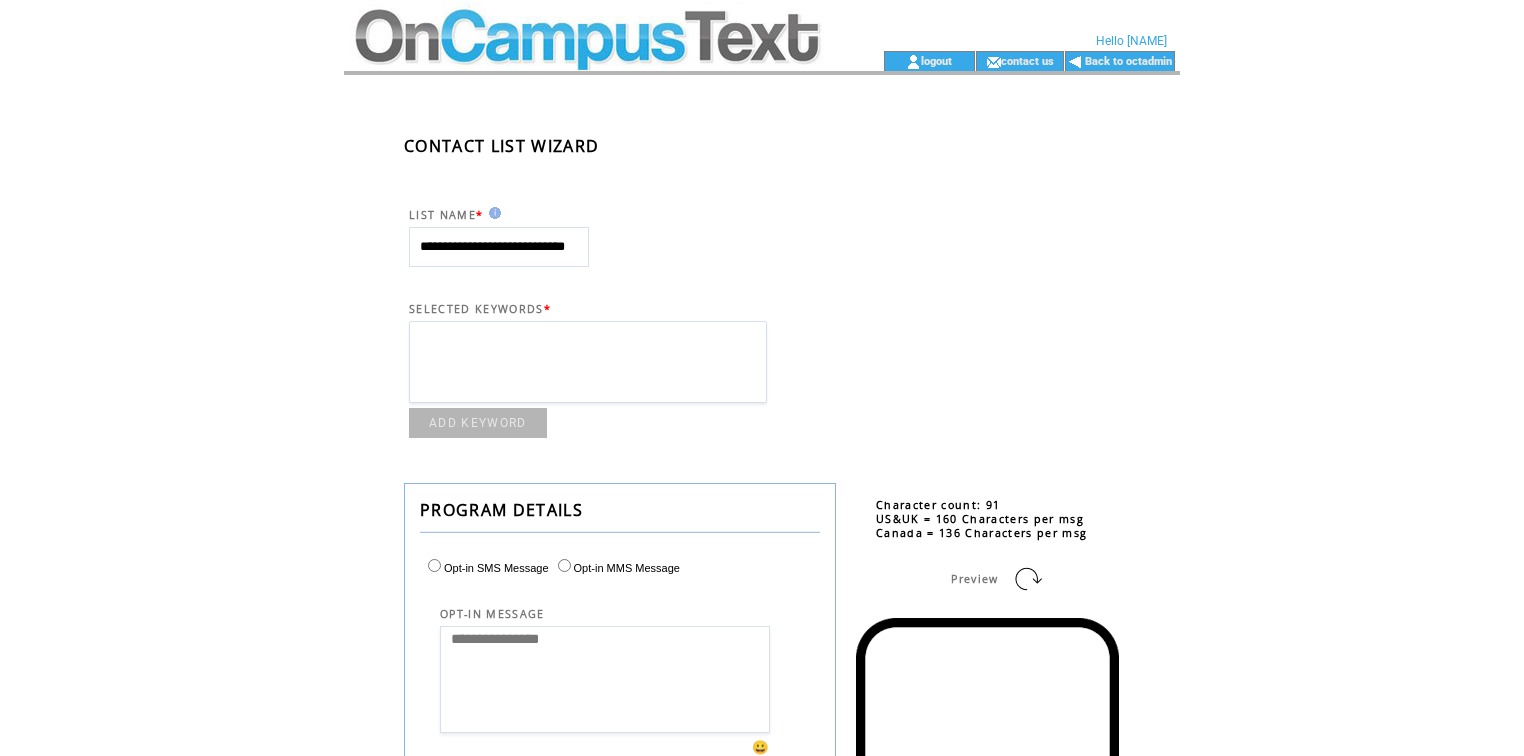 click on "**********" at bounding box center [605, 679] 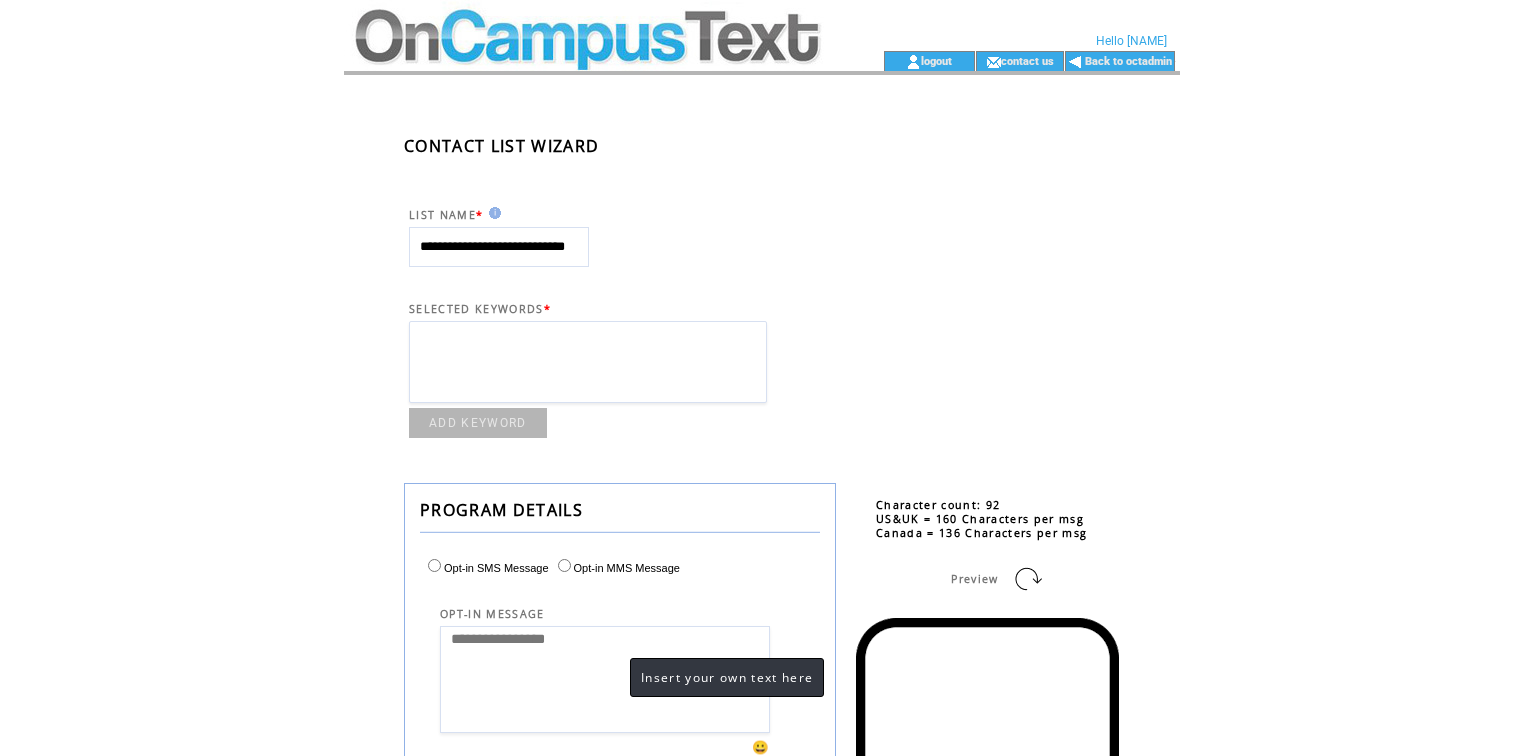 paste on "**********" 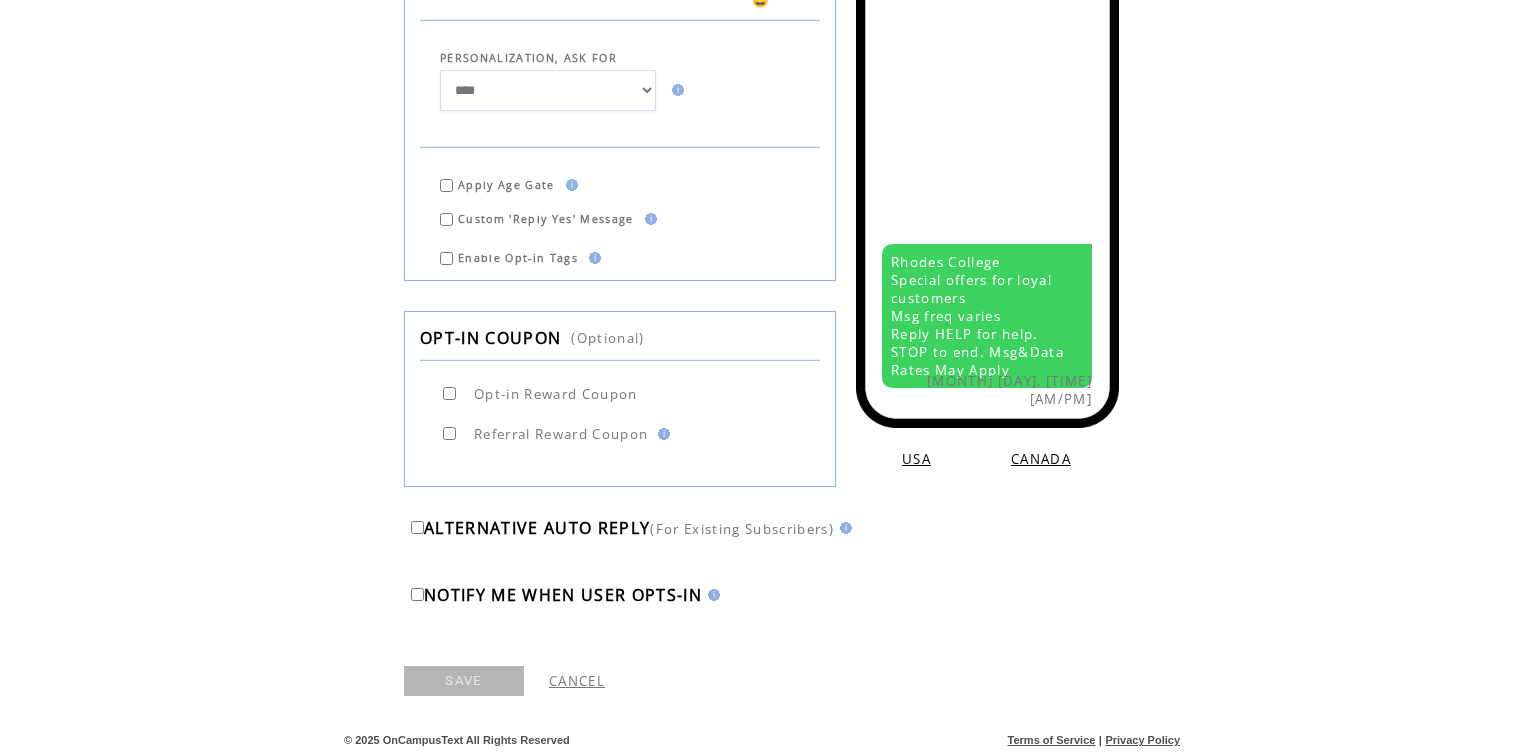 scroll, scrollTop: 774, scrollLeft: 0, axis: vertical 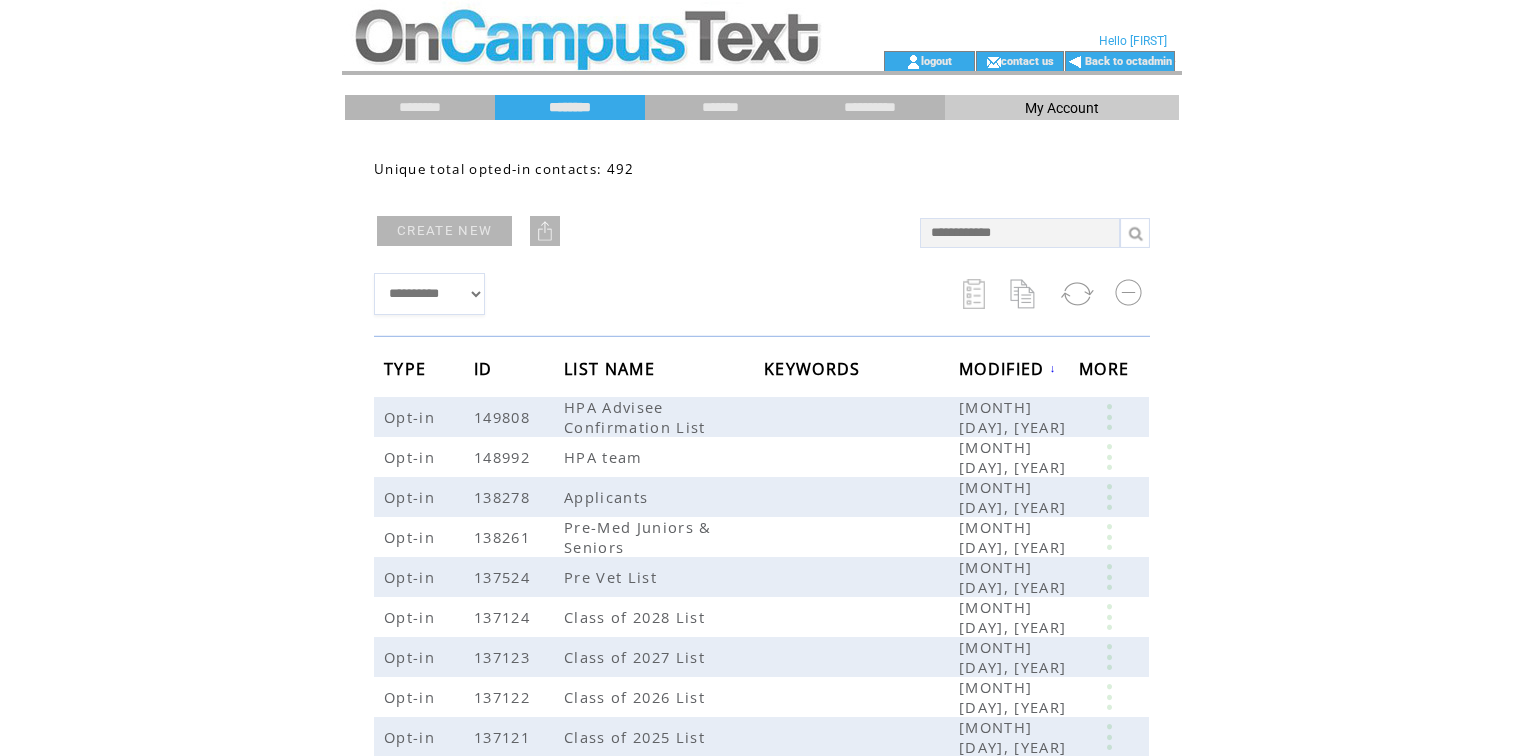 click at bounding box center (545, 231) 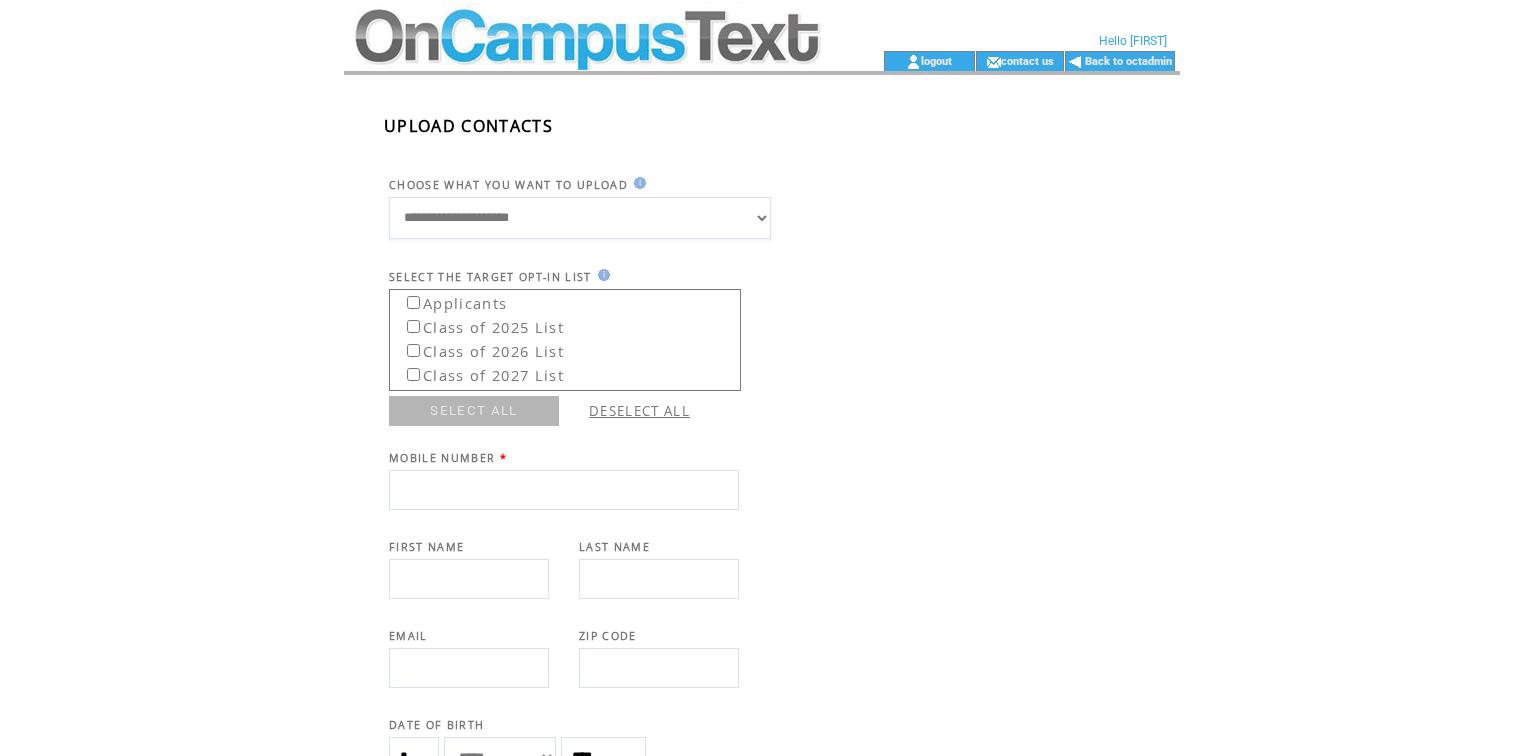 scroll, scrollTop: 0, scrollLeft: 0, axis: both 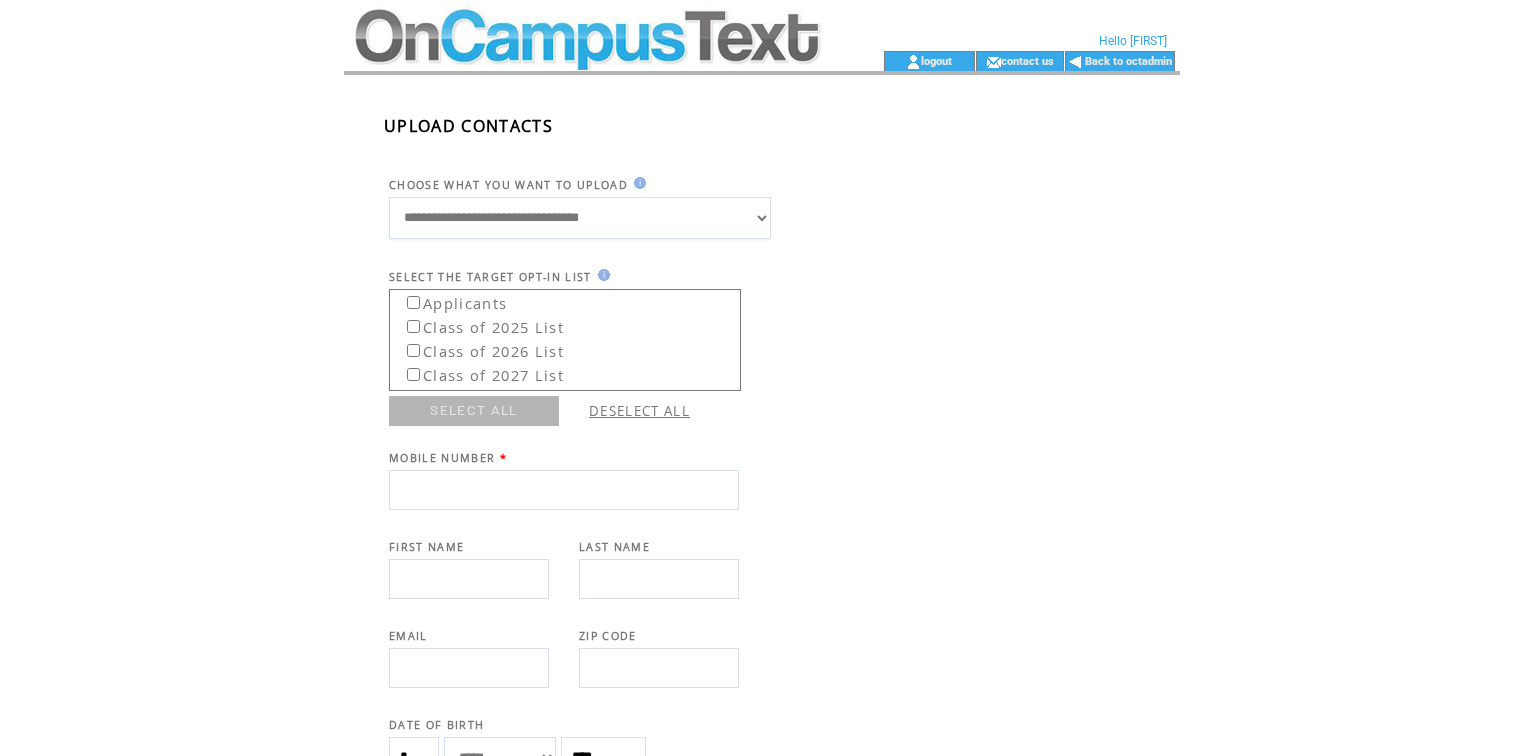 click on "**********" at bounding box center [580, 218] 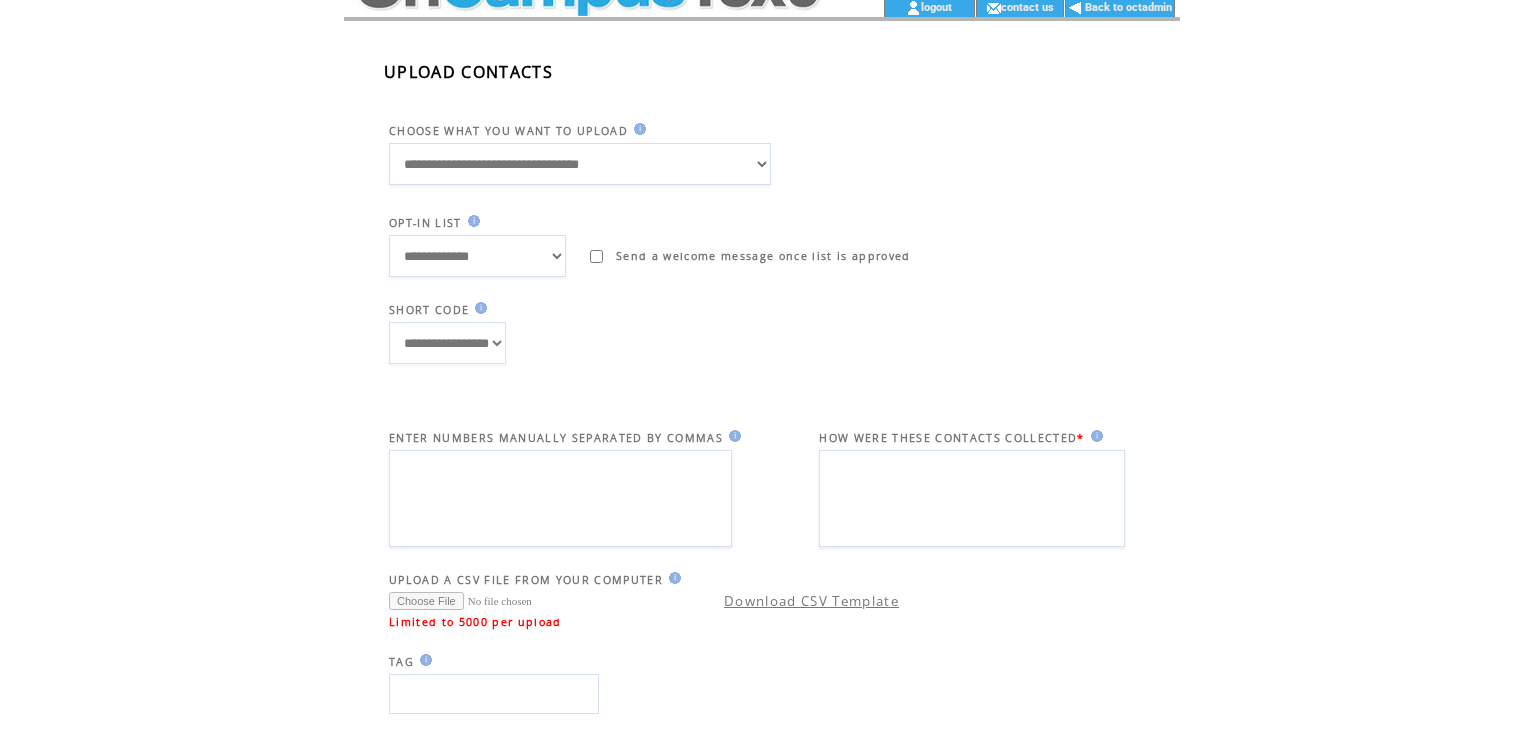 scroll, scrollTop: 80, scrollLeft: 0, axis: vertical 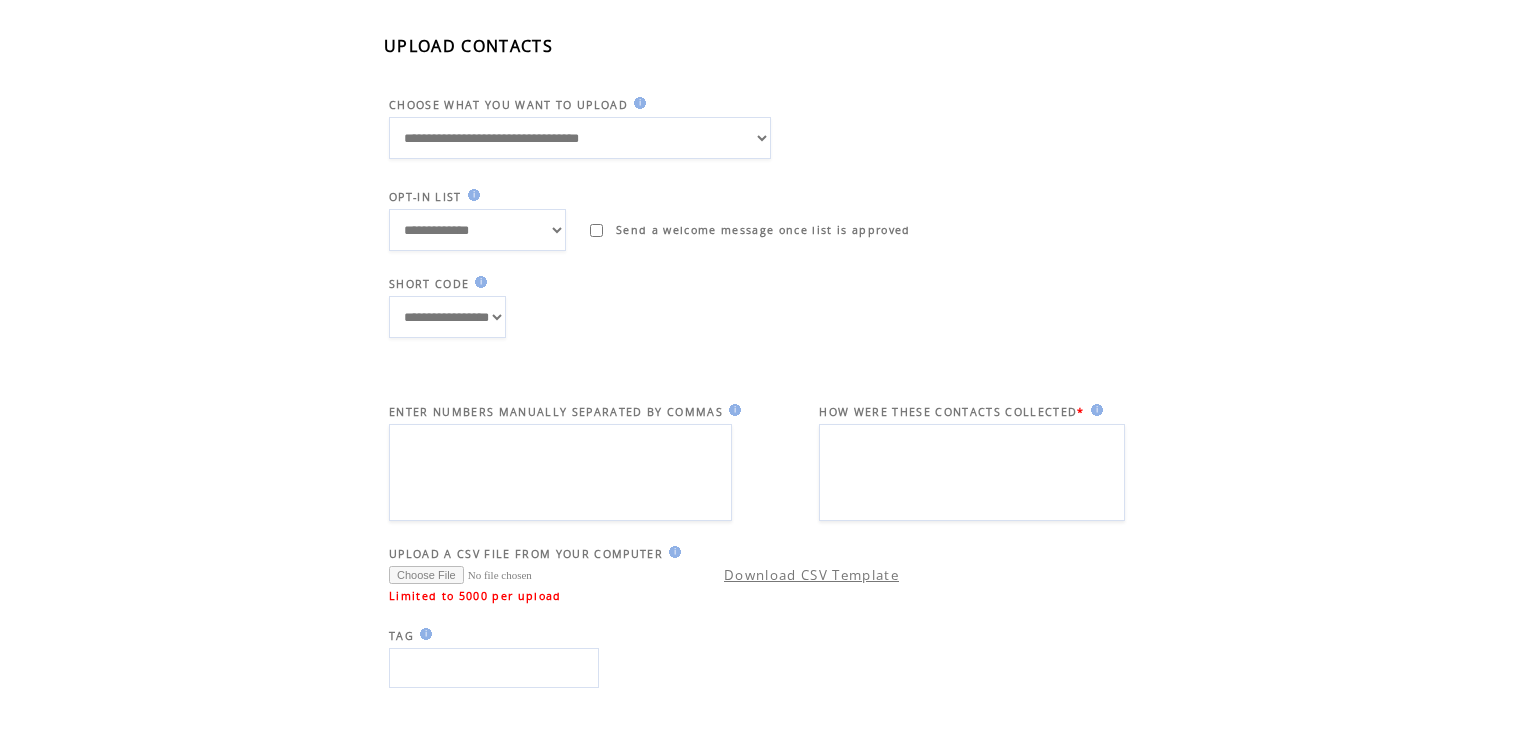 click on "**********" at bounding box center [477, 230] 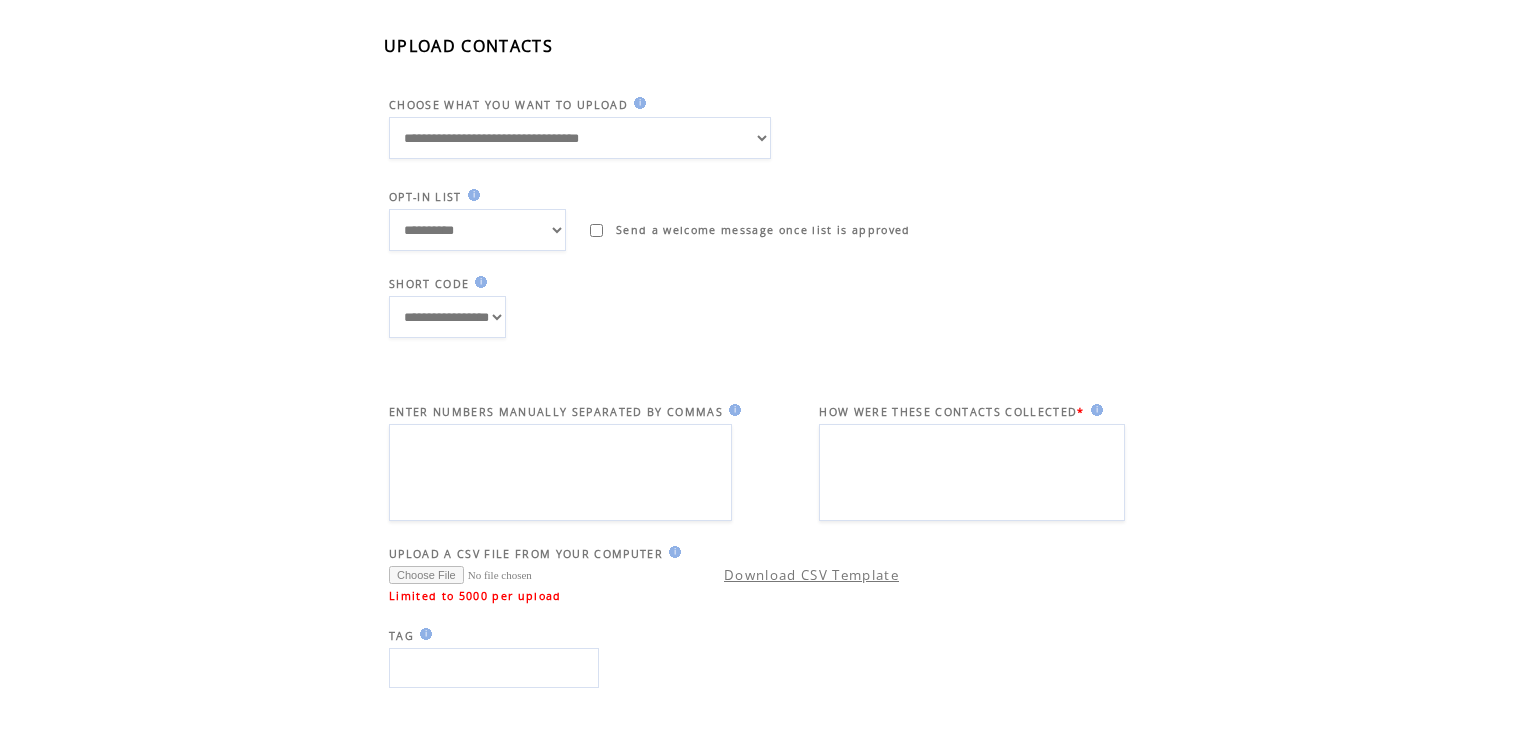 click on "**********" at bounding box center (477, 230) 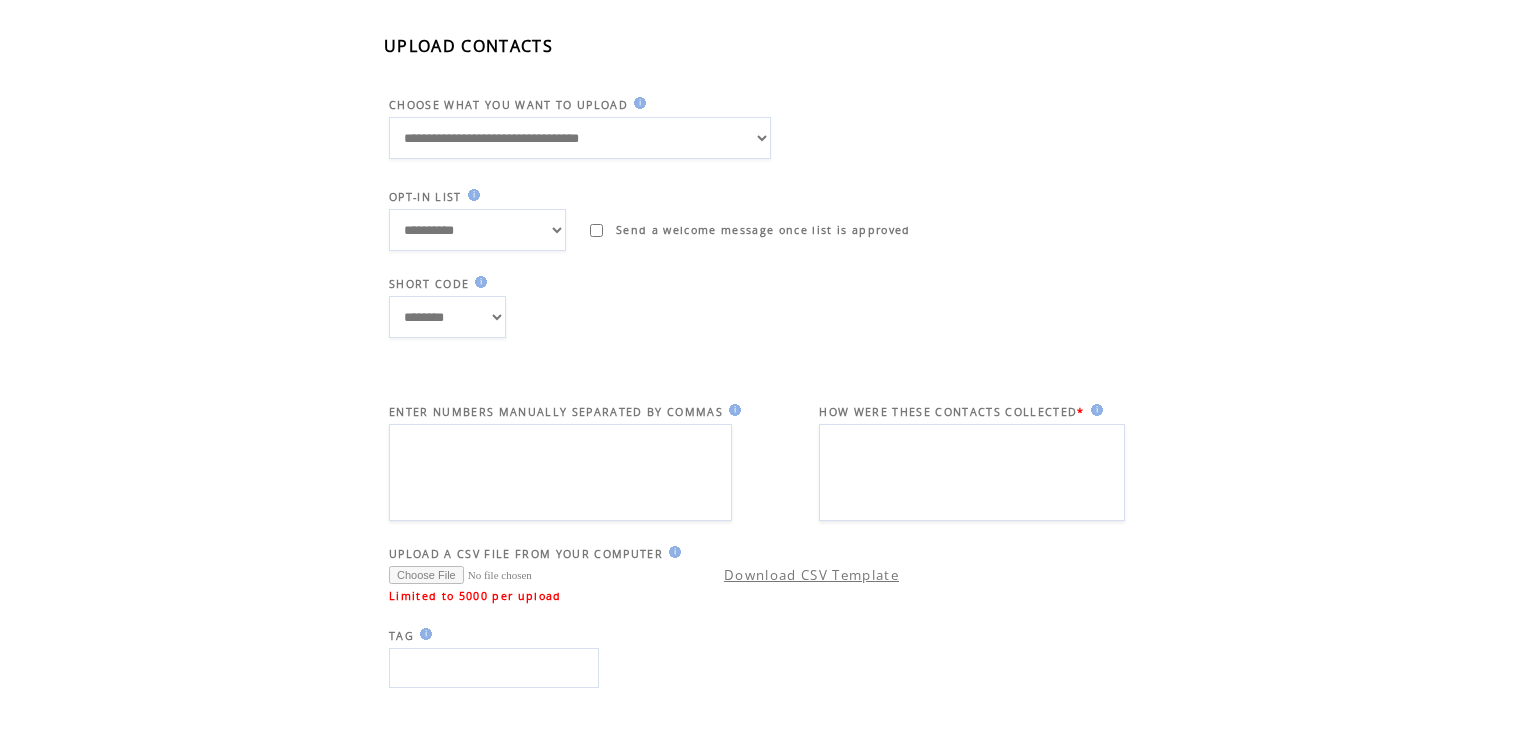 click on "**********" at bounding box center (447, 317) 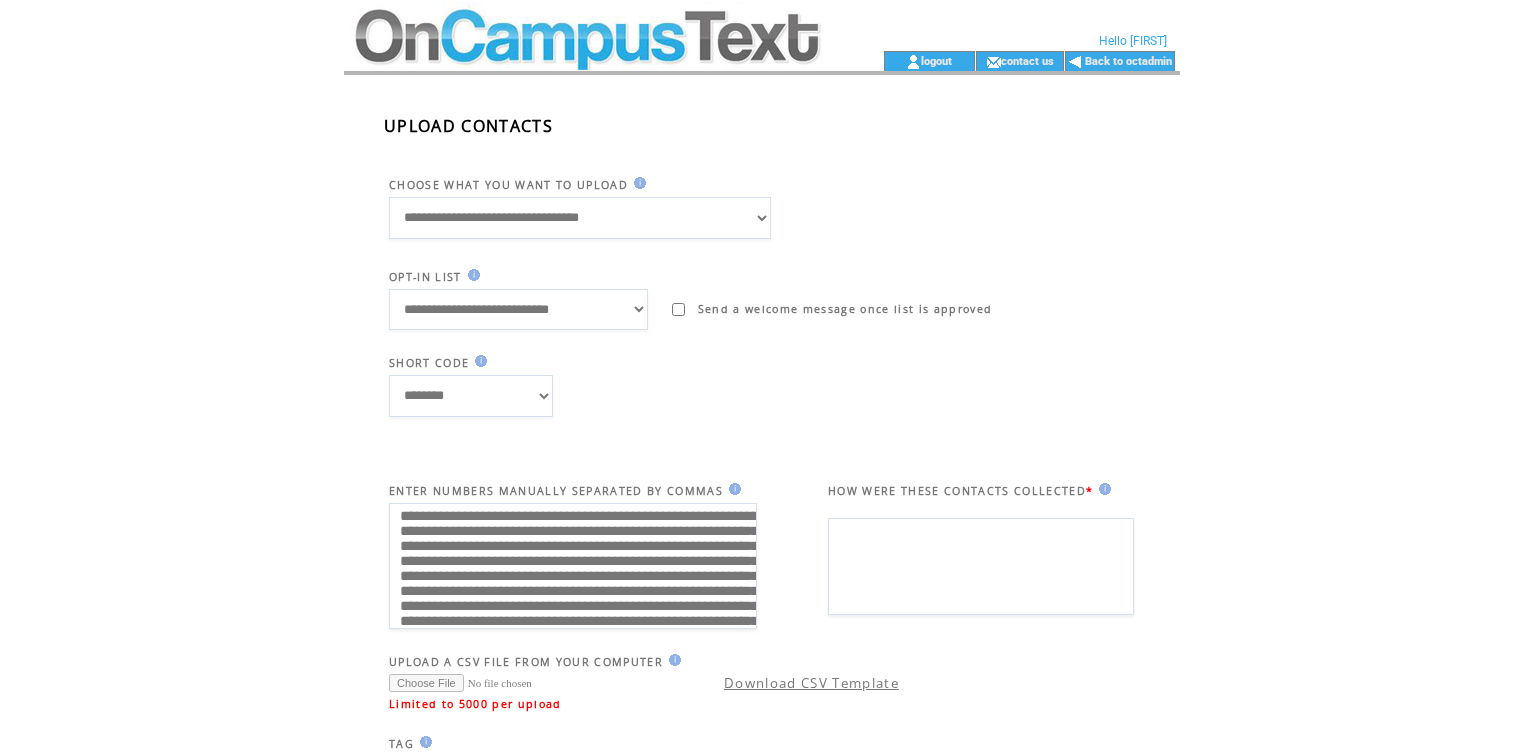 scroll, scrollTop: 0, scrollLeft: 0, axis: both 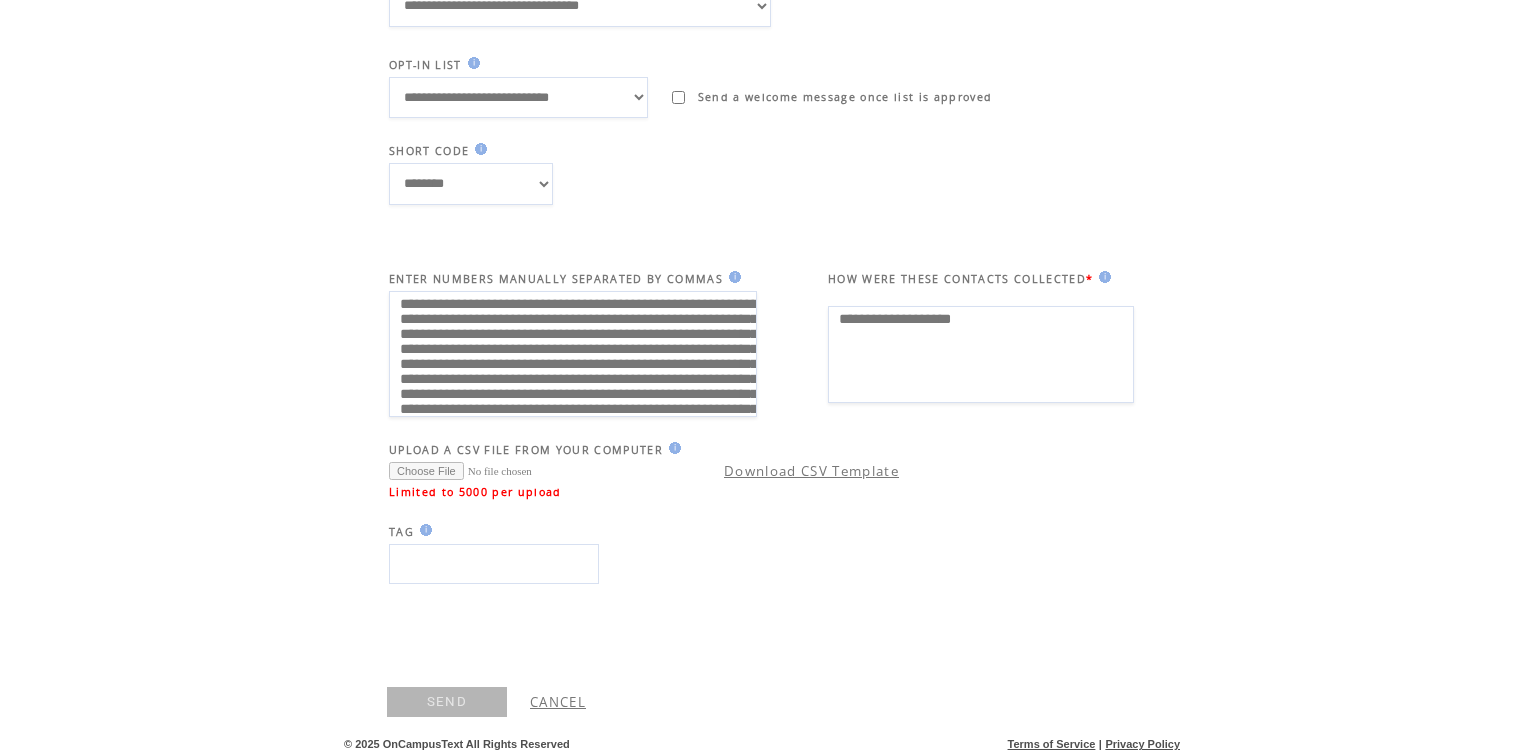 type on "**********" 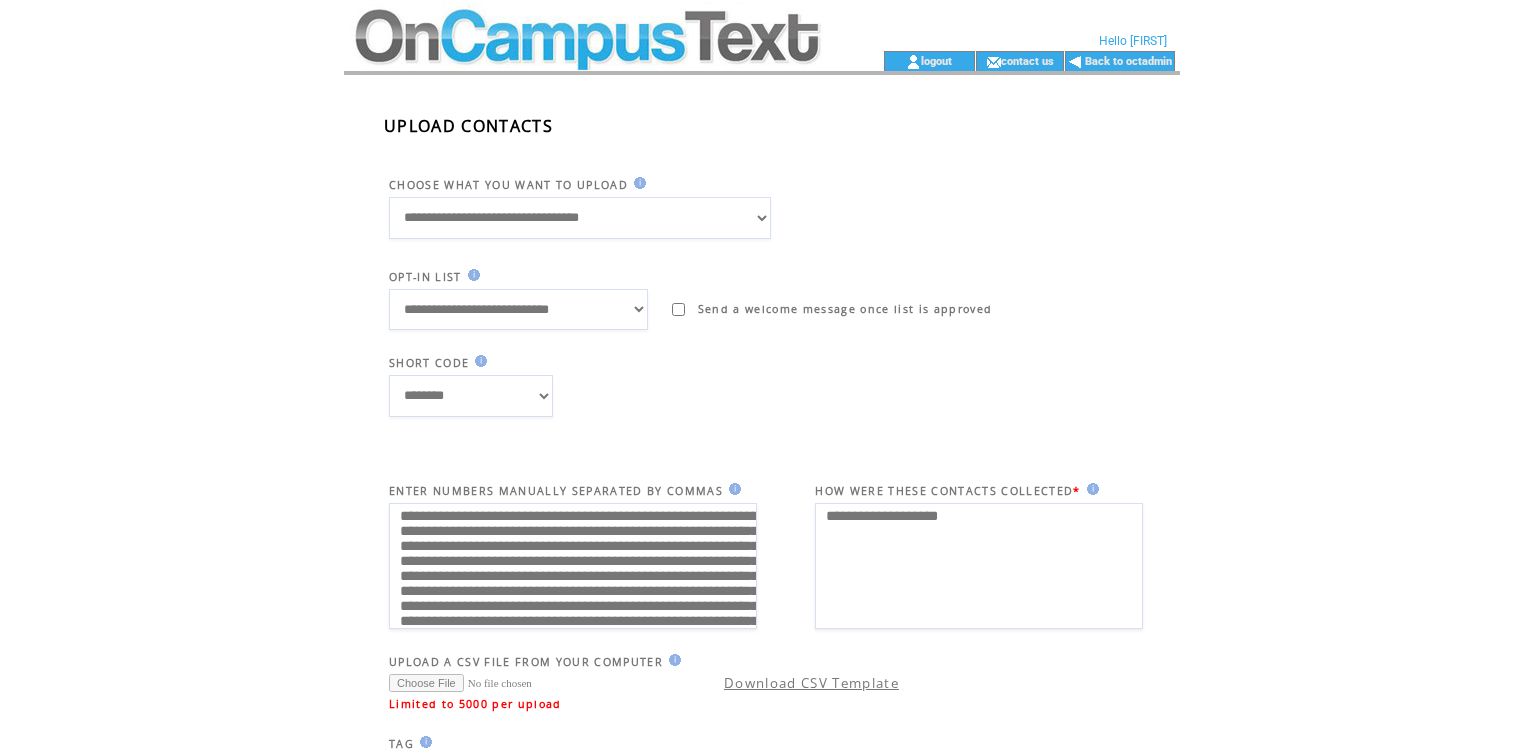 scroll, scrollTop: 0, scrollLeft: 0, axis: both 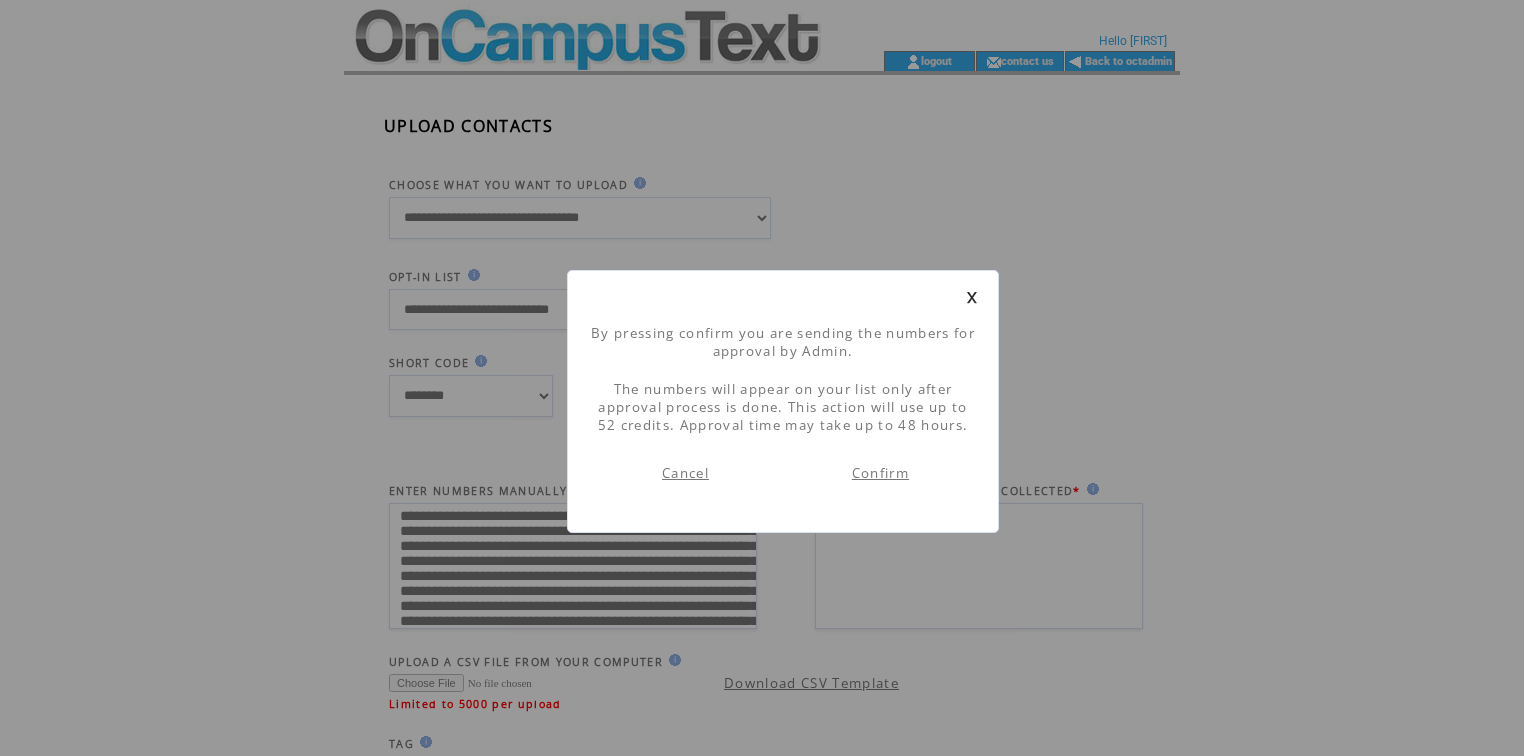 click on "Confirm" at bounding box center (880, 473) 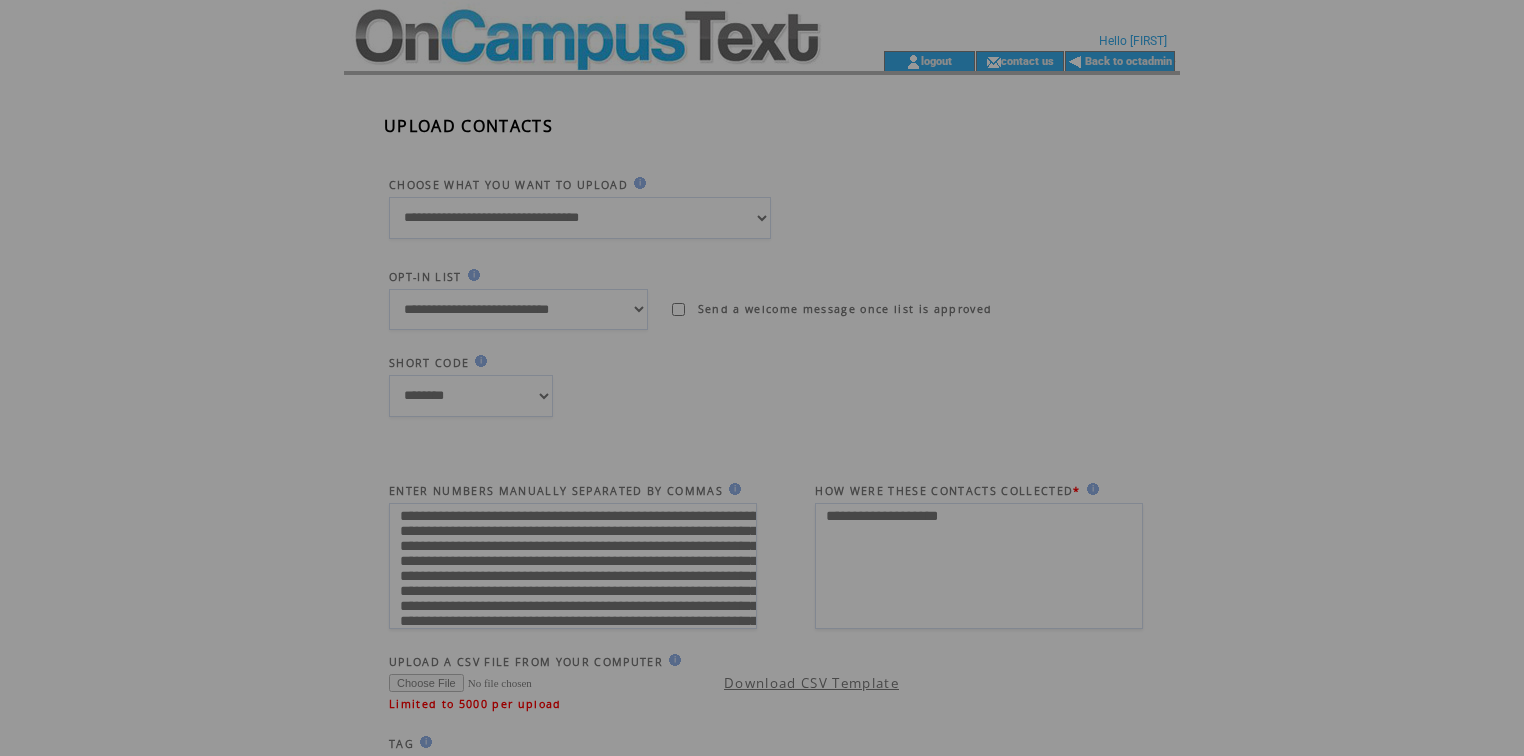 scroll, scrollTop: 0, scrollLeft: 0, axis: both 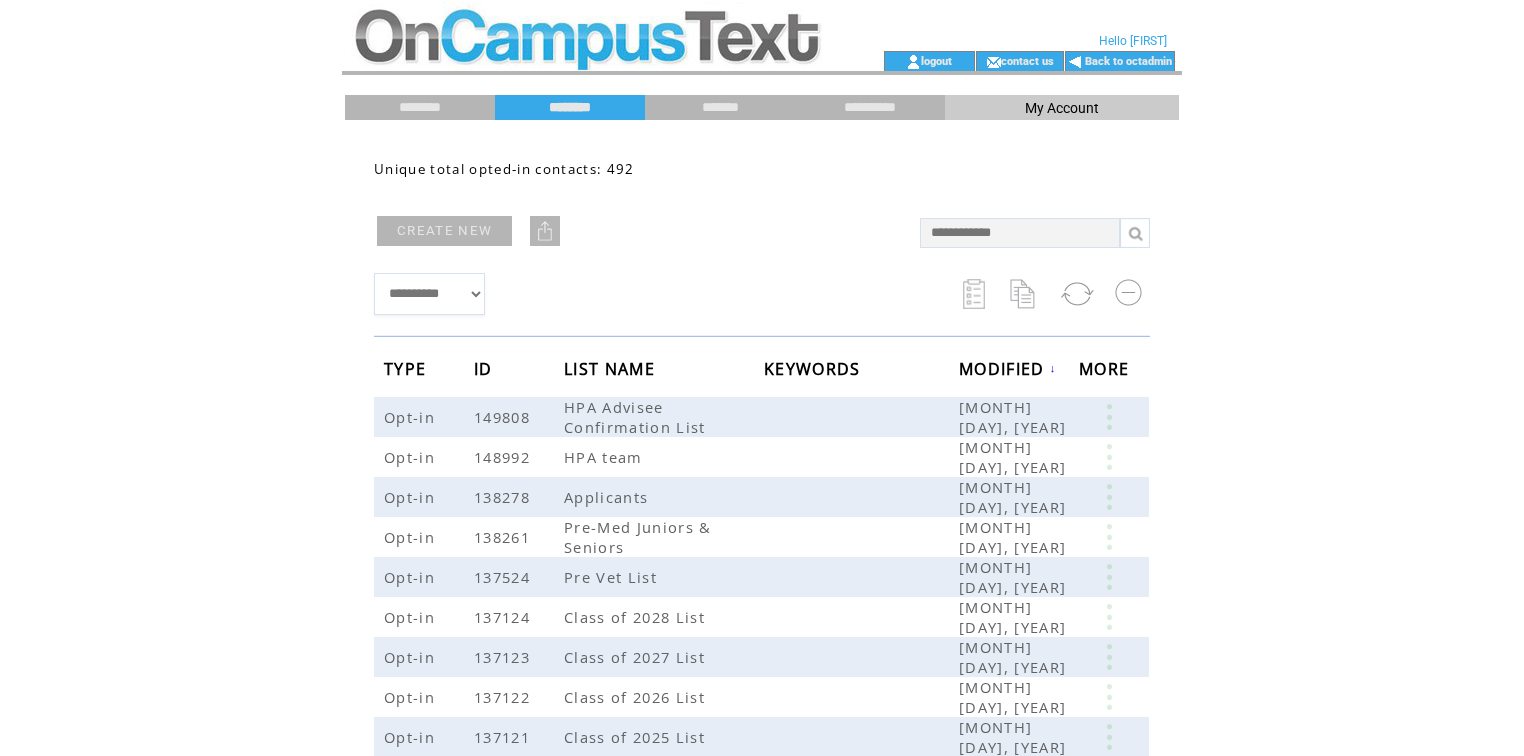 click on "CREATE NEW" at bounding box center (444, 231) 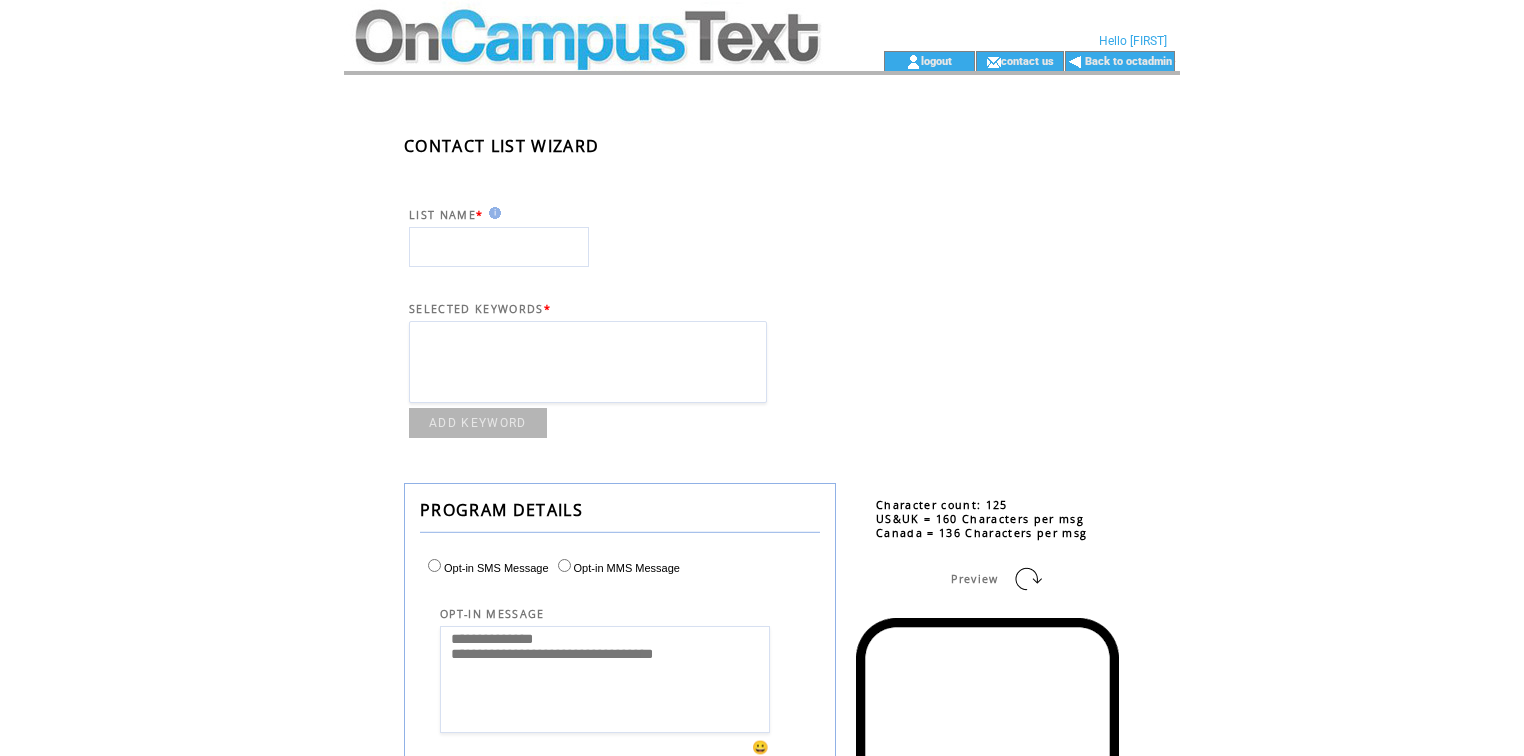 scroll, scrollTop: 0, scrollLeft: 0, axis: both 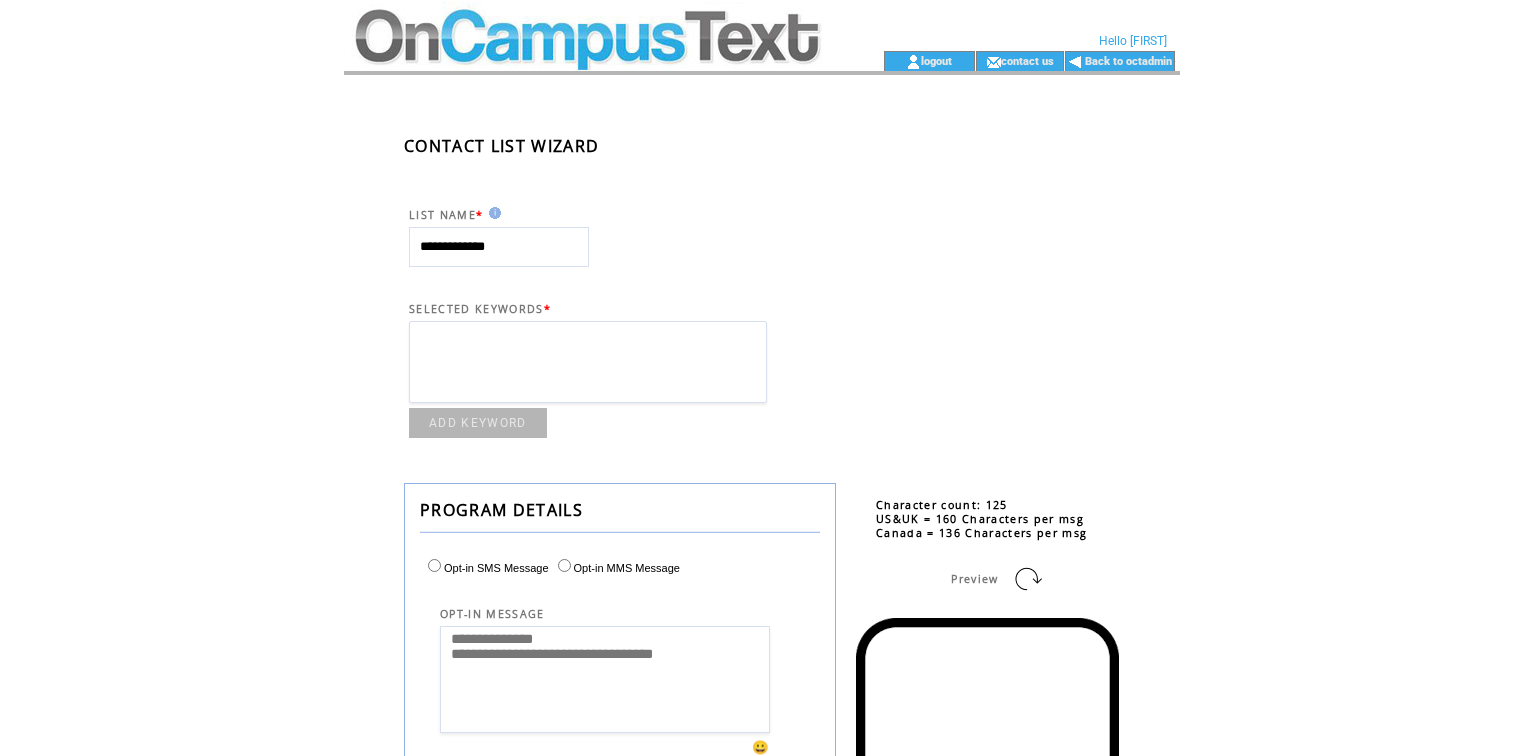 click on "**********" at bounding box center [499, 247] 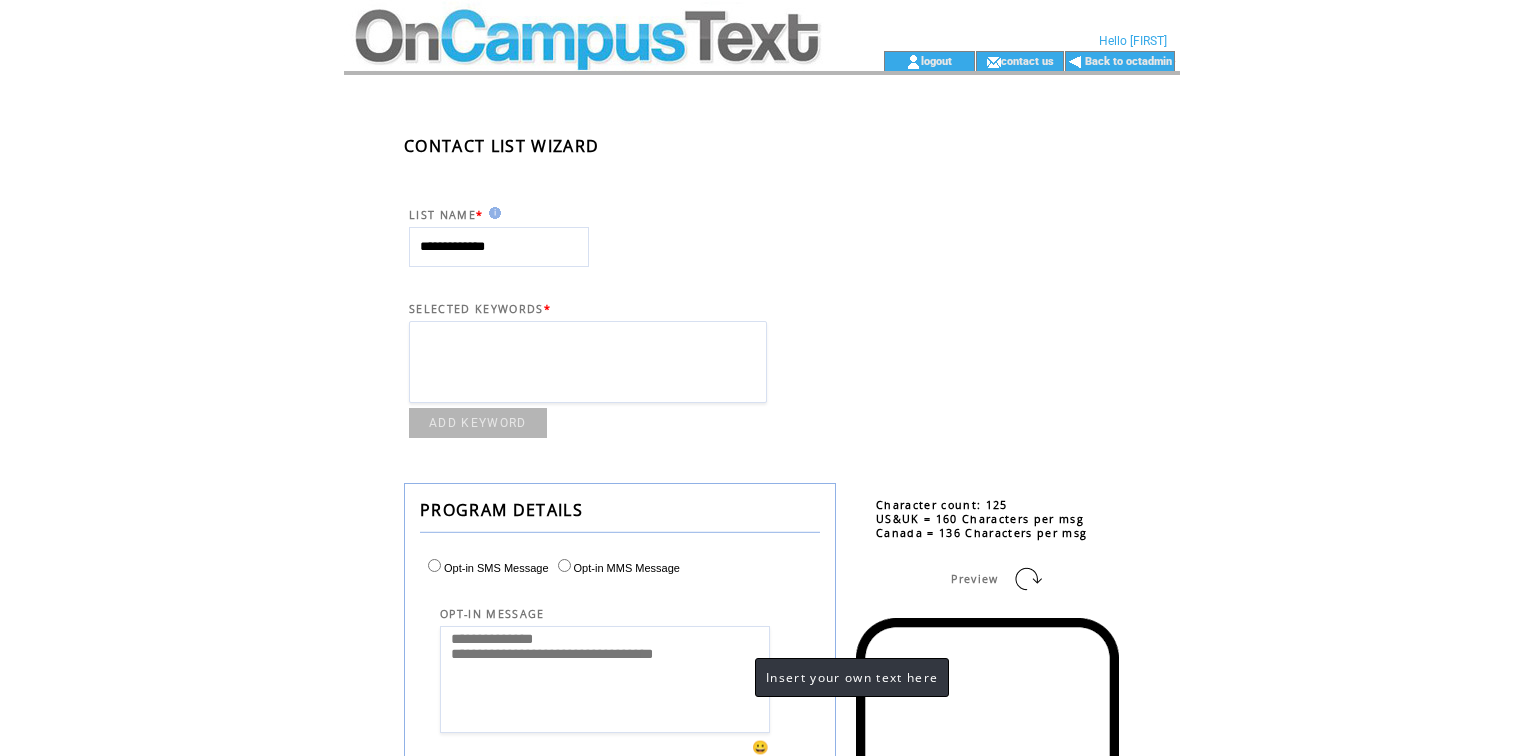 type on "**********" 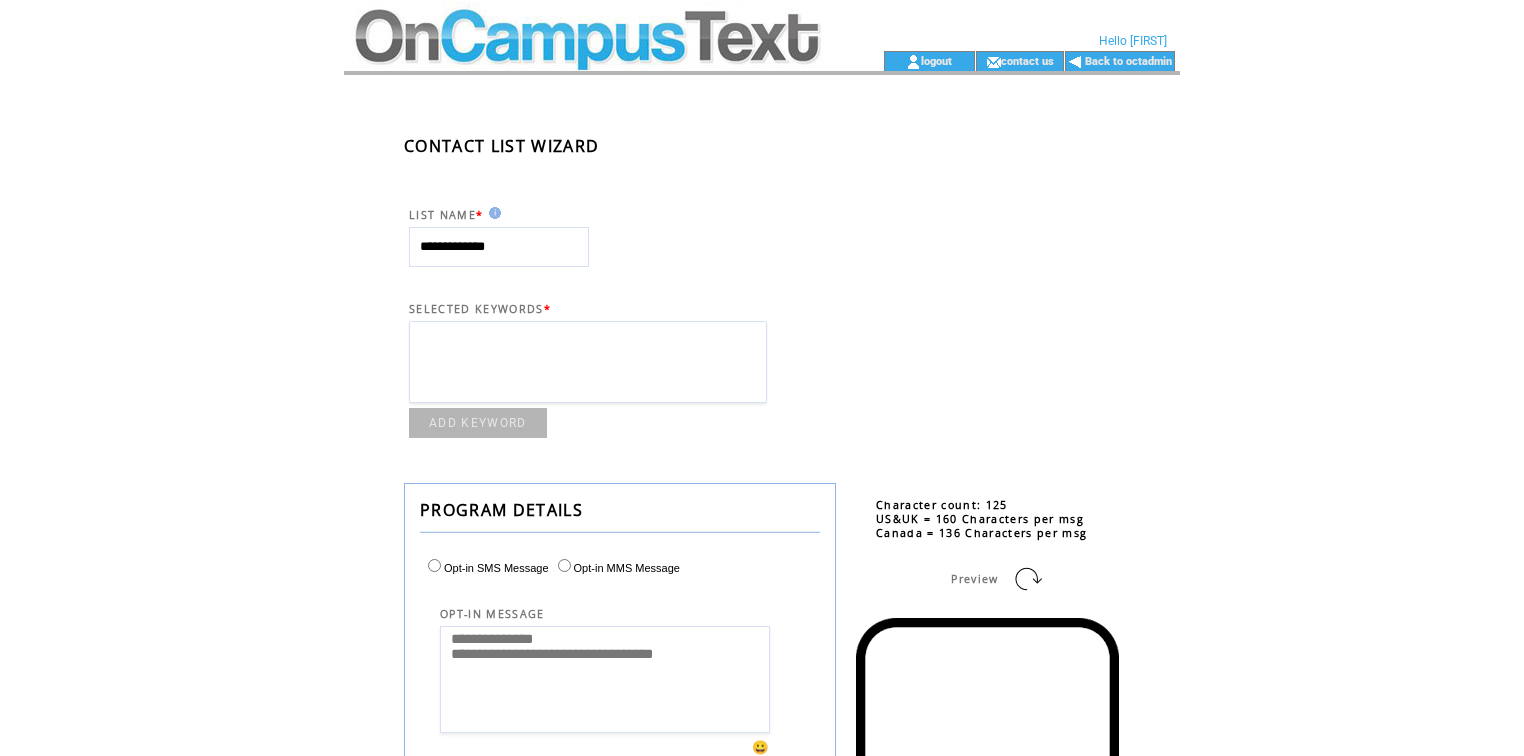 drag, startPoint x: 709, startPoint y: 690, endPoint x: 395, endPoint y: 698, distance: 314.1019 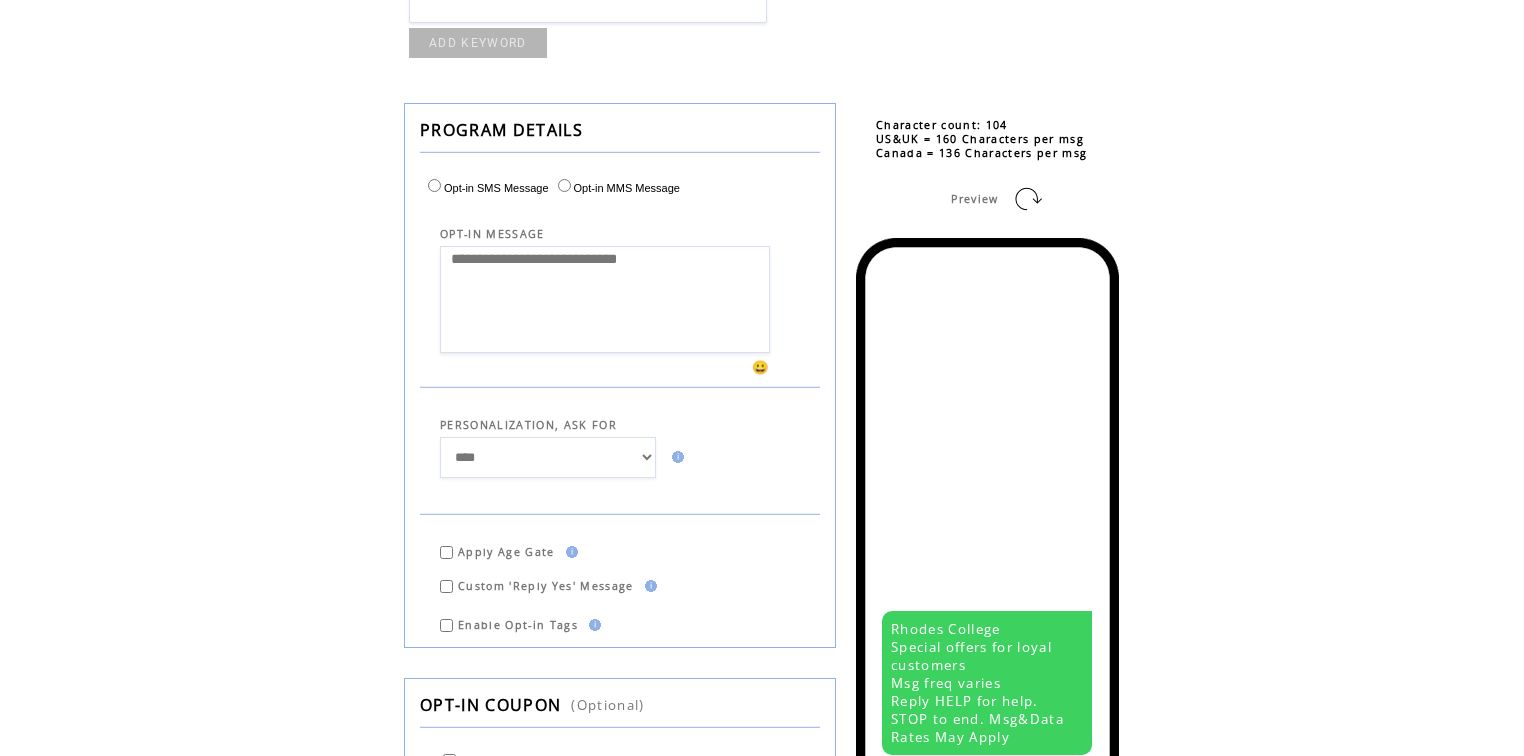 scroll, scrollTop: 774, scrollLeft: 0, axis: vertical 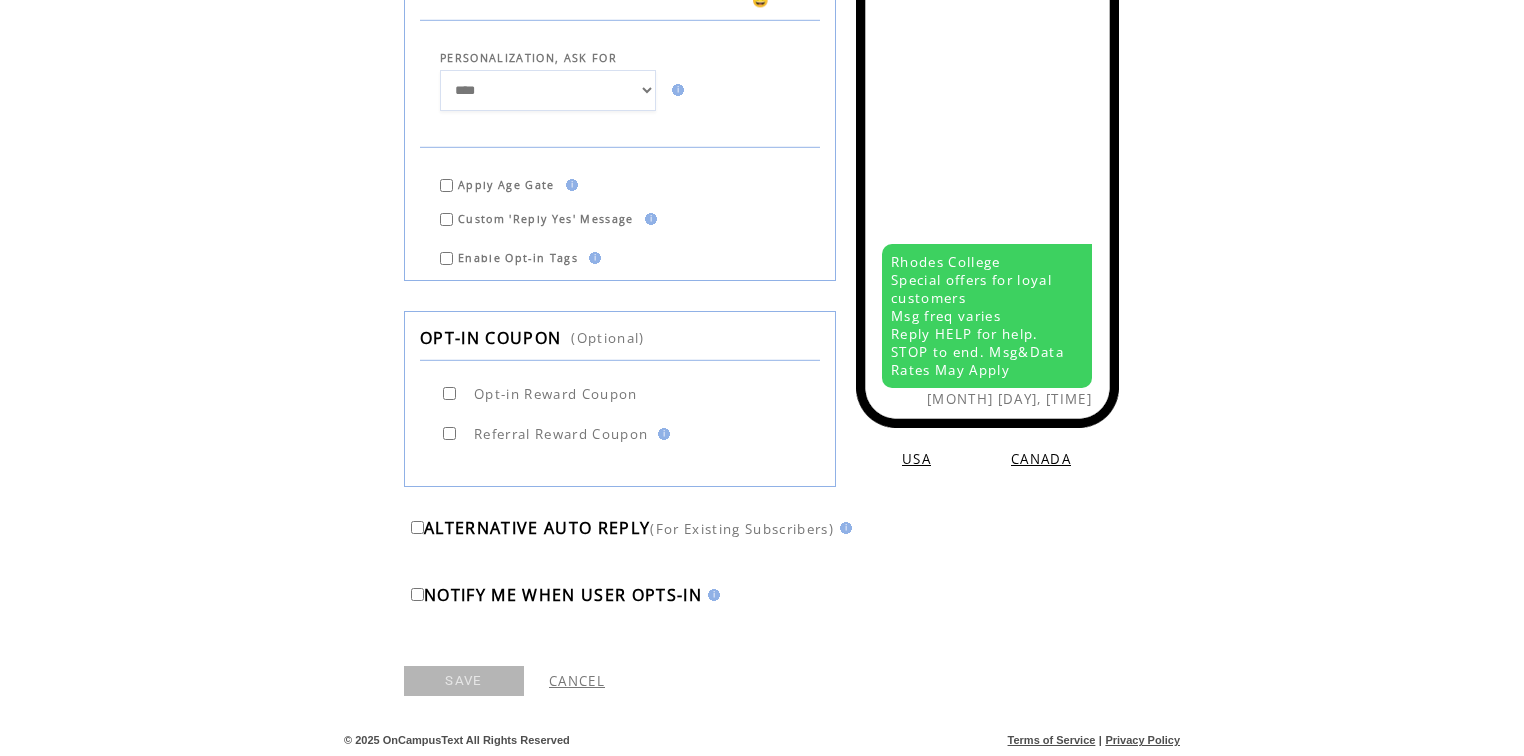 type on "**********" 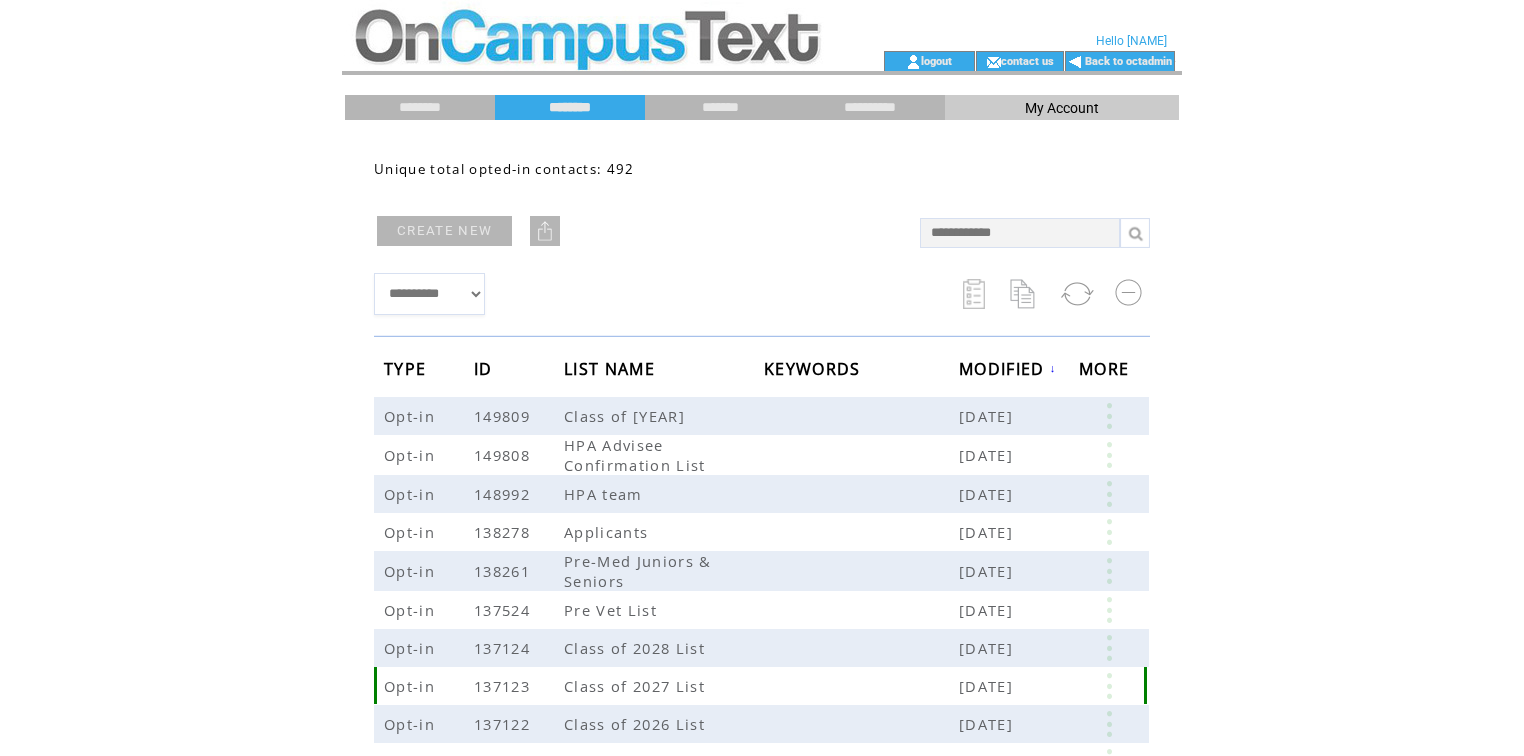 scroll, scrollTop: 0, scrollLeft: 0, axis: both 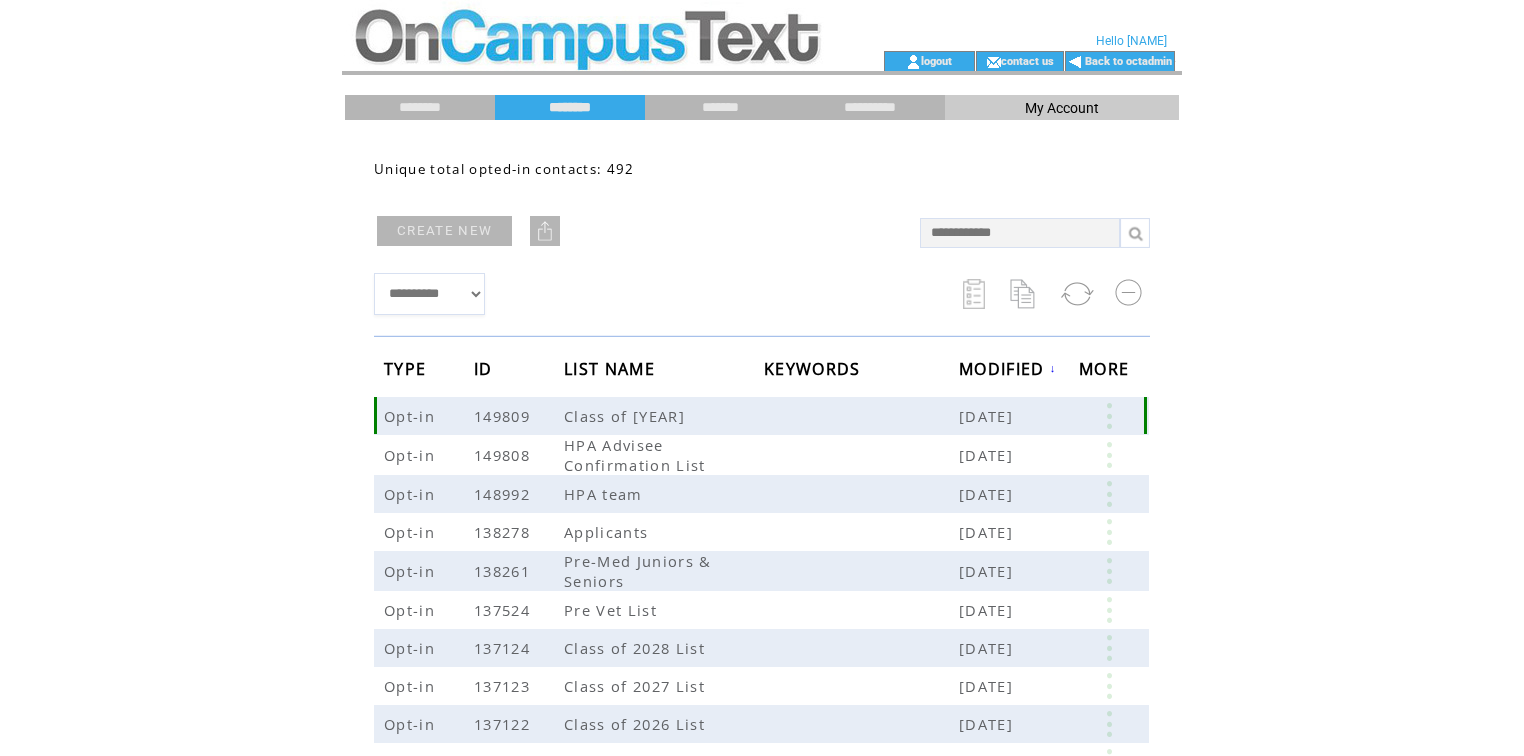click at bounding box center [1111, 416] 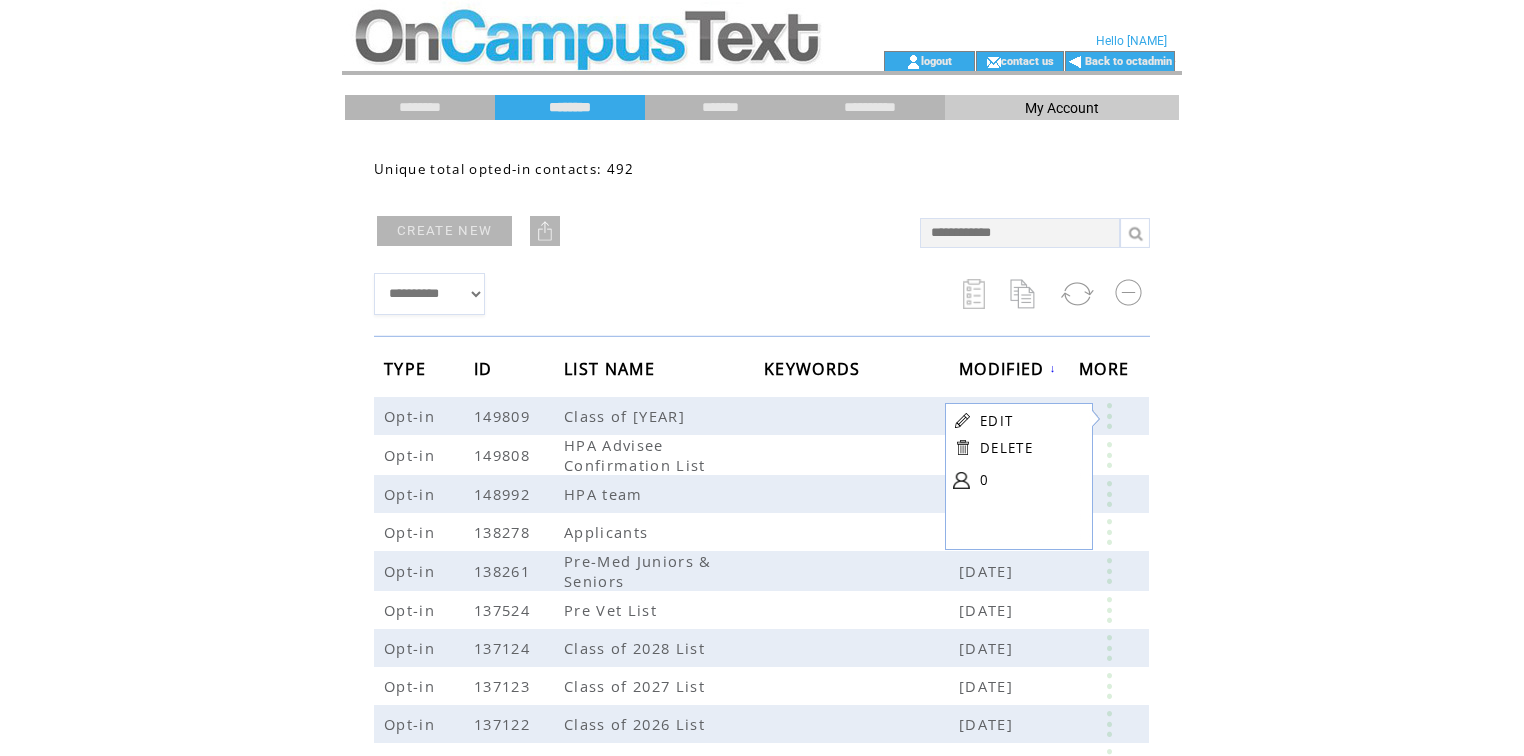 click on "EDIT" at bounding box center [996, 421] 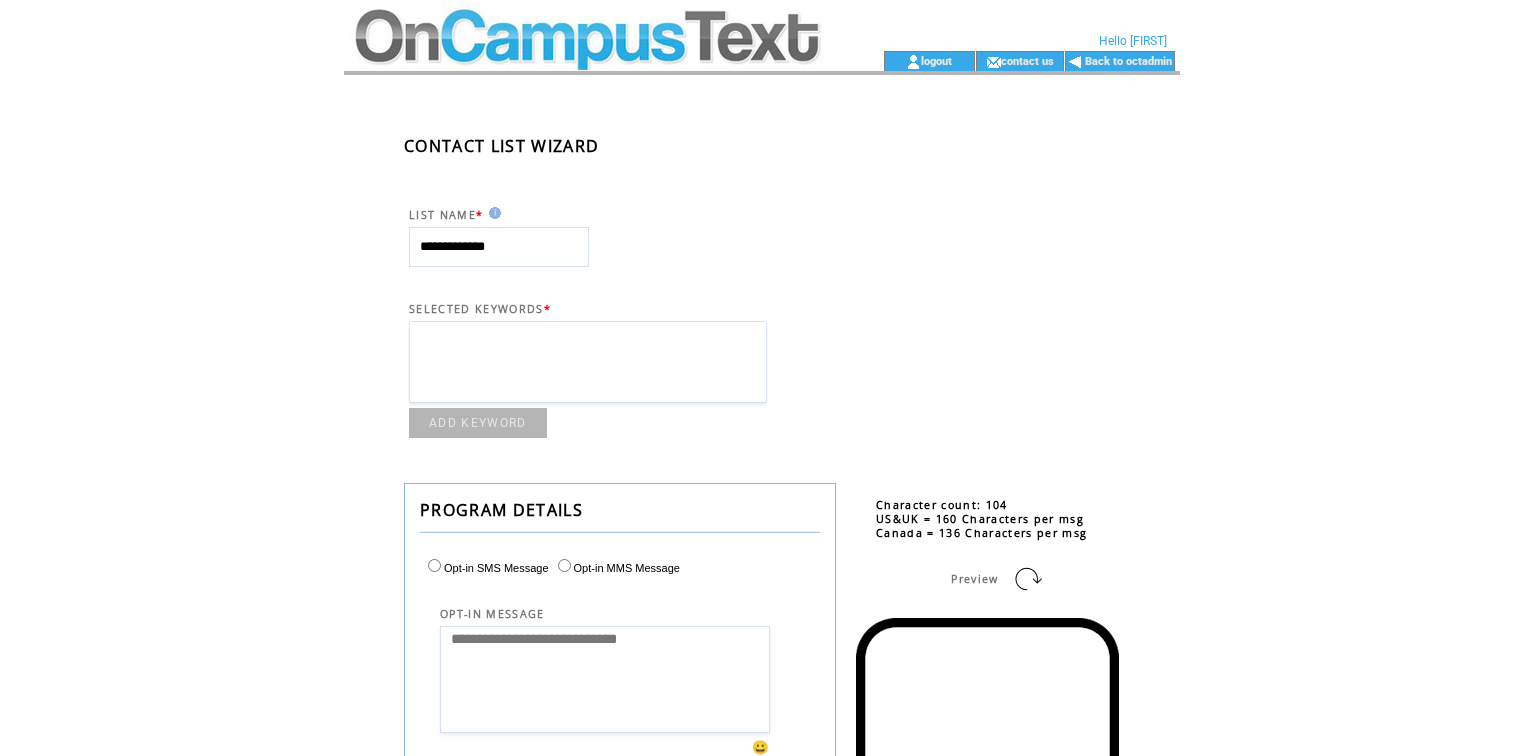 scroll, scrollTop: 0, scrollLeft: 0, axis: both 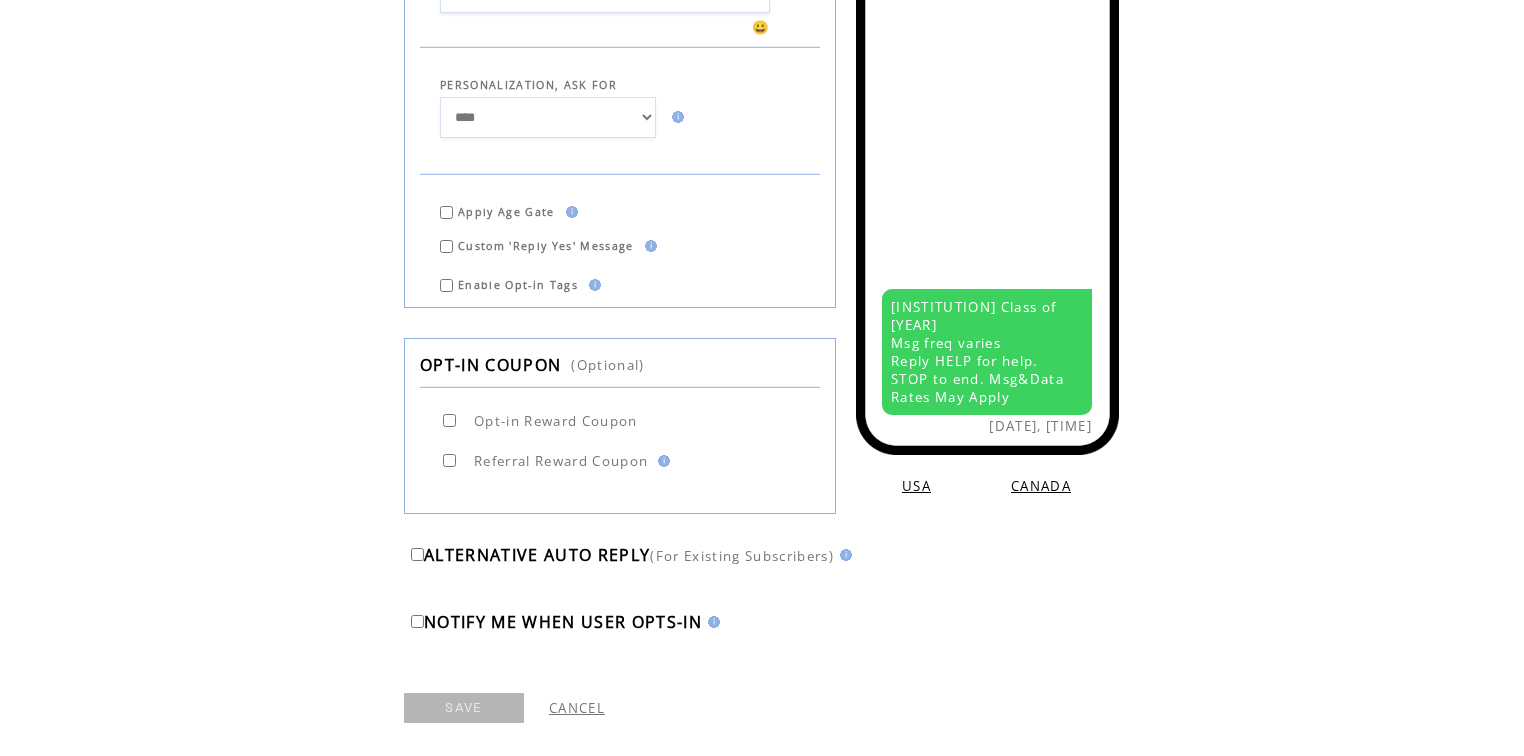 type on "**********" 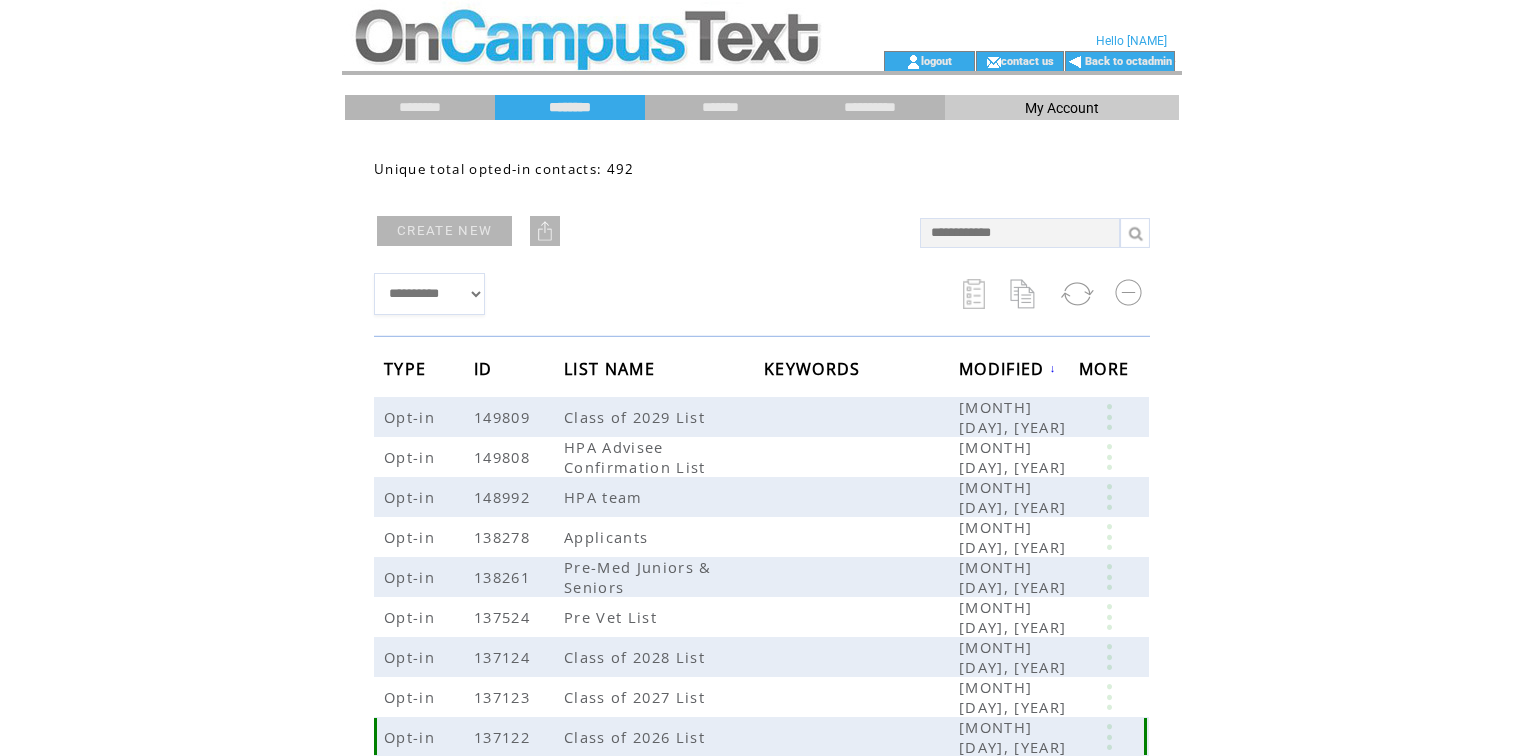 scroll, scrollTop: 0, scrollLeft: 0, axis: both 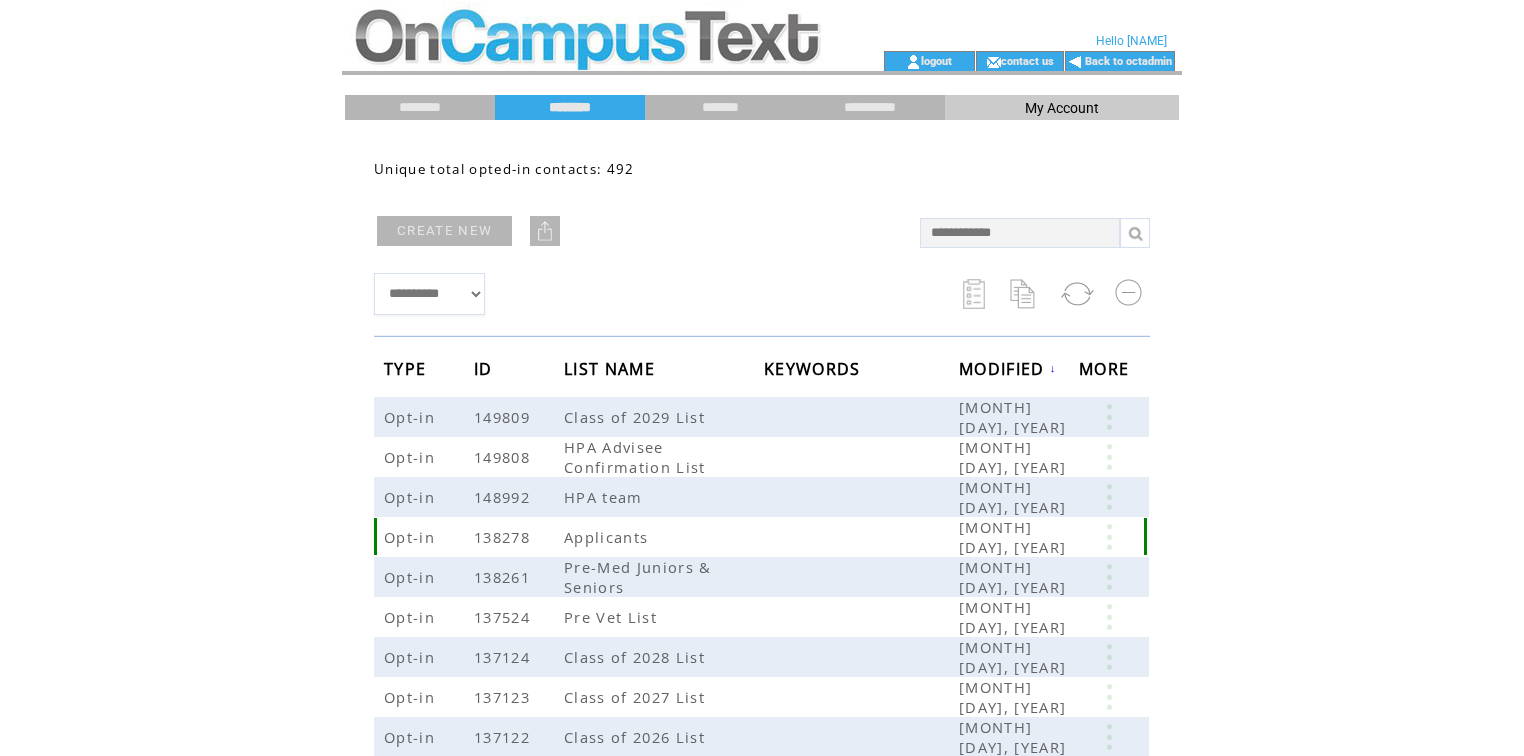 click at bounding box center [1109, 537] 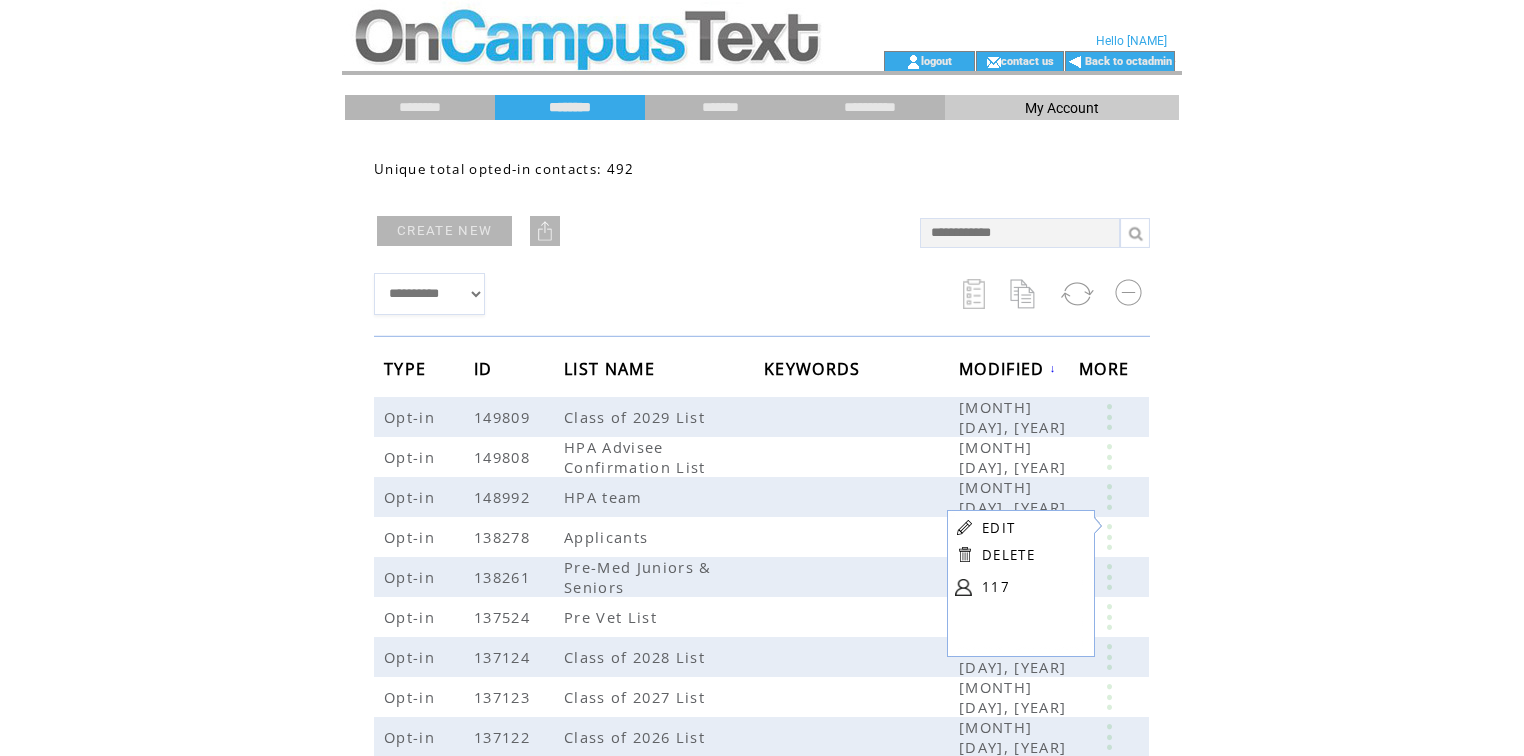 click on "EDIT DELETE 117" at bounding box center (1018, 560) 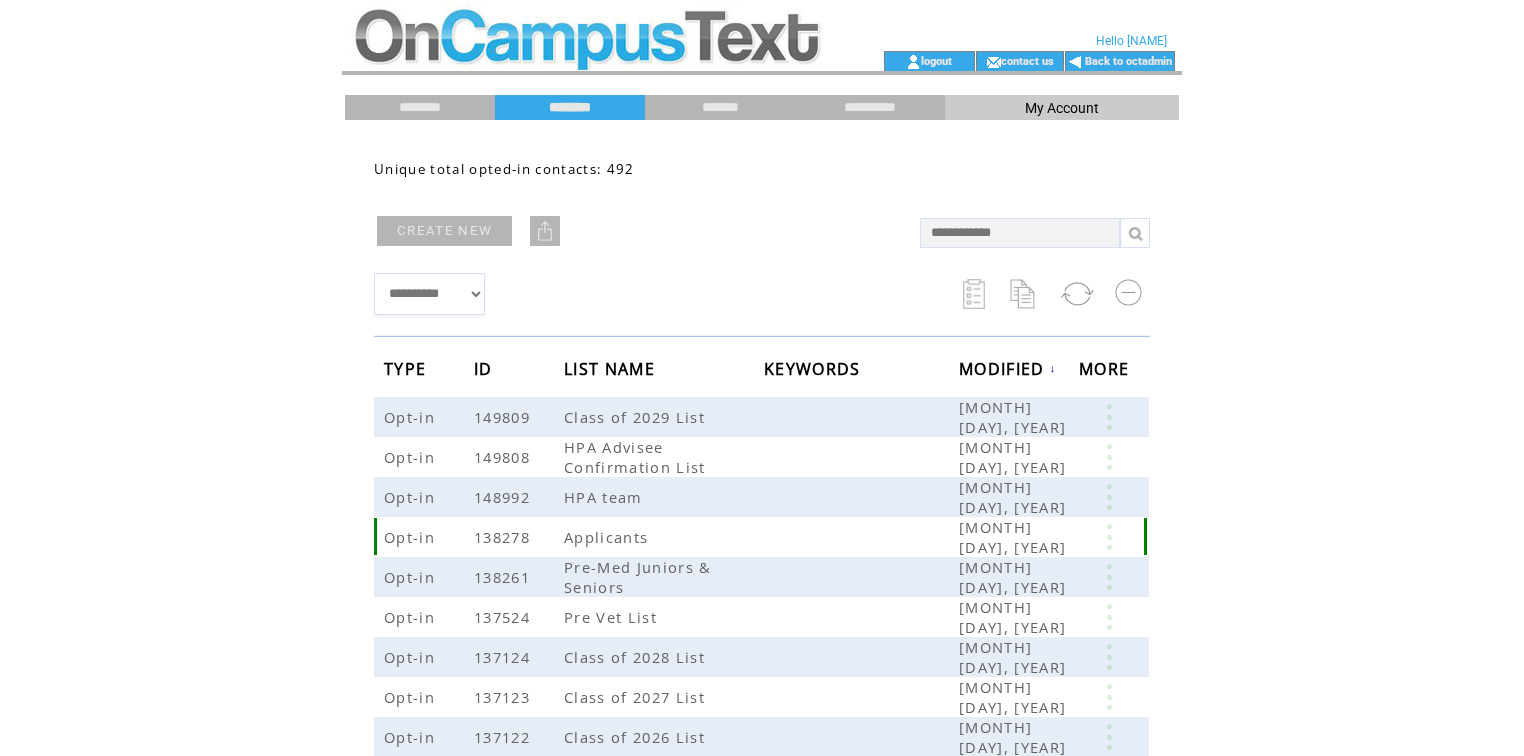 click at bounding box center (1109, 537) 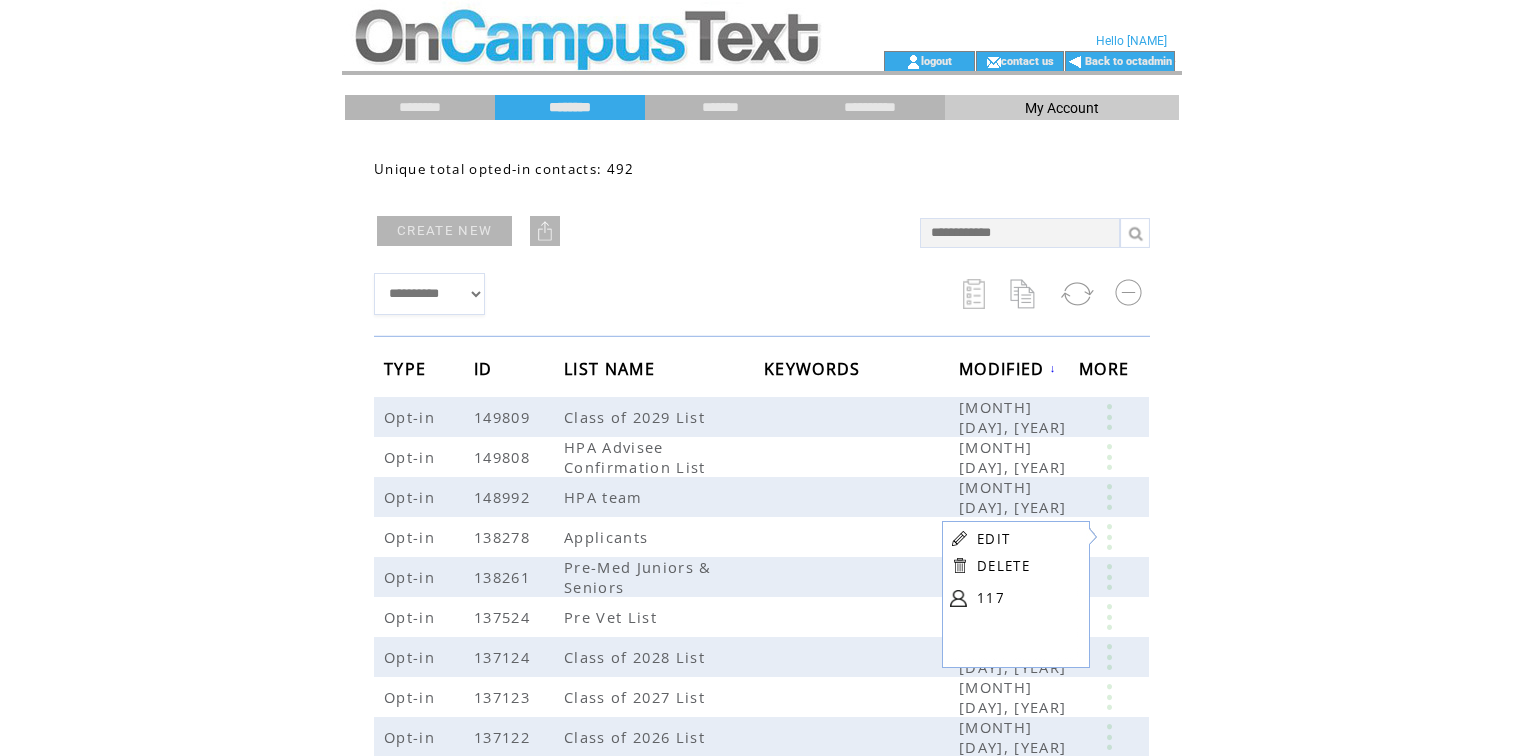 click on "EDIT DELETE 117" at bounding box center [1013, 571] 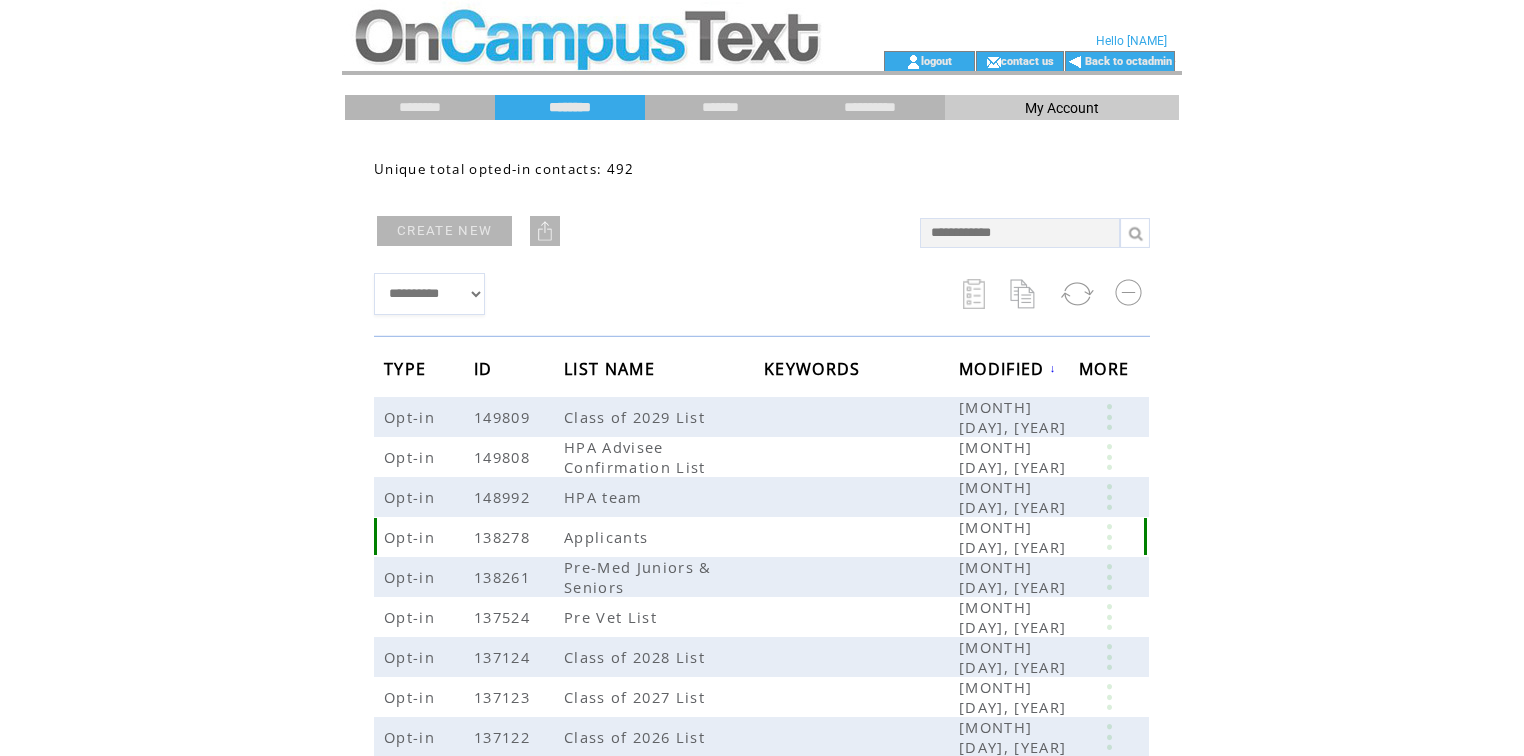 click at bounding box center (1109, 537) 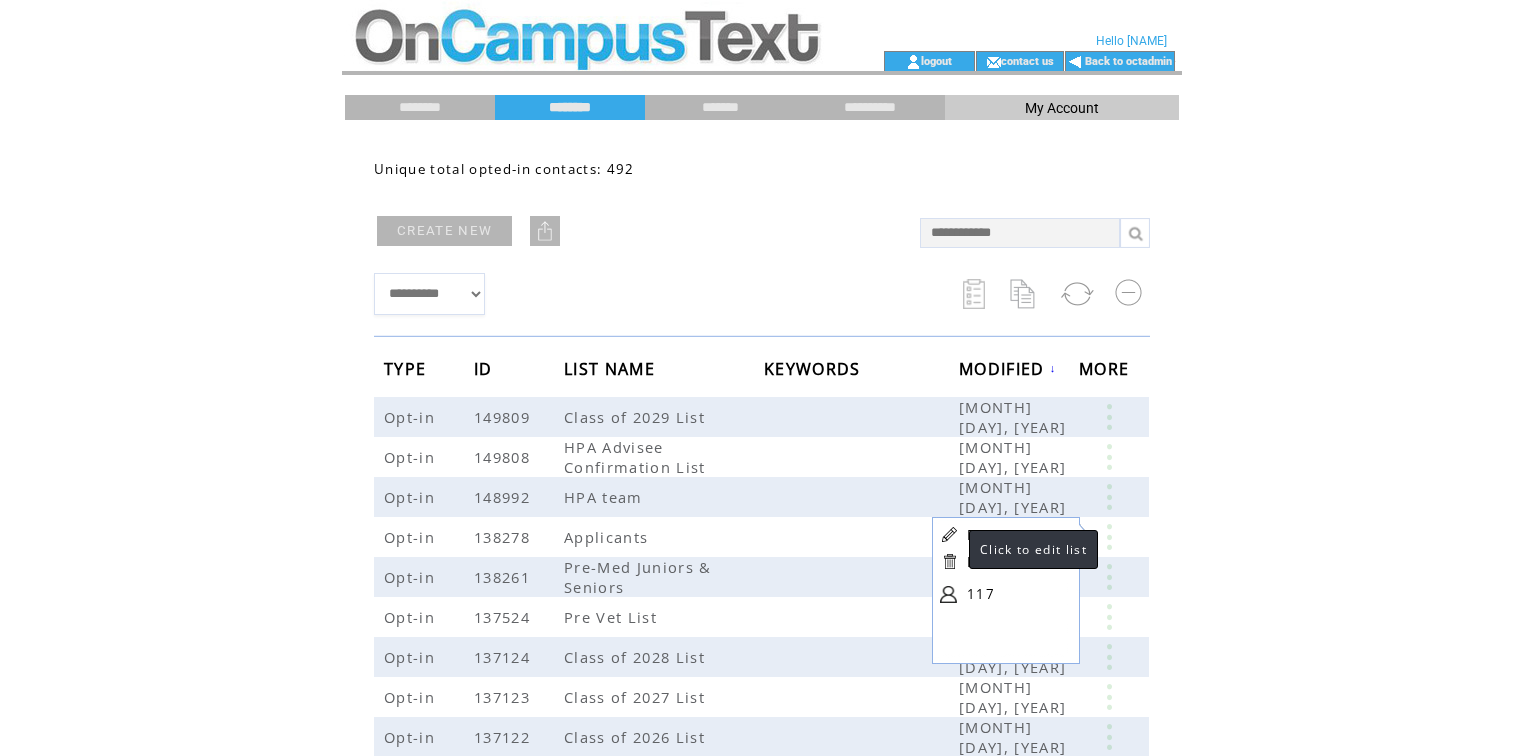 click at bounding box center [949, 534] 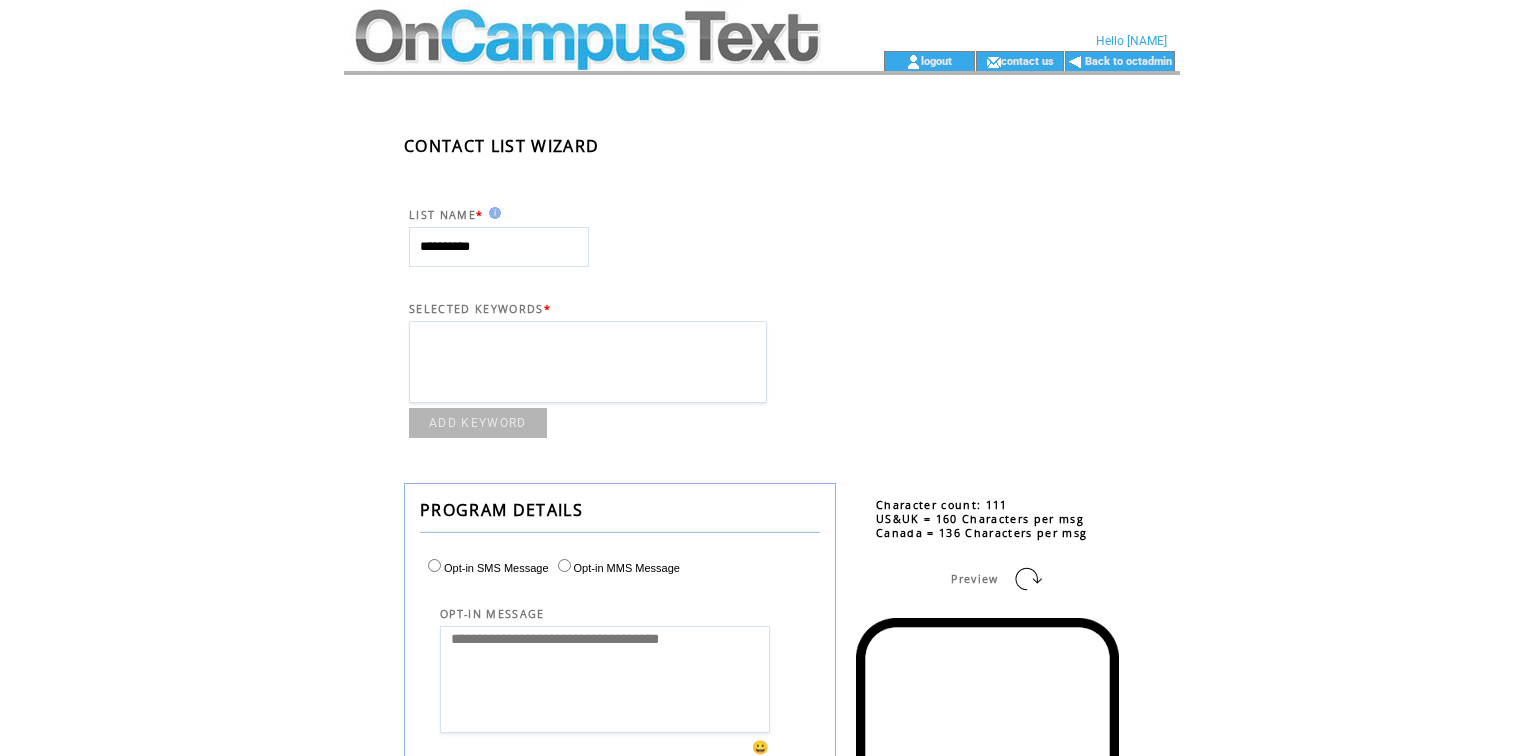scroll, scrollTop: 0, scrollLeft: 0, axis: both 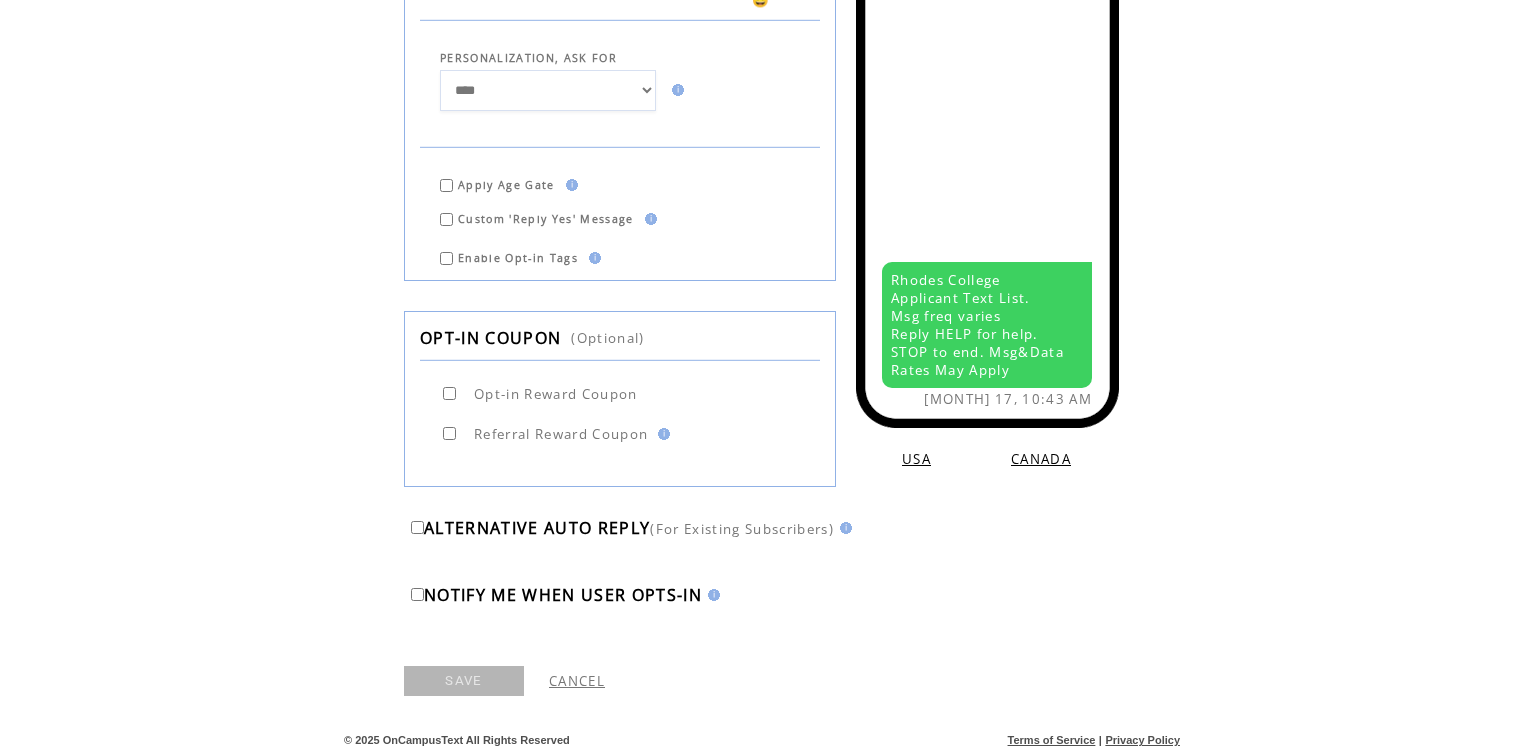 type on "**********" 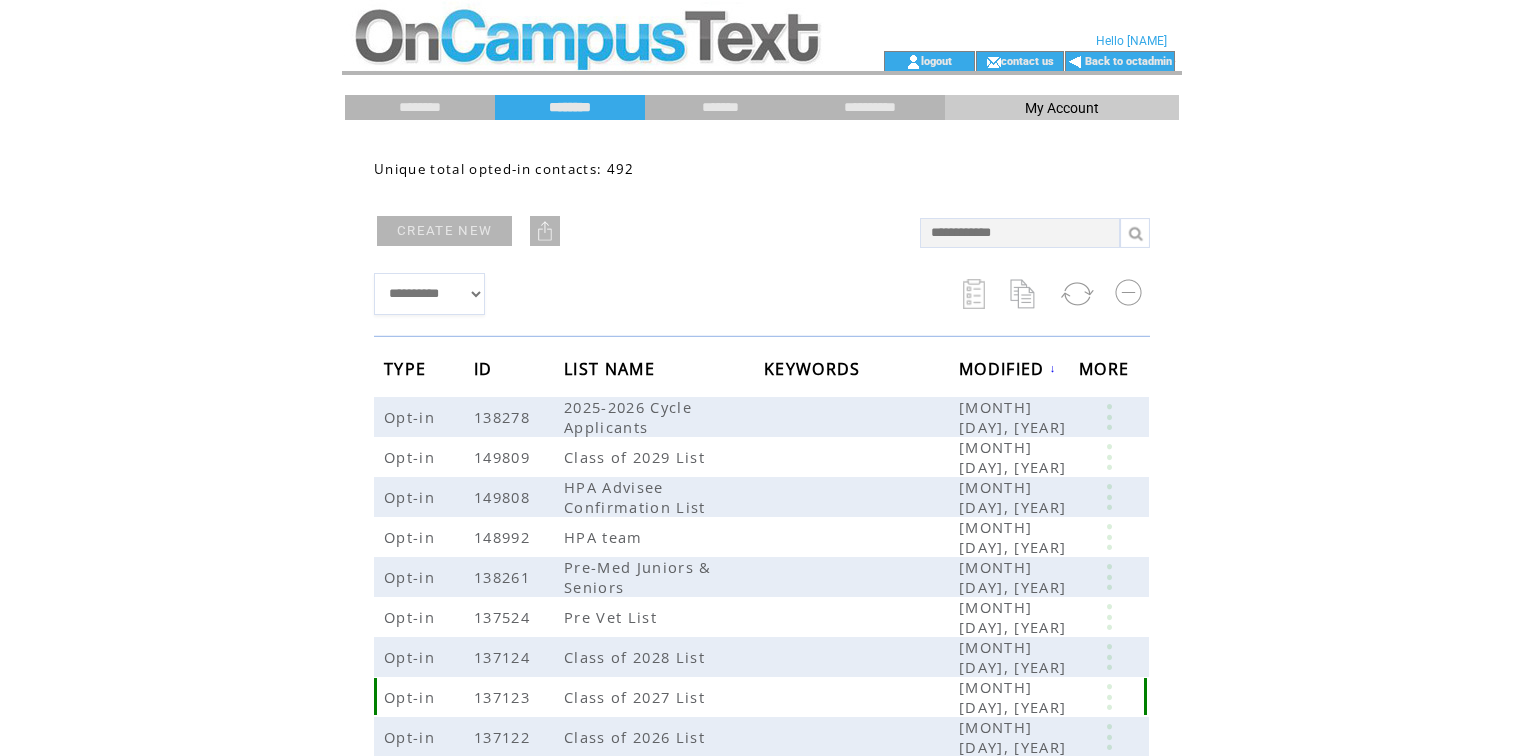 scroll, scrollTop: 0, scrollLeft: 0, axis: both 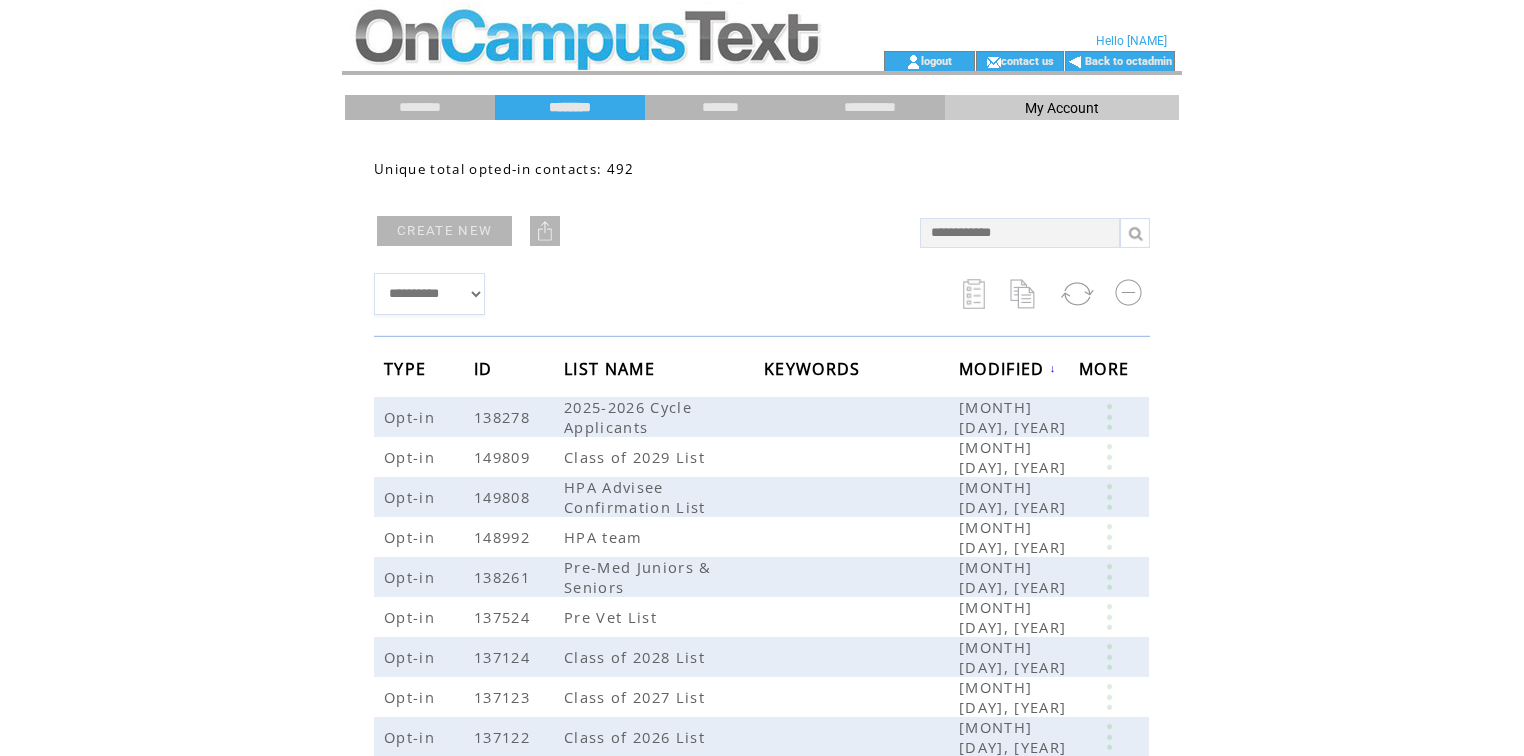 click on "CREATE NEW" at bounding box center (444, 231) 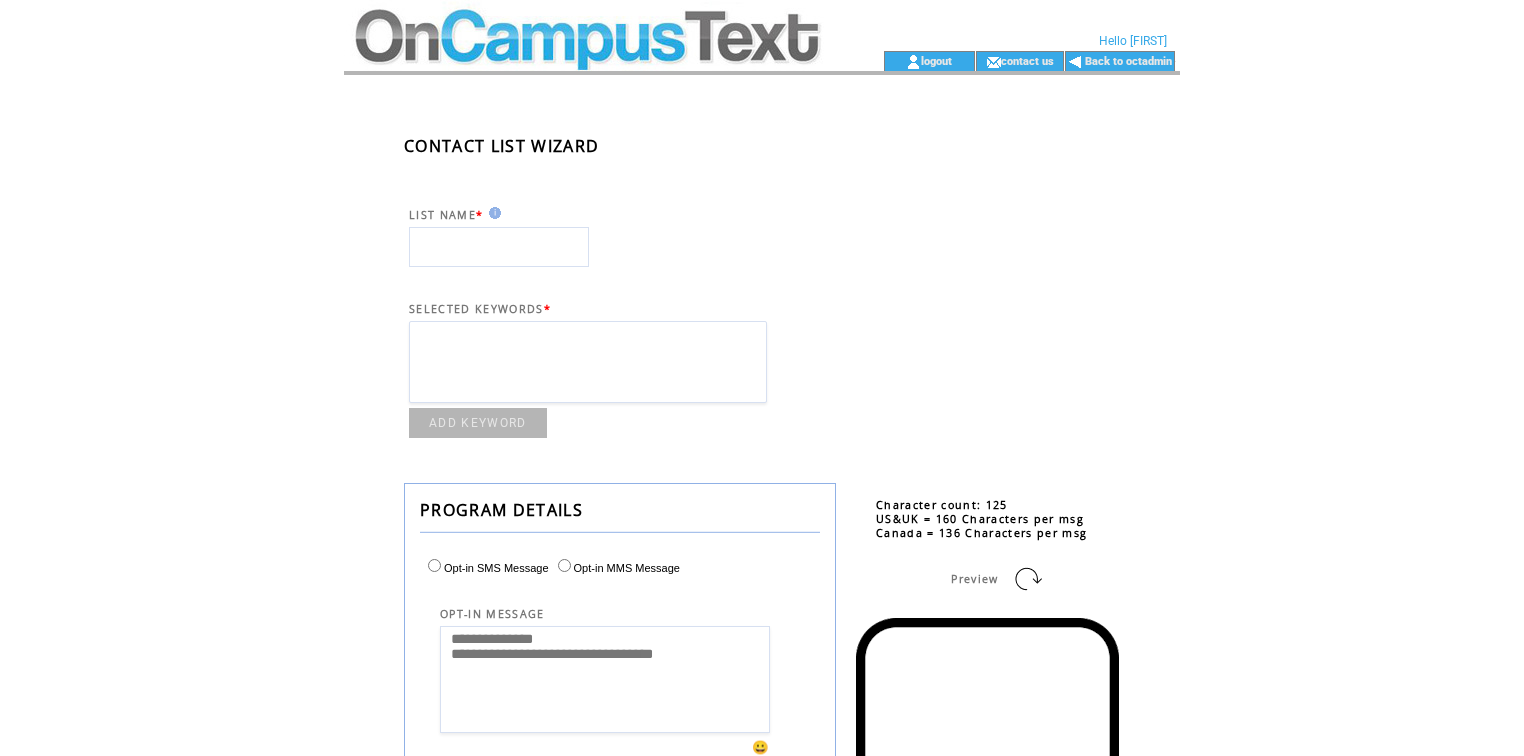 scroll, scrollTop: 0, scrollLeft: 0, axis: both 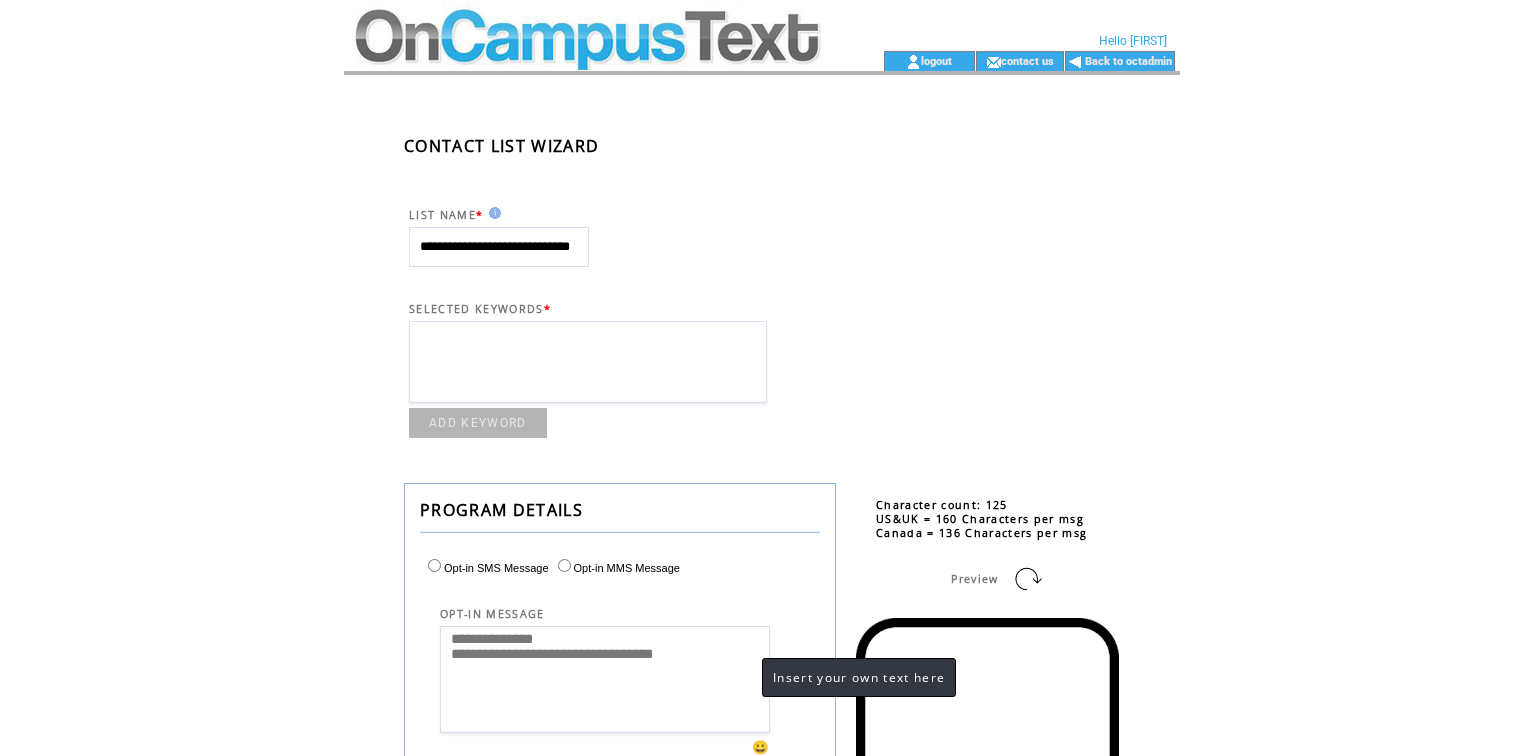 type on "**********" 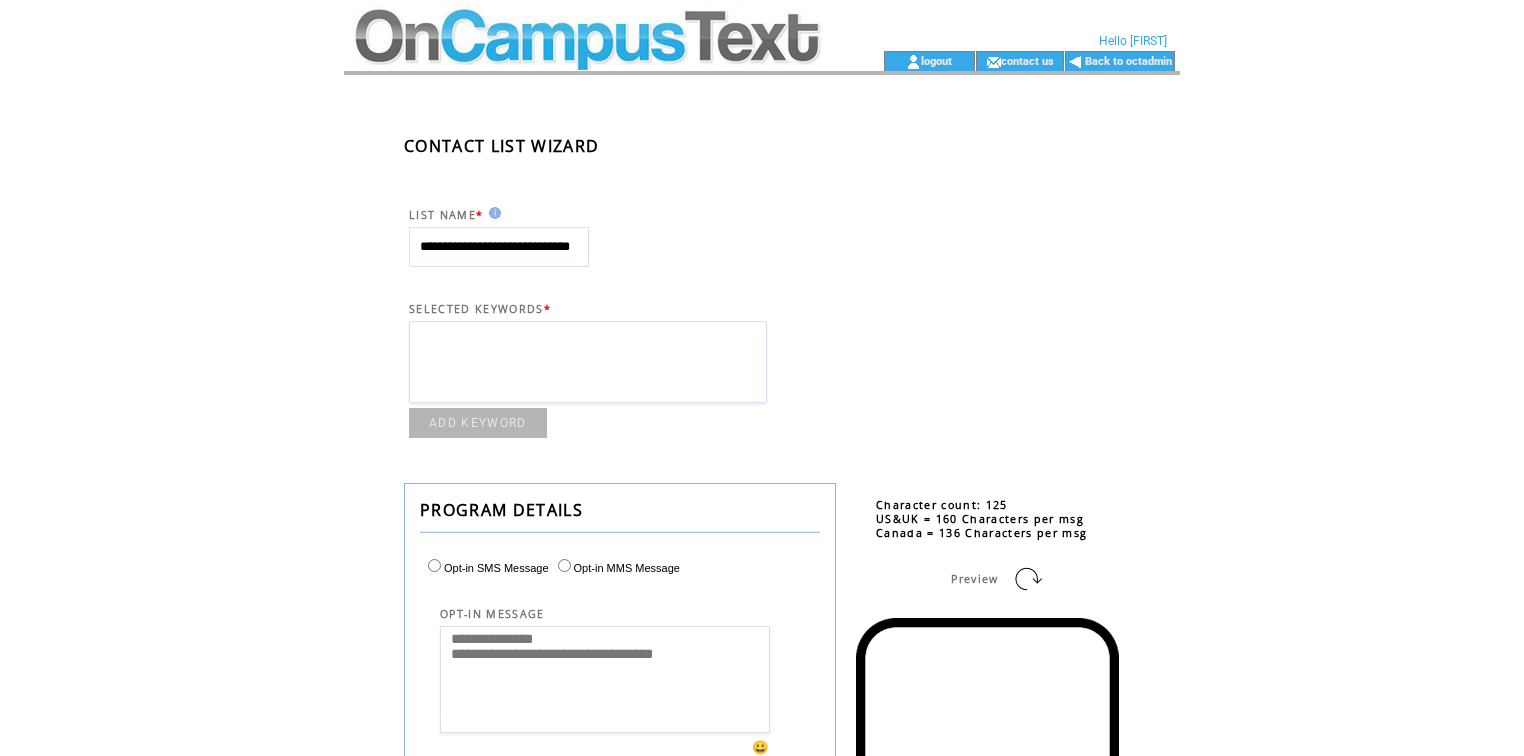 drag, startPoint x: 588, startPoint y: 683, endPoint x: 416, endPoint y: 692, distance: 172.2353 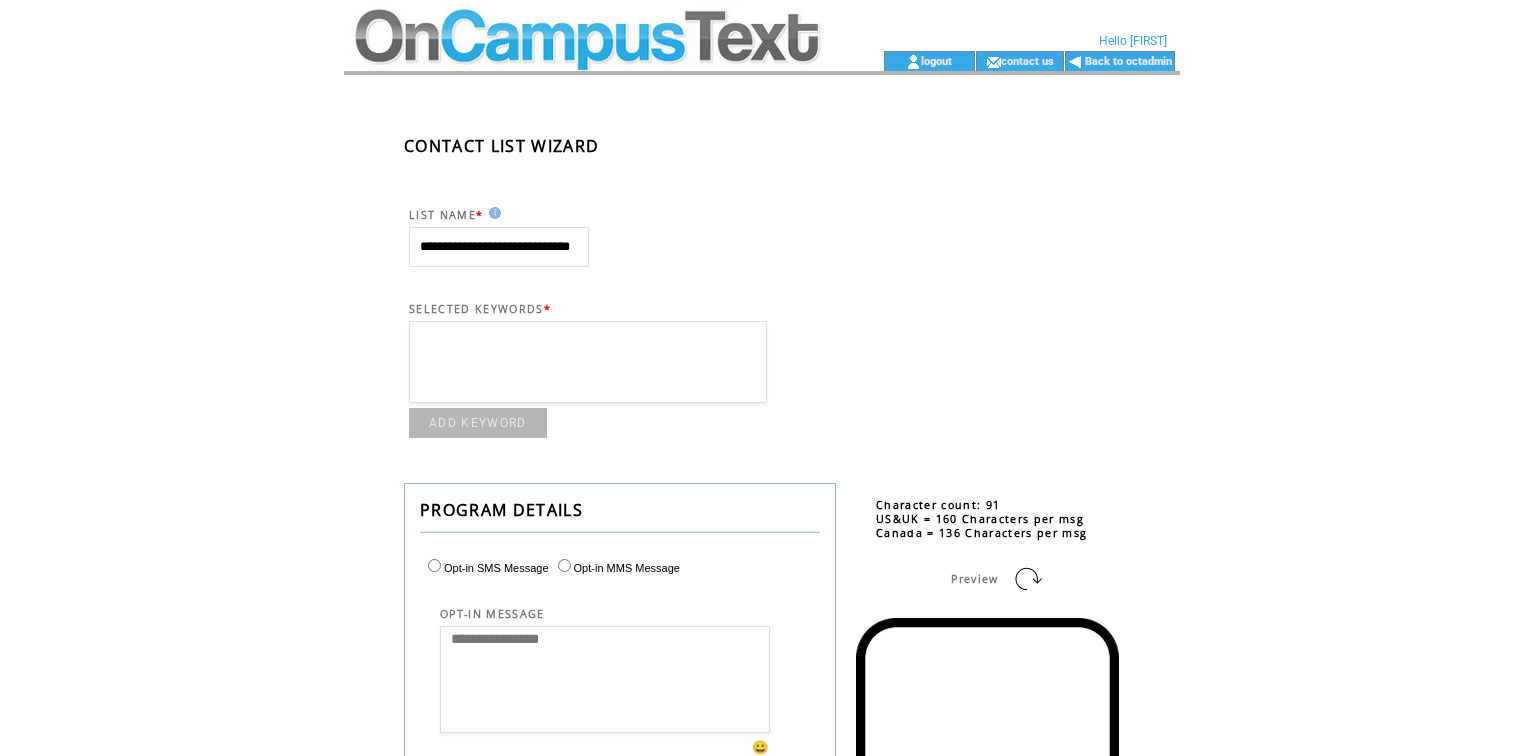 paste on "**********" 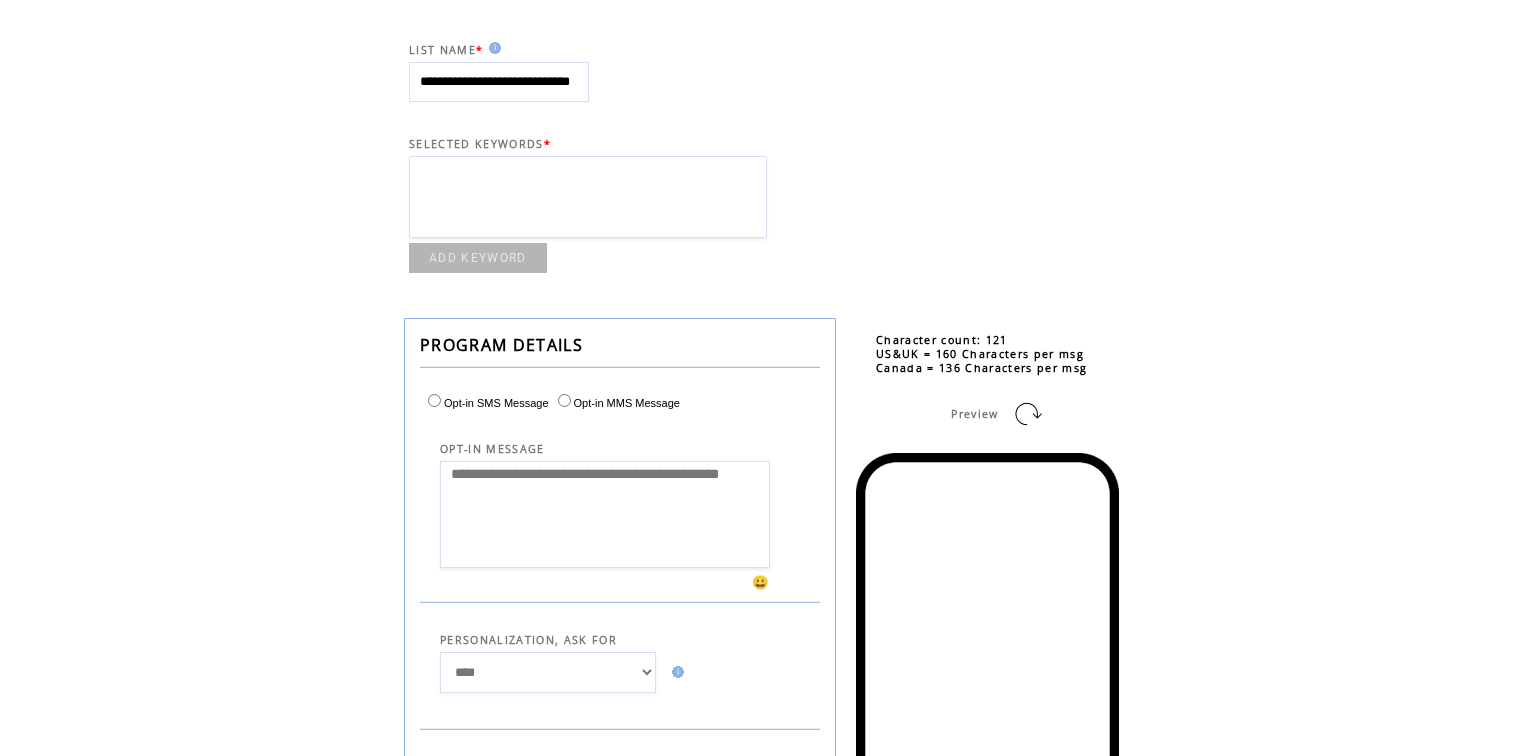 scroll, scrollTop: 774, scrollLeft: 0, axis: vertical 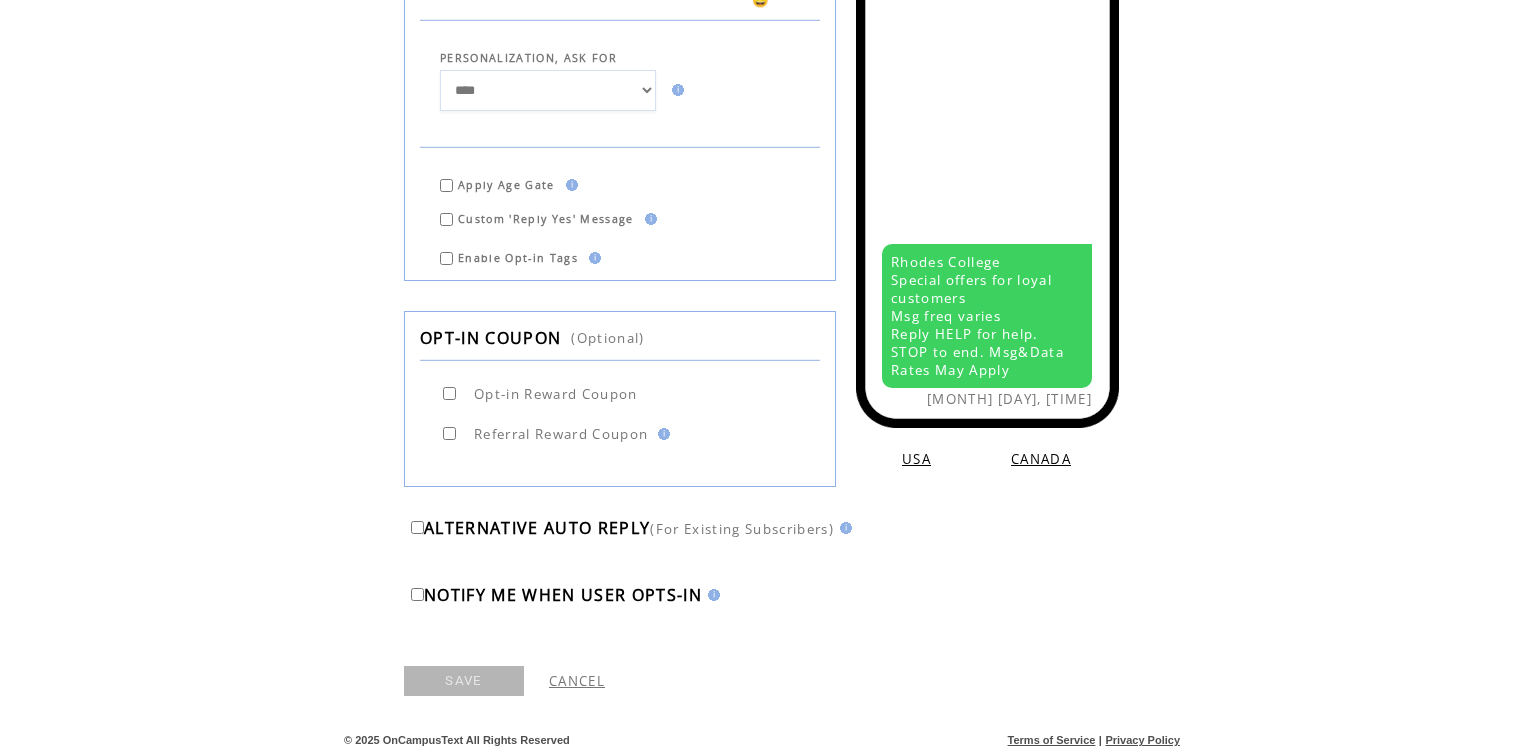 type on "**********" 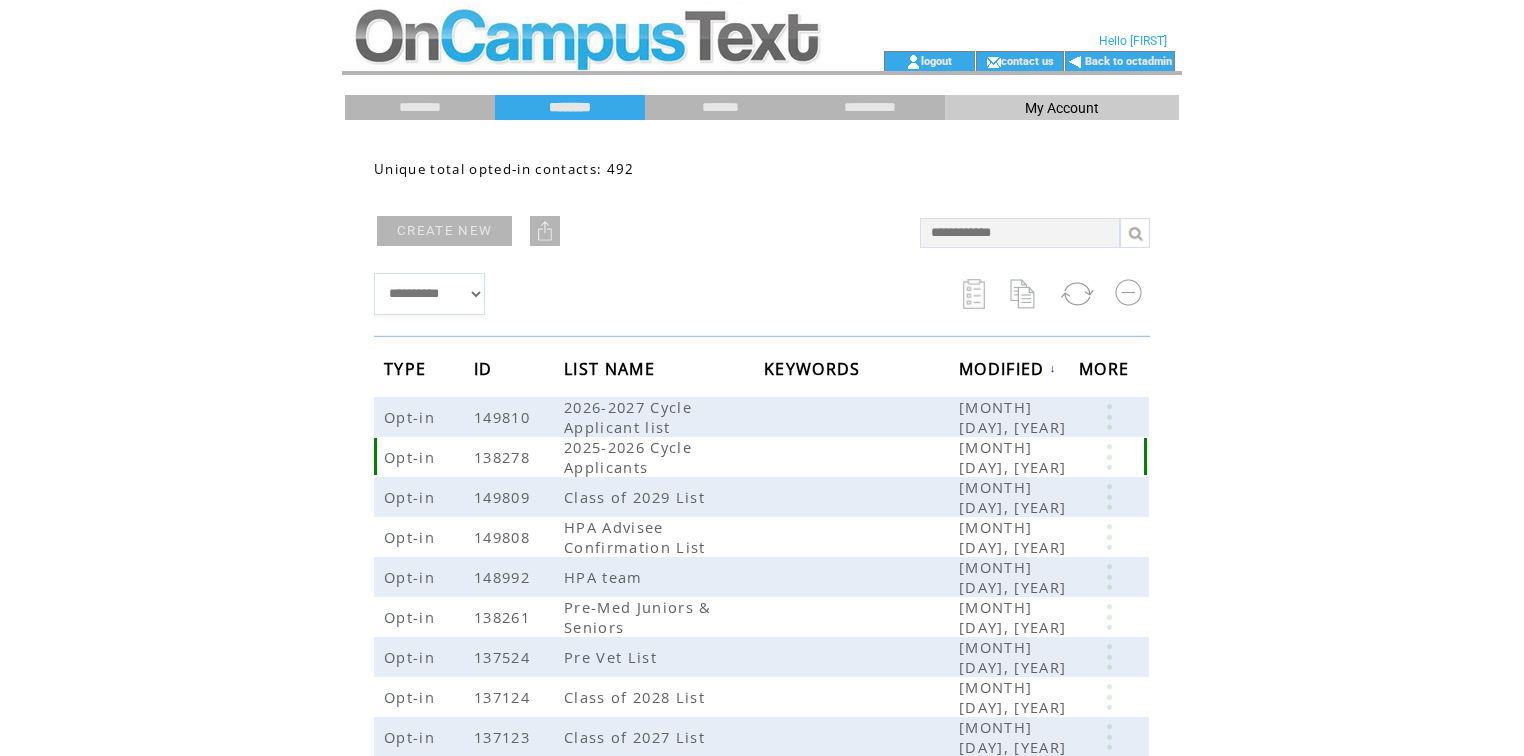 scroll, scrollTop: 0, scrollLeft: 0, axis: both 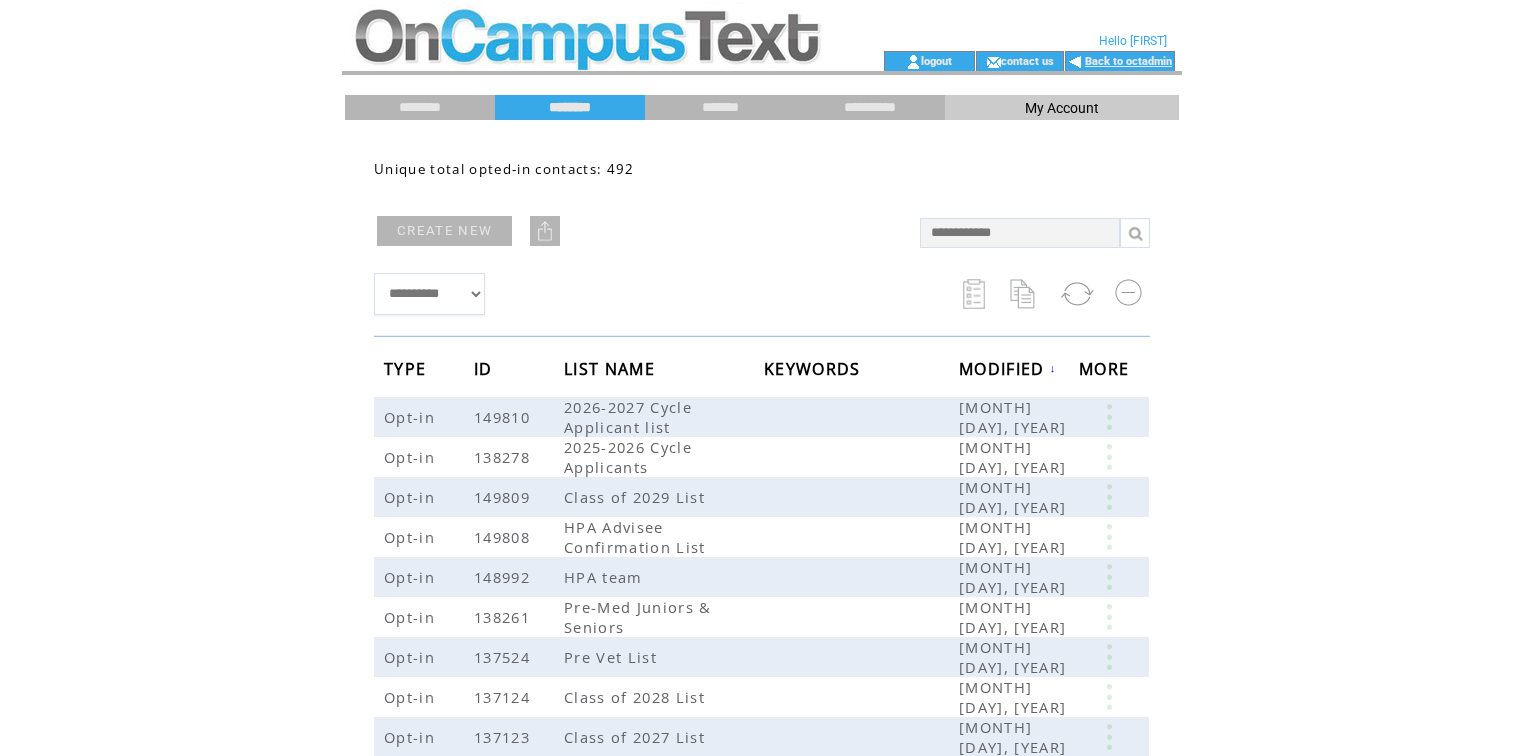 click on "Back to octadmin" at bounding box center [1128, 61] 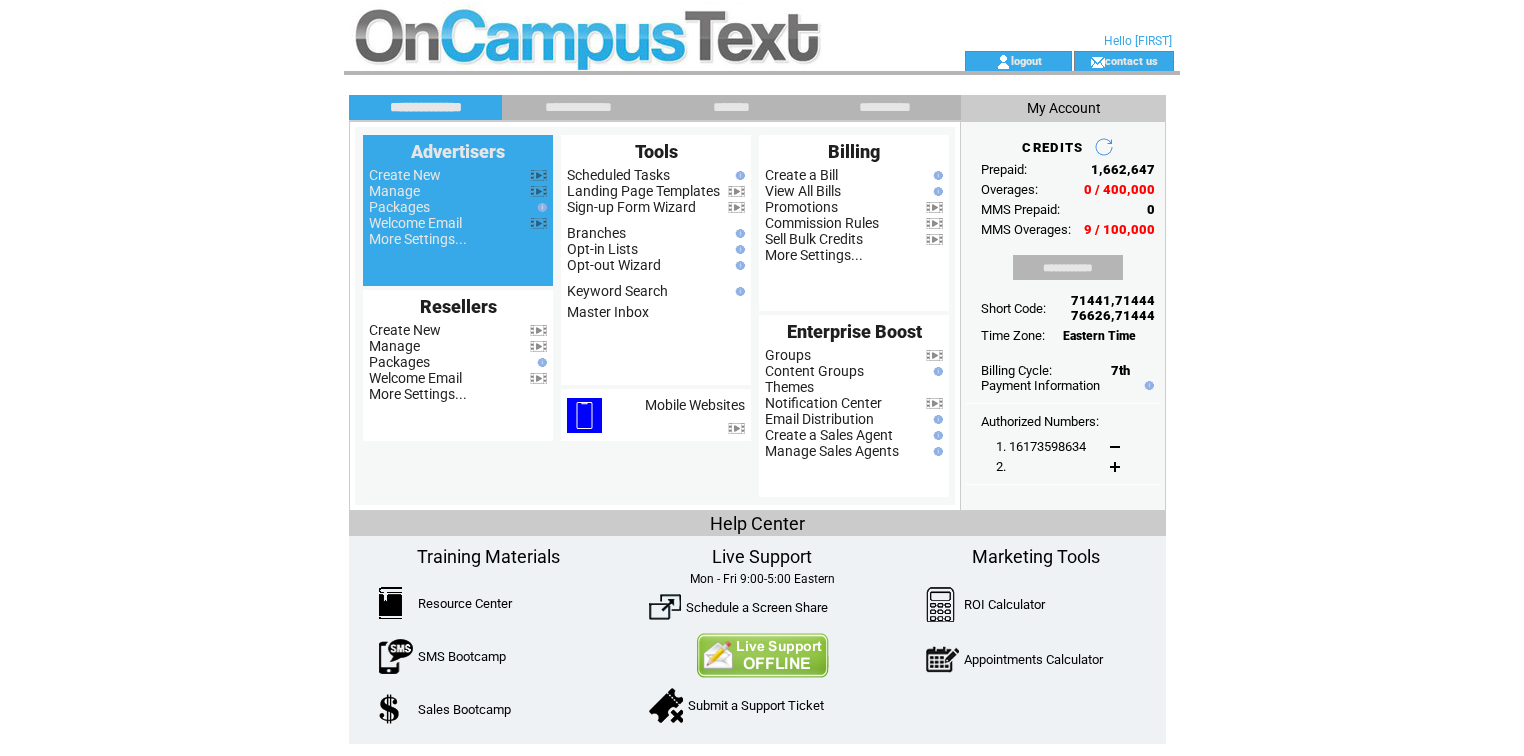 scroll, scrollTop: 0, scrollLeft: 0, axis: both 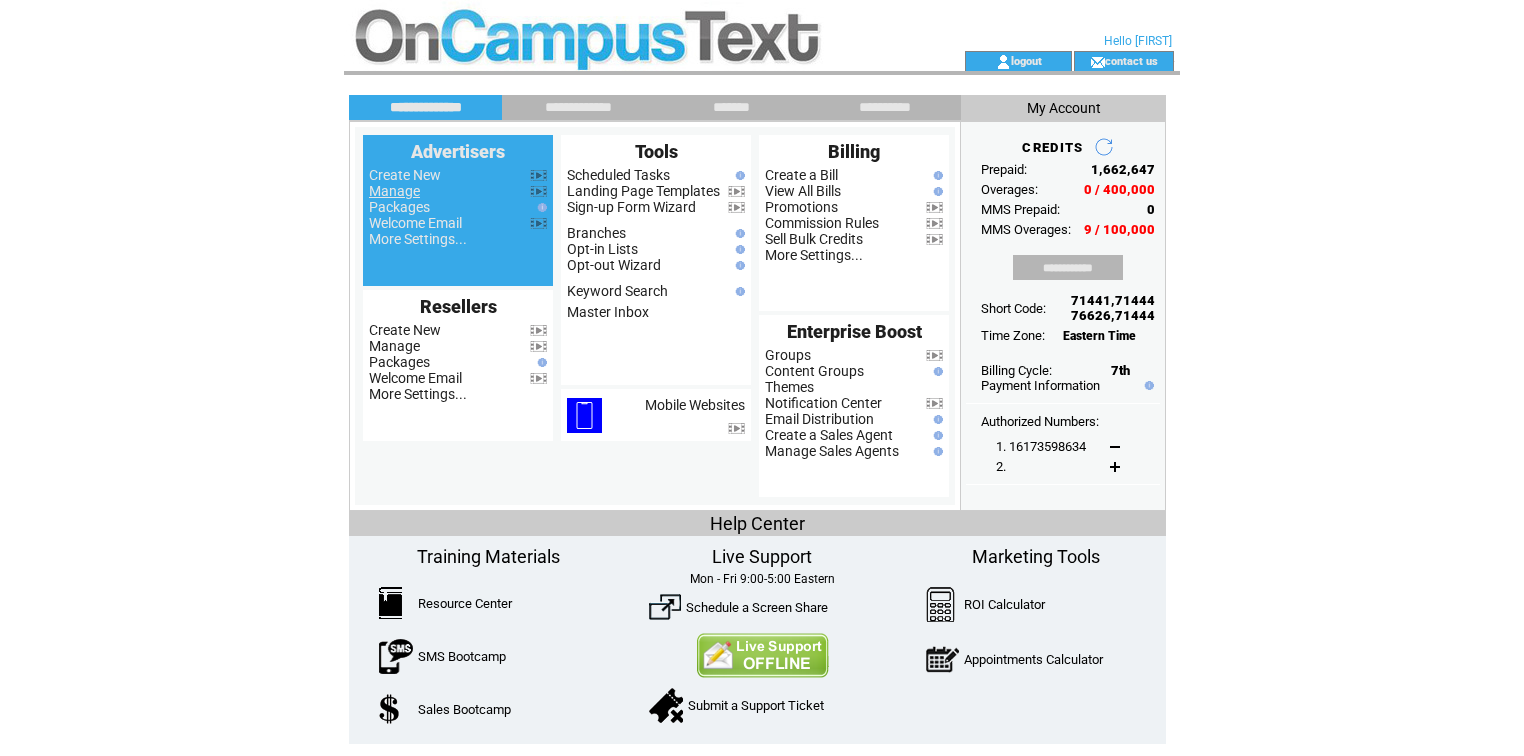 click on "Manage" at bounding box center (394, 191) 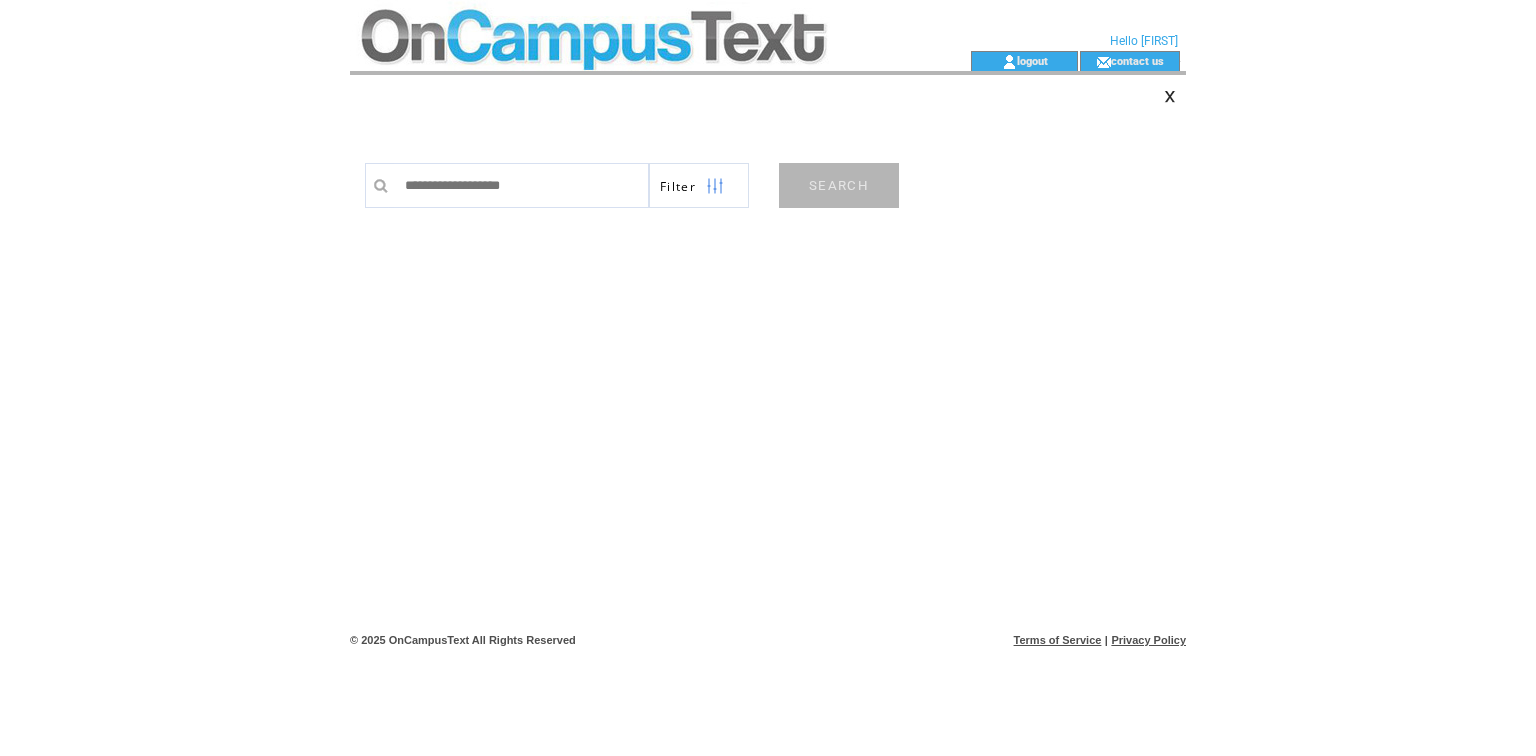scroll, scrollTop: 0, scrollLeft: 0, axis: both 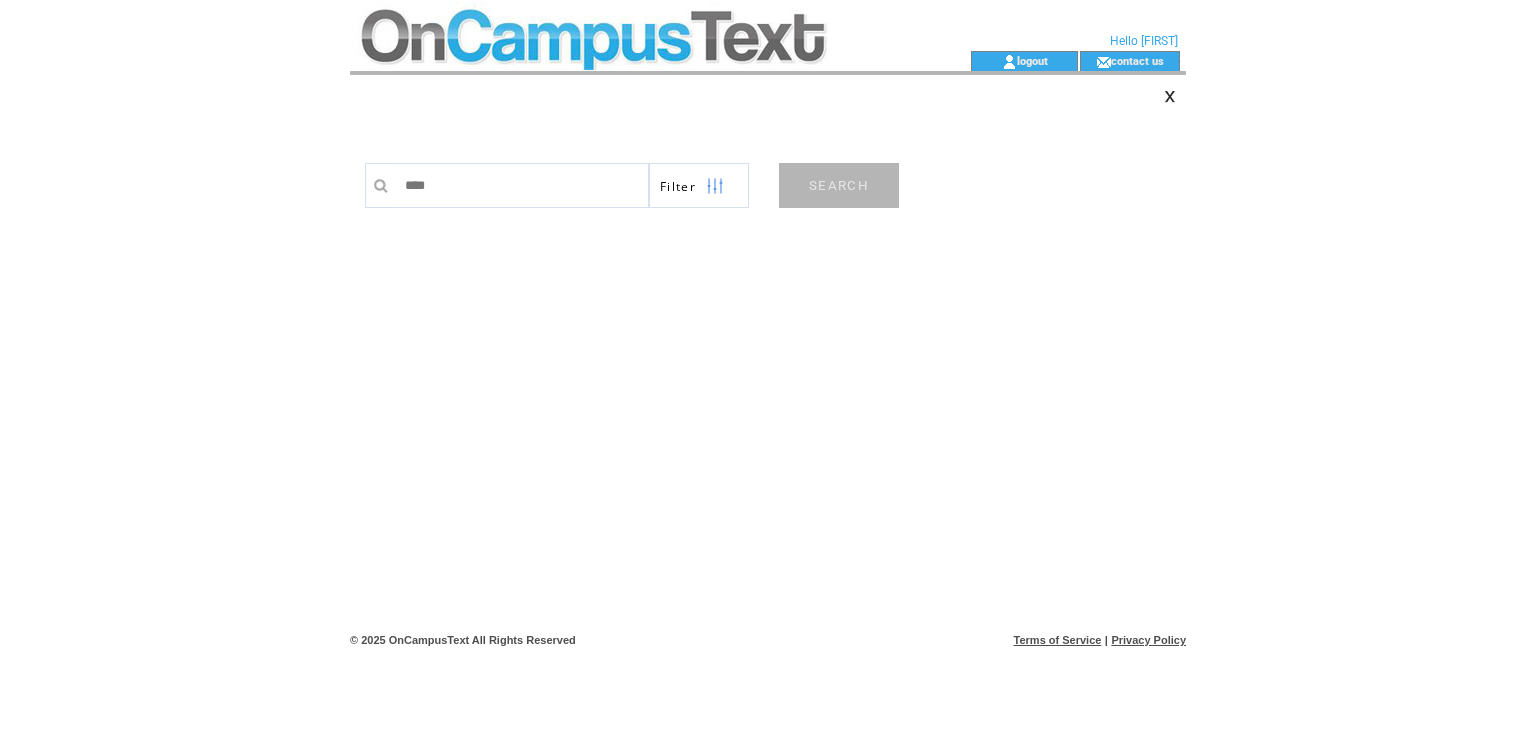 type on "*****" 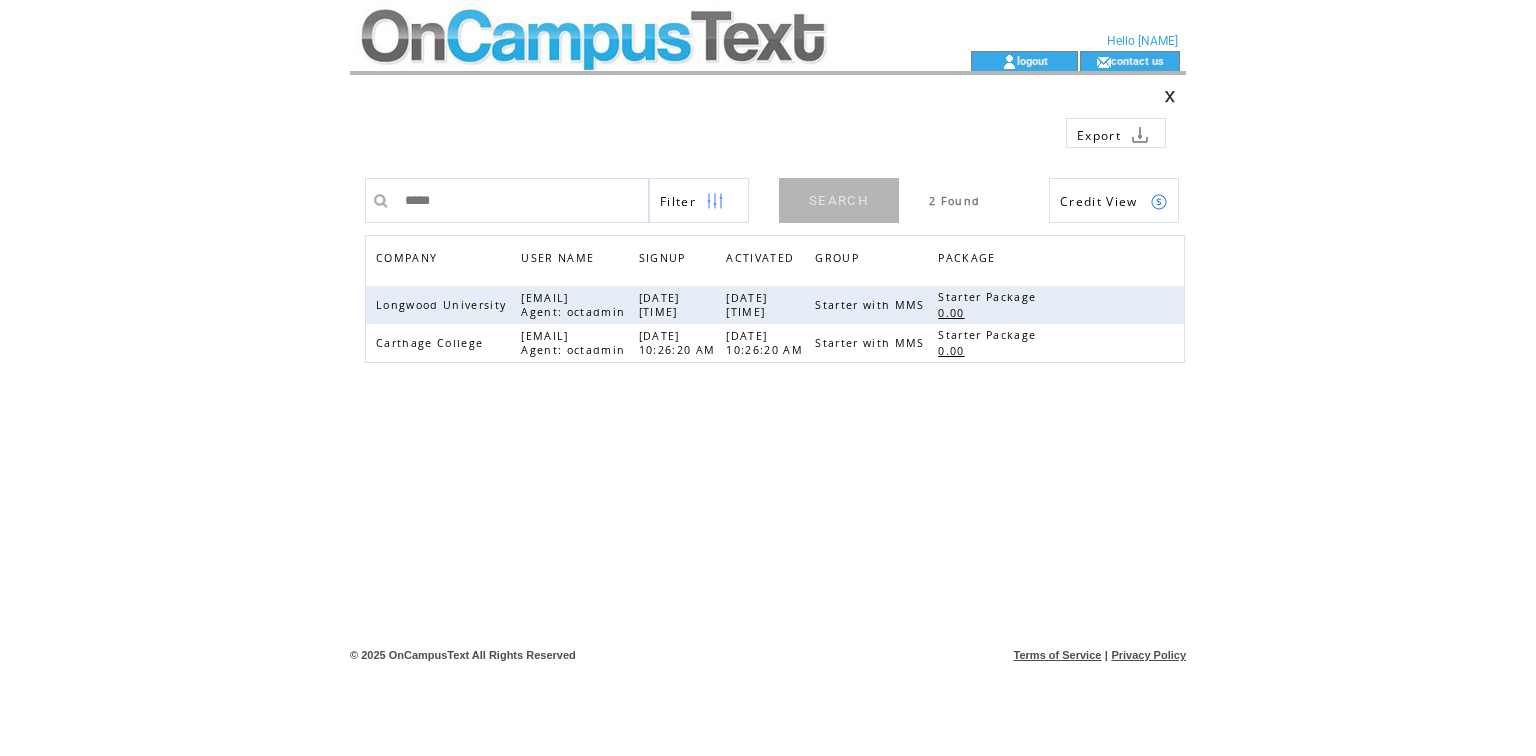 scroll, scrollTop: 0, scrollLeft: 0, axis: both 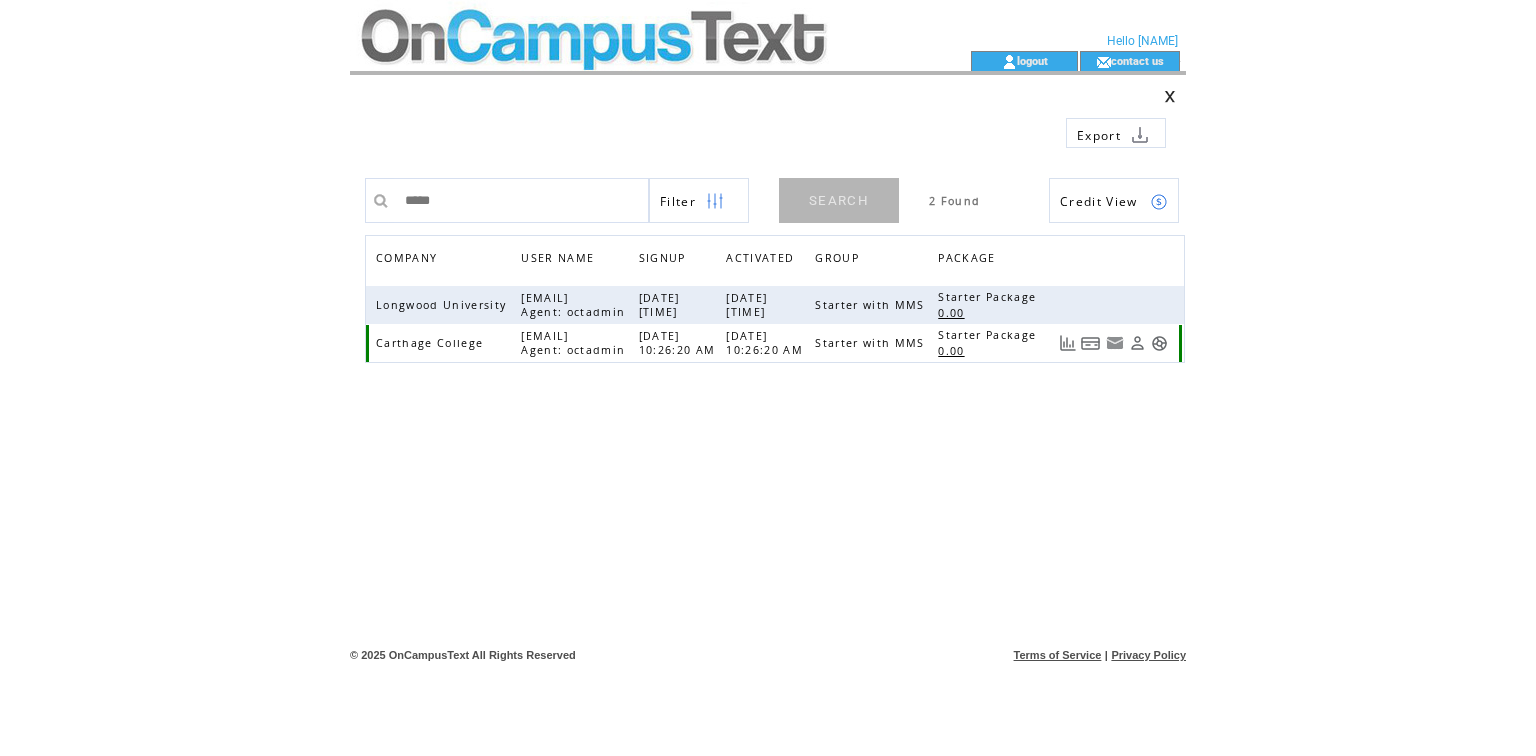 click at bounding box center (1159, 343) 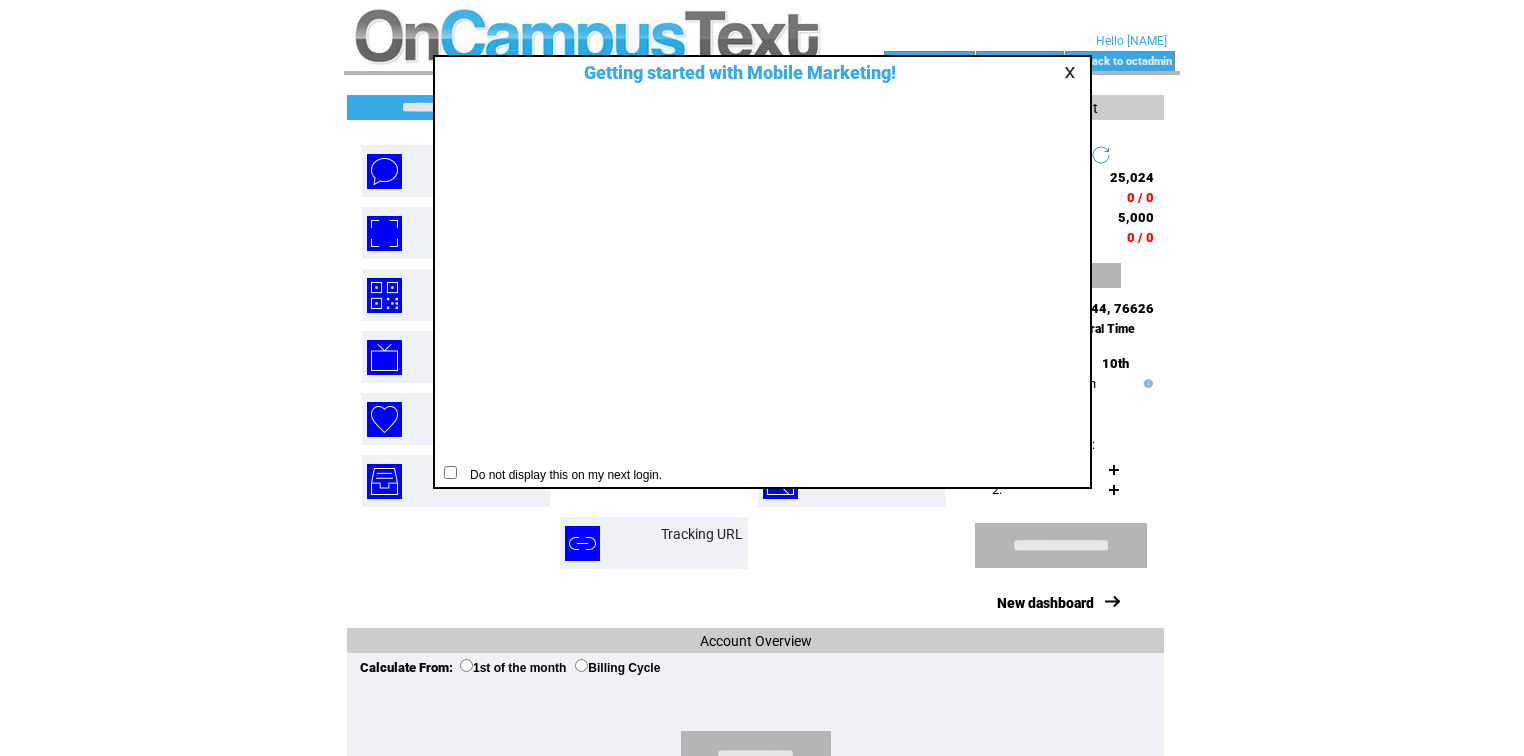 scroll, scrollTop: 0, scrollLeft: 0, axis: both 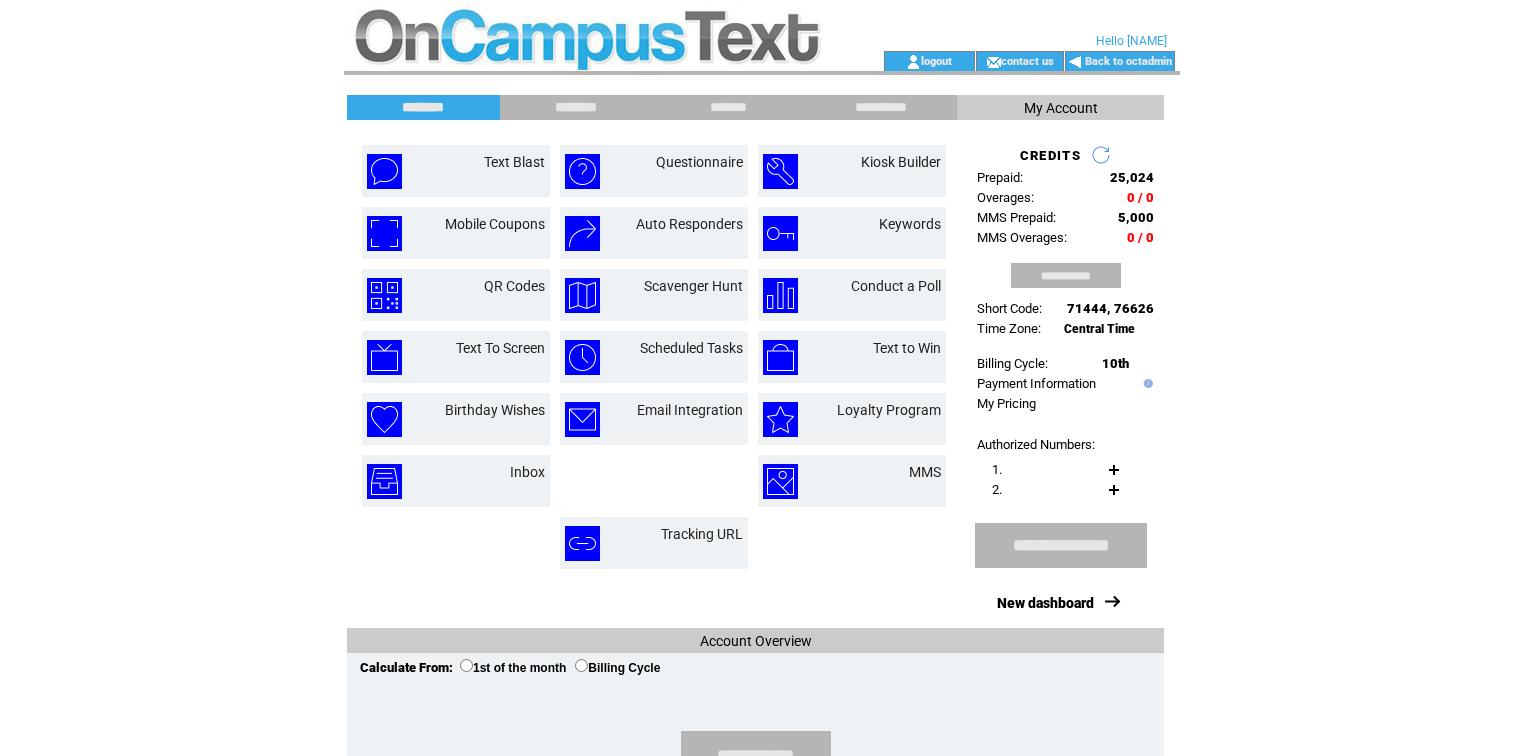 click on "********" at bounding box center [576, 107] 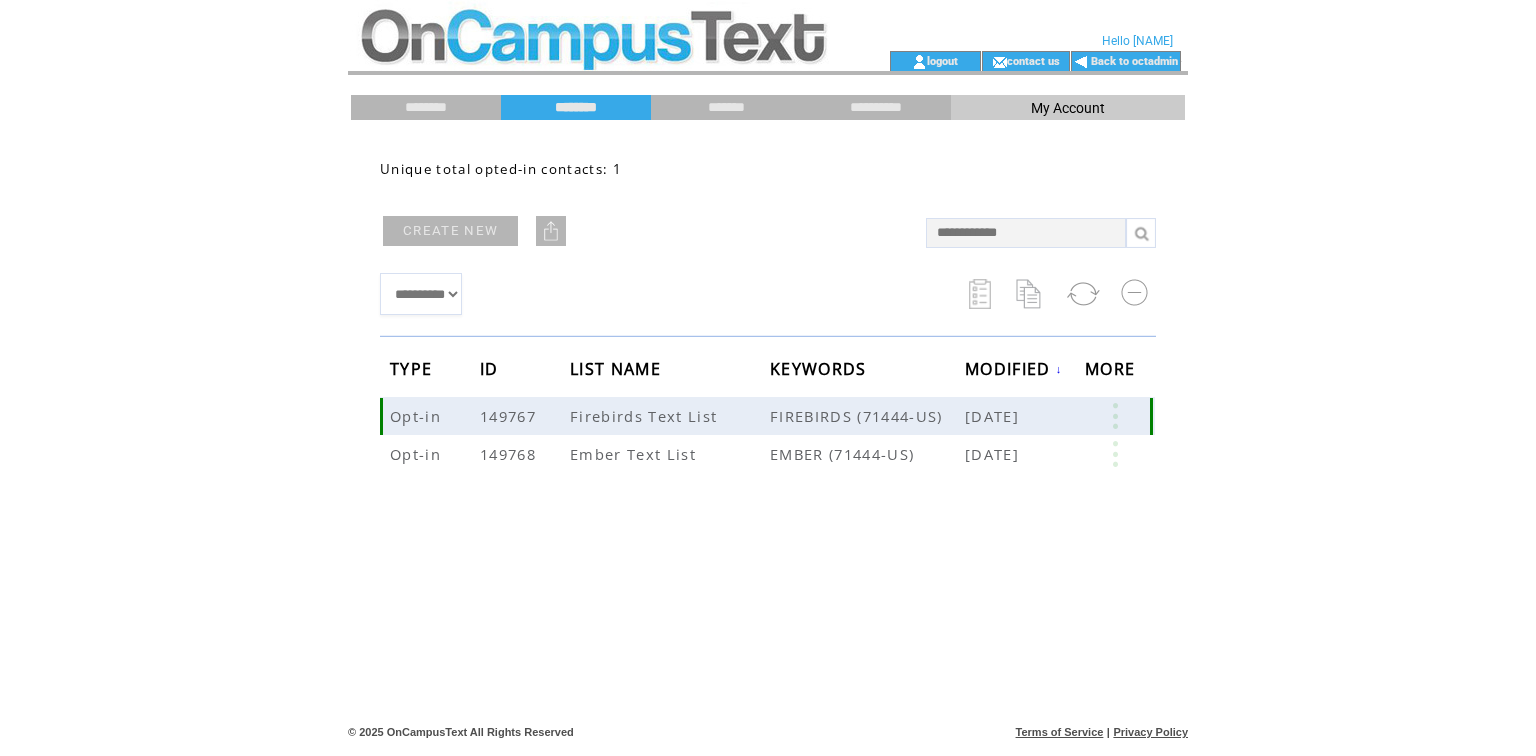 click at bounding box center (1115, 416) 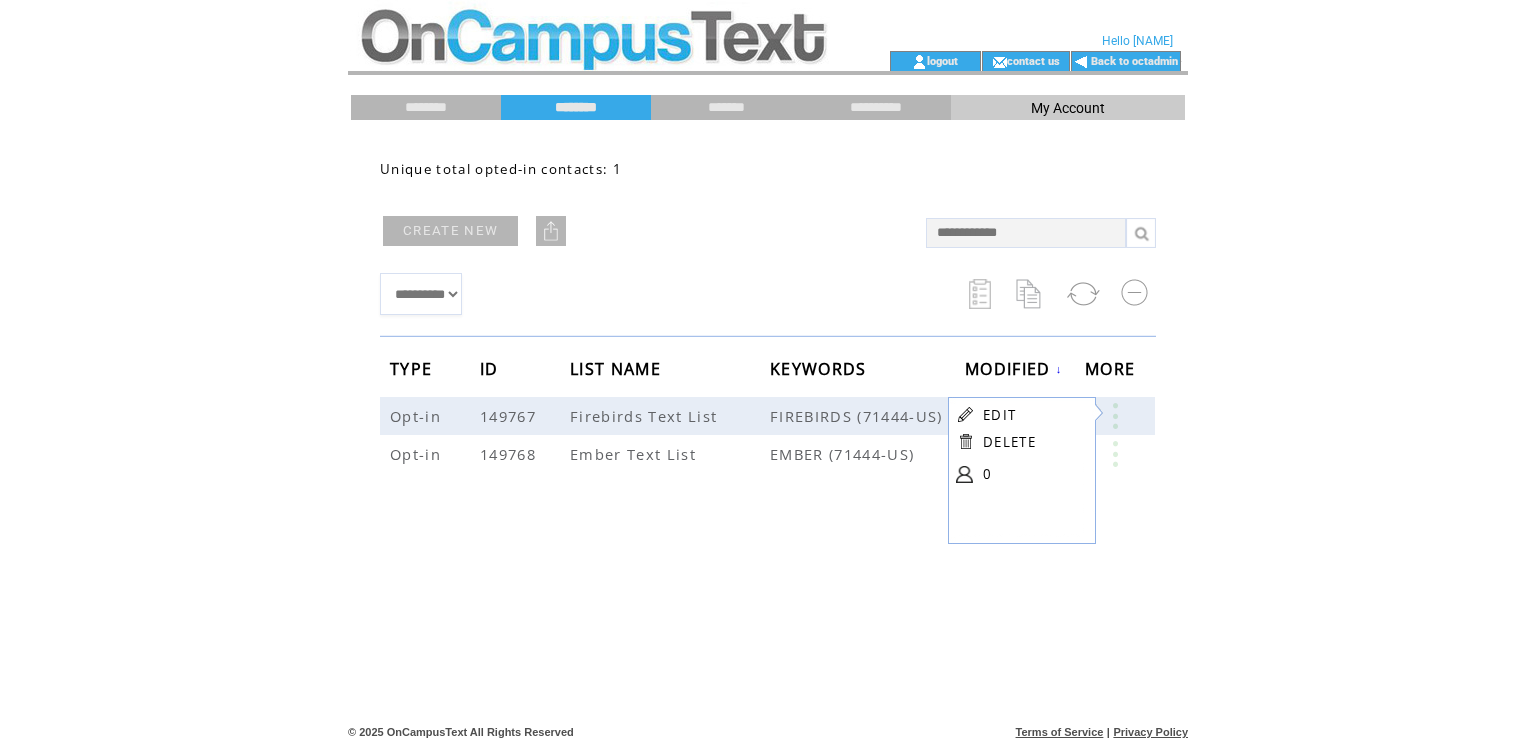 click on "EDIT" at bounding box center [999, 415] 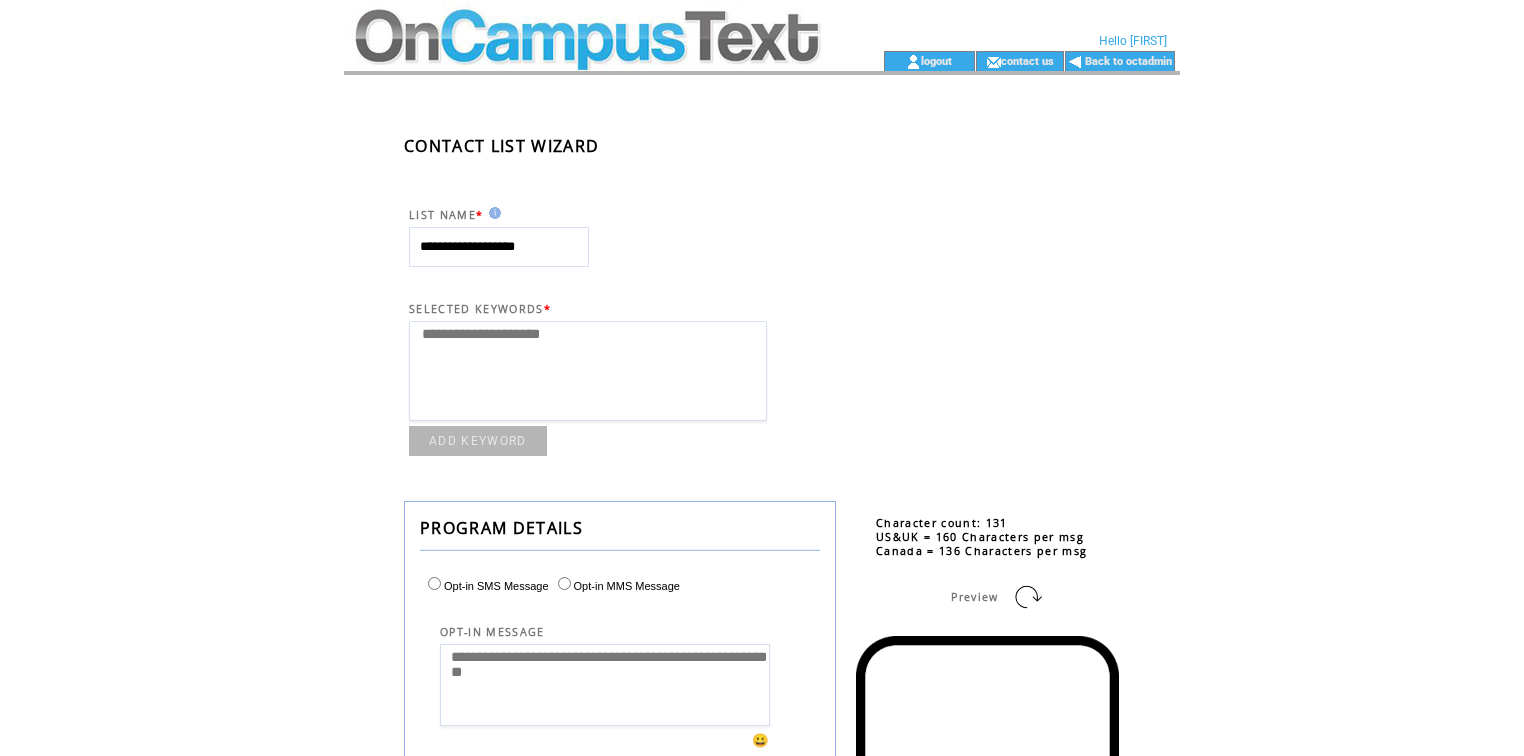 select 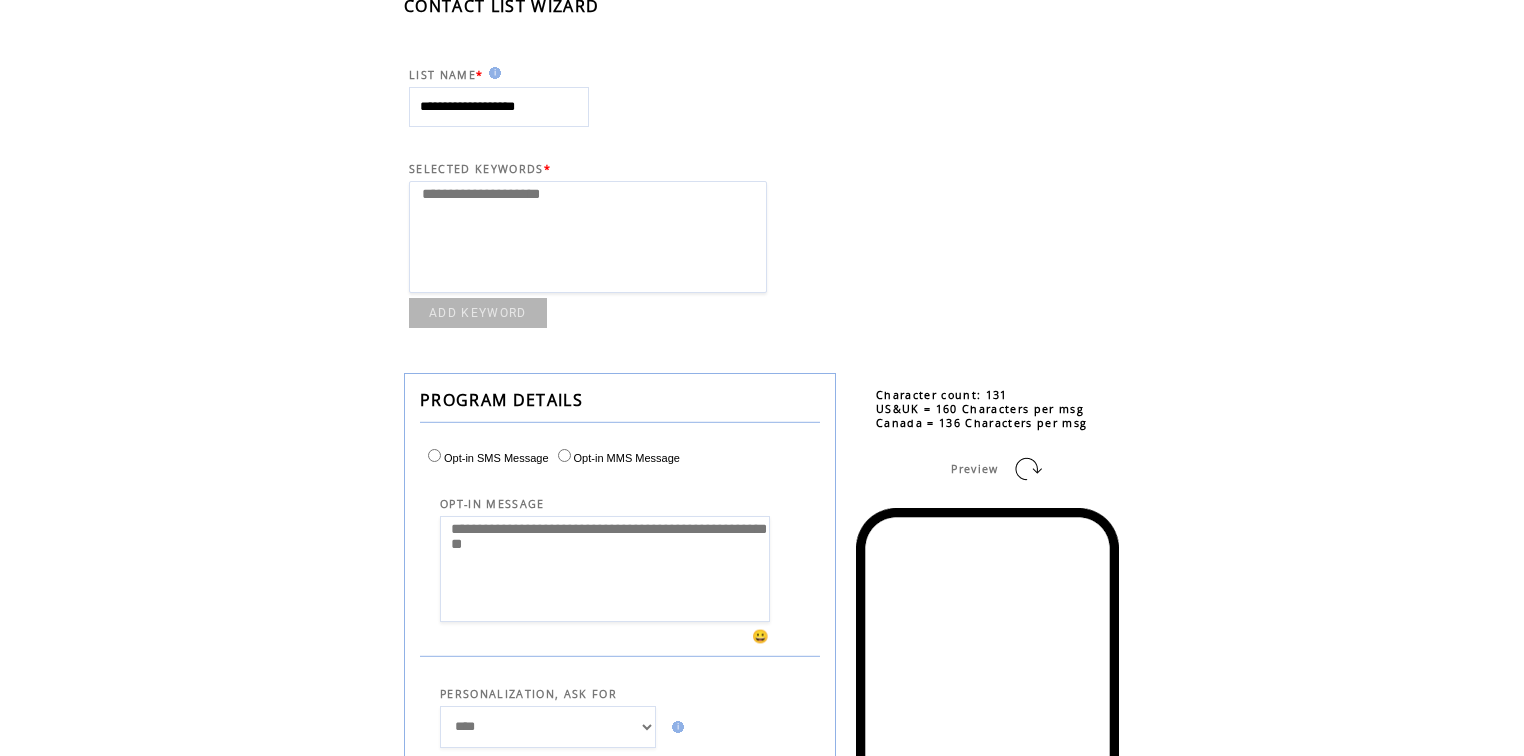 scroll, scrollTop: 0, scrollLeft: 0, axis: both 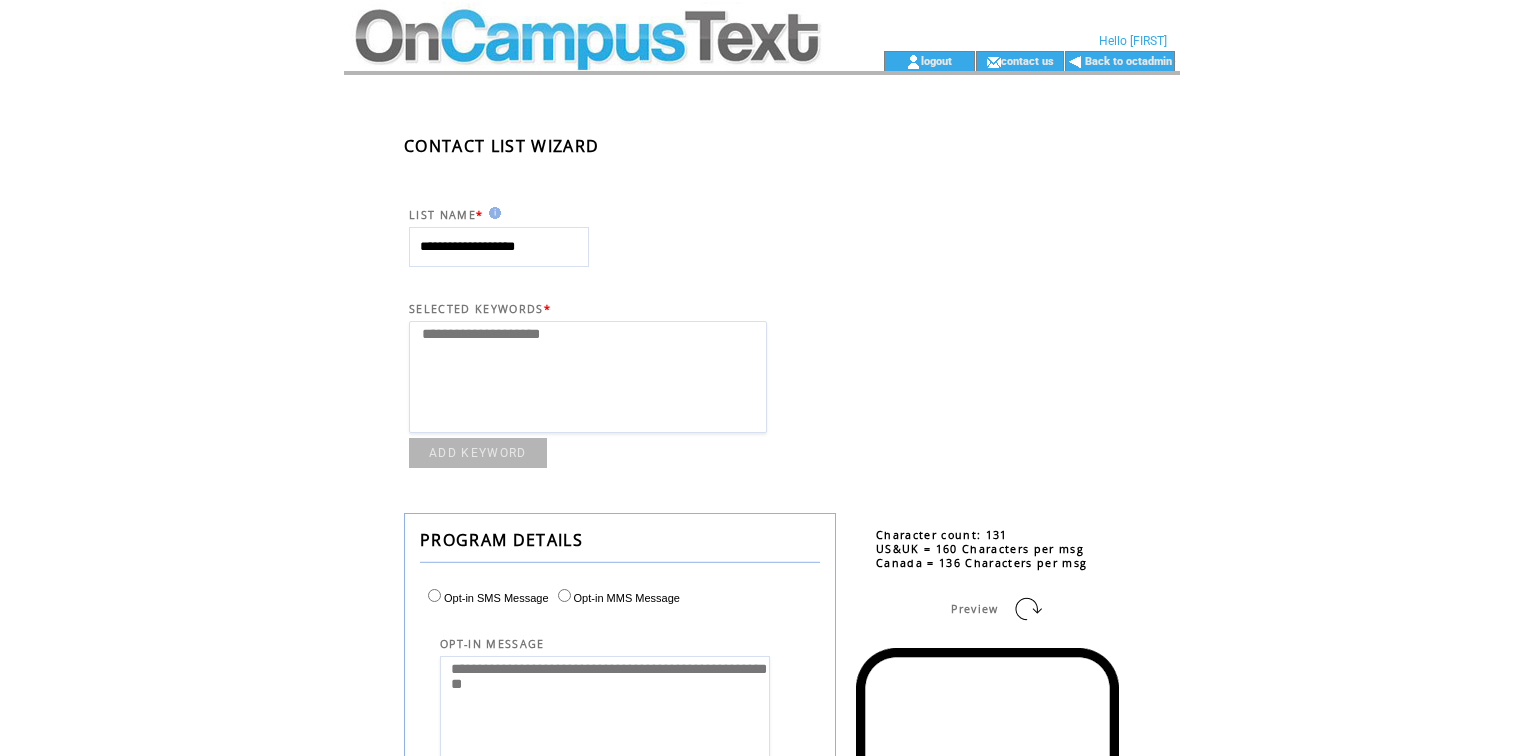 click at bounding box center (586, 25) 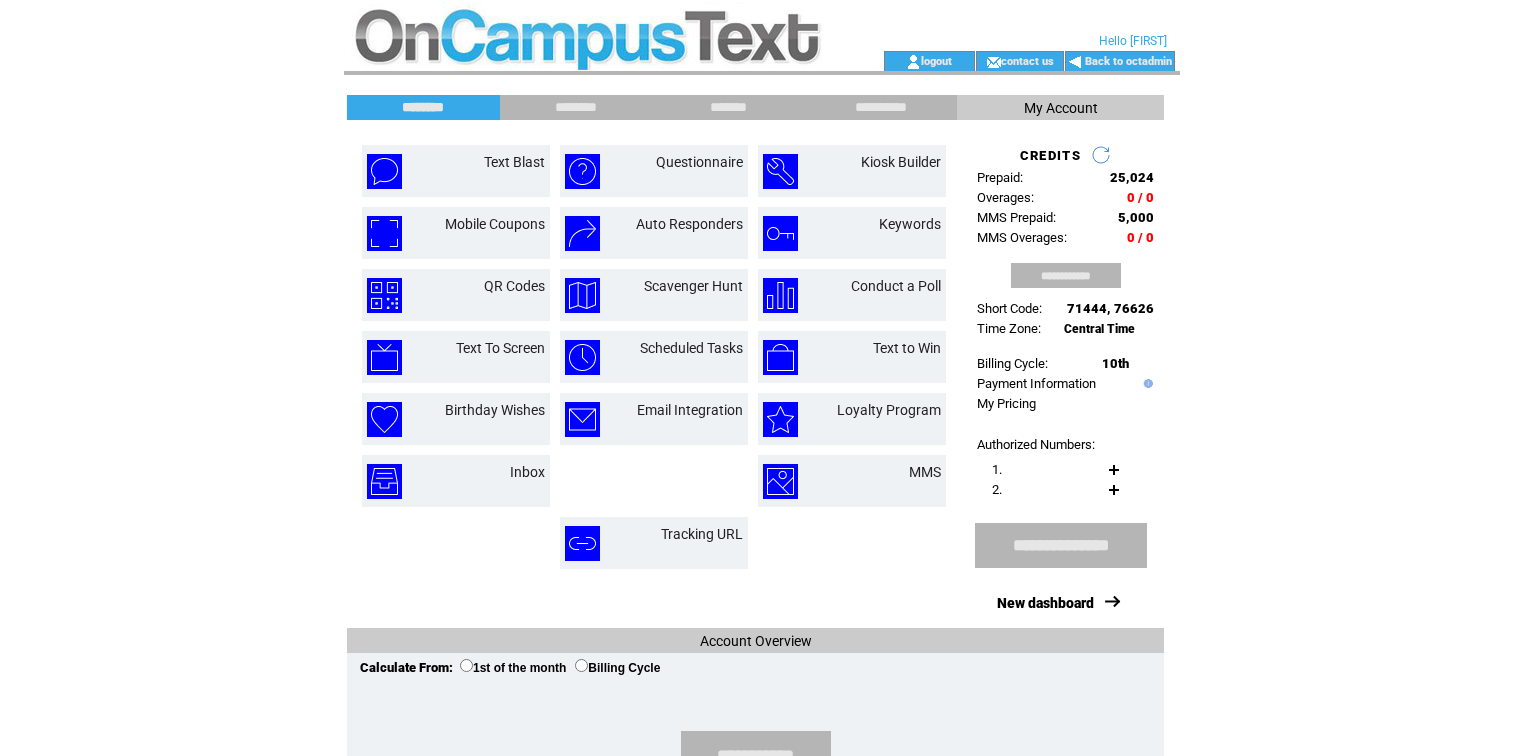 scroll, scrollTop: 0, scrollLeft: 0, axis: both 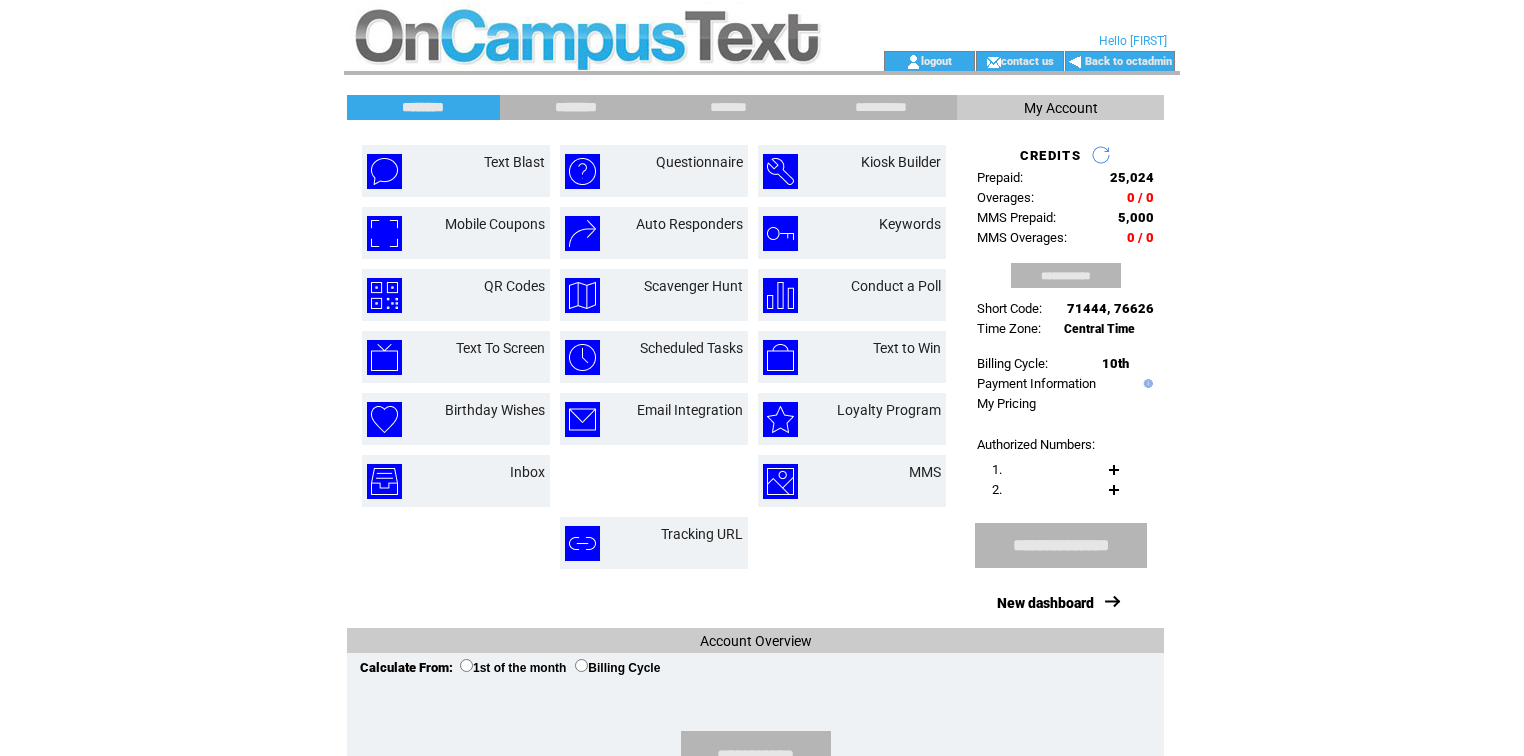 click on "********" at bounding box center (576, 107) 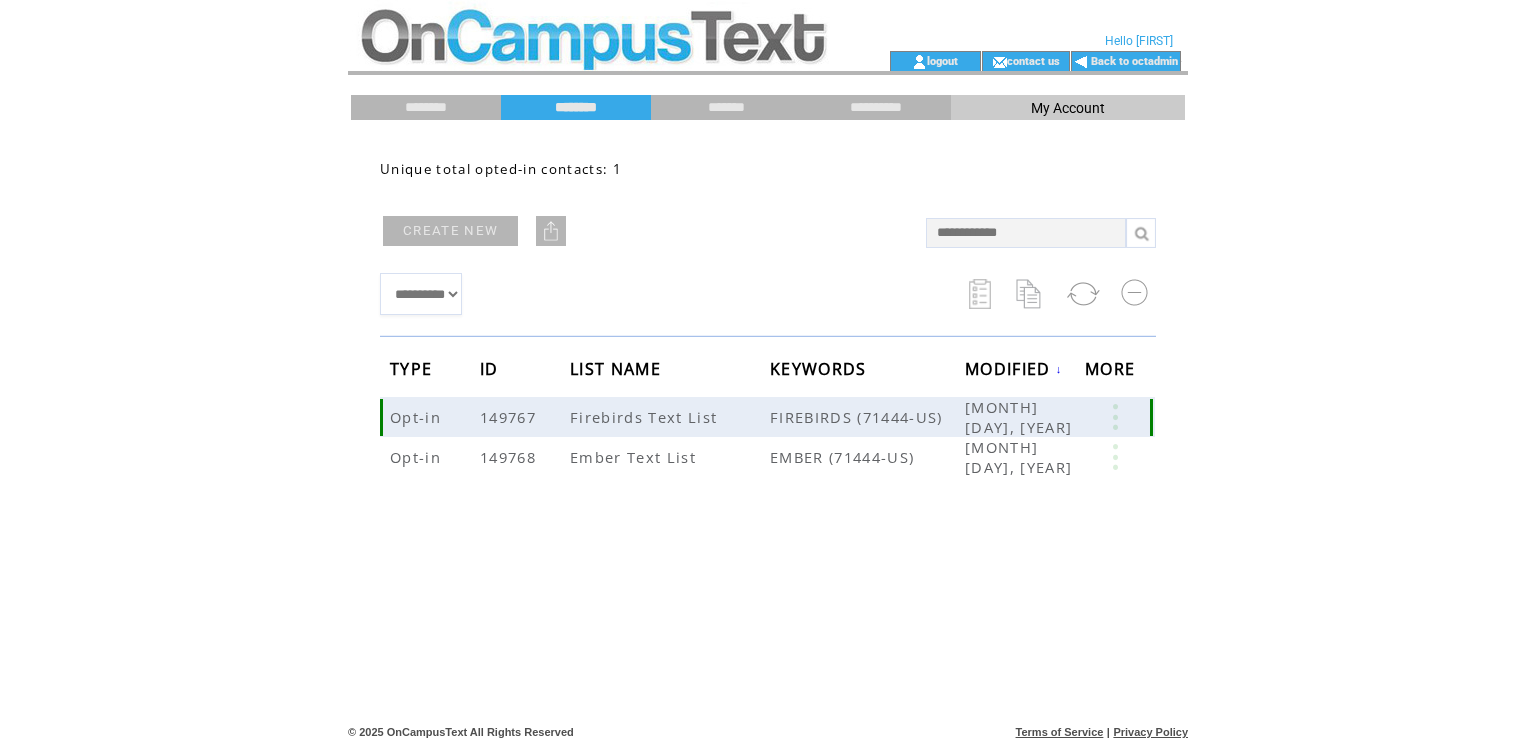 click at bounding box center [1115, 417] 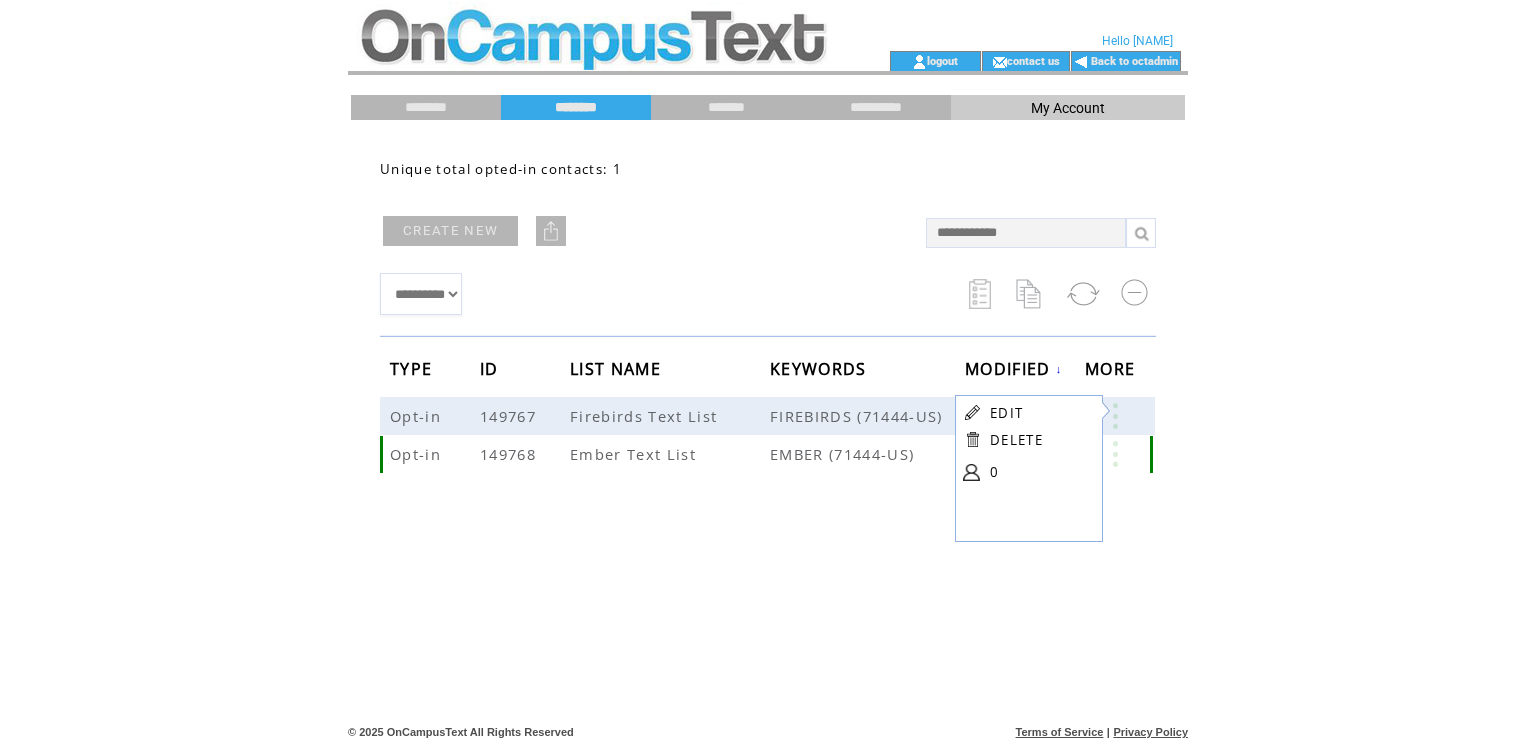click 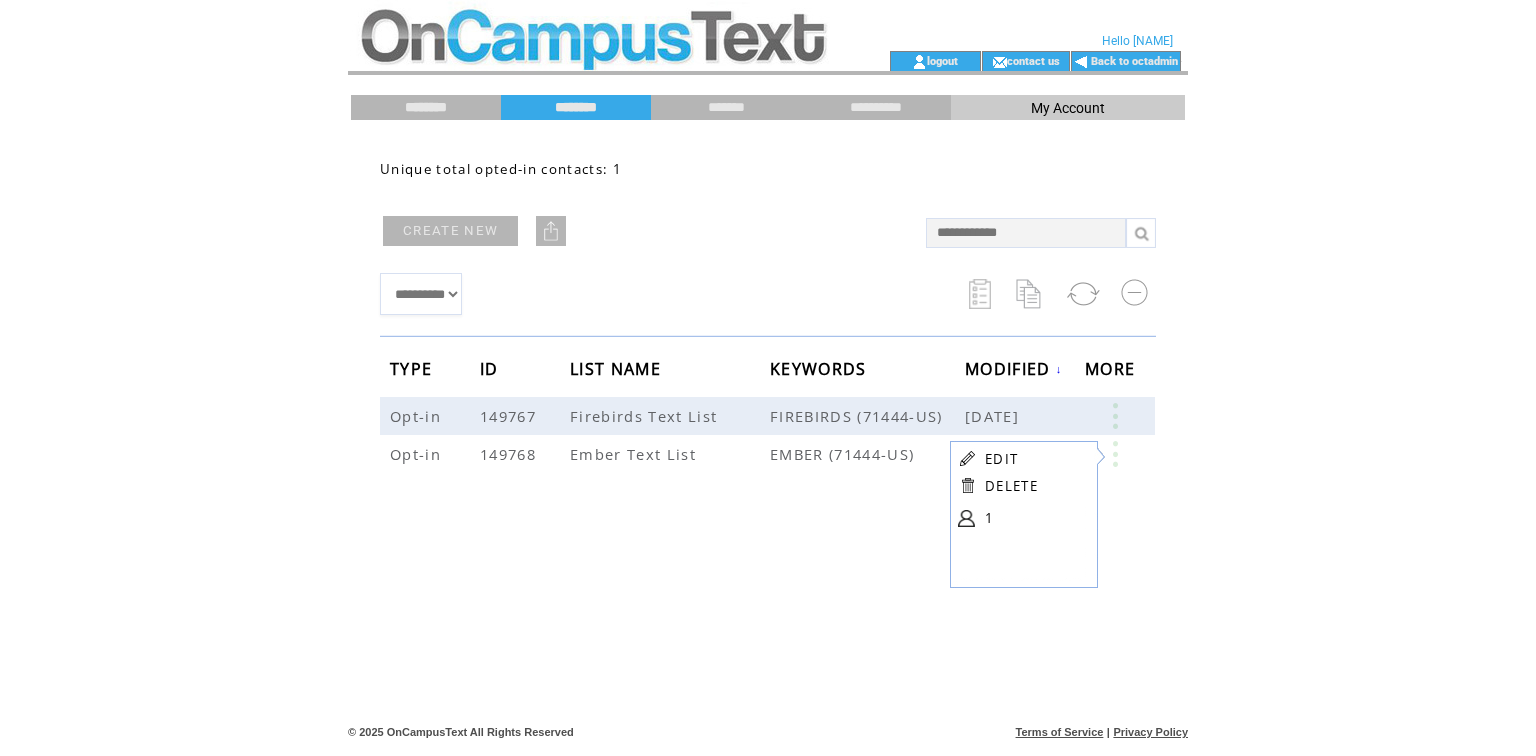 click on "********" 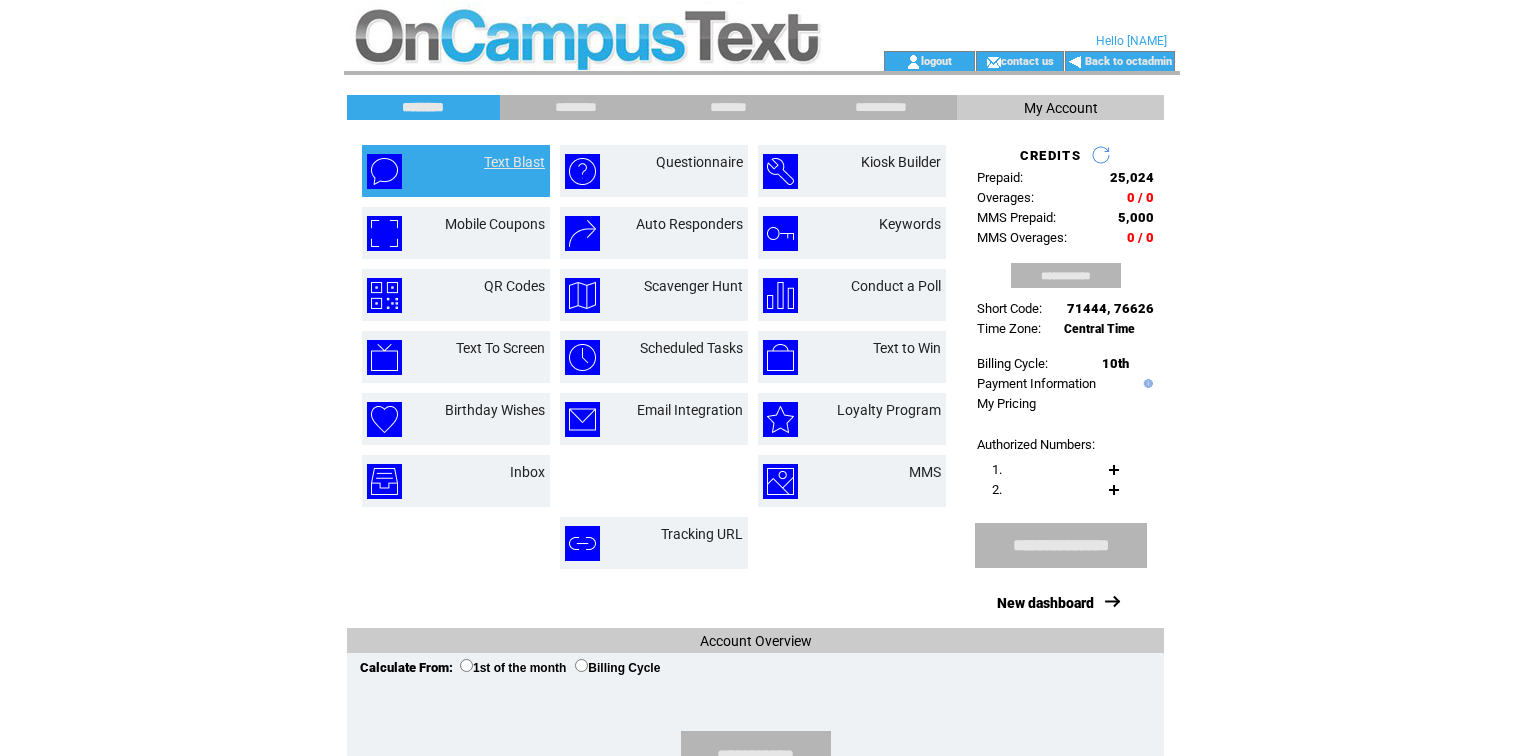 click on "Text Blast" 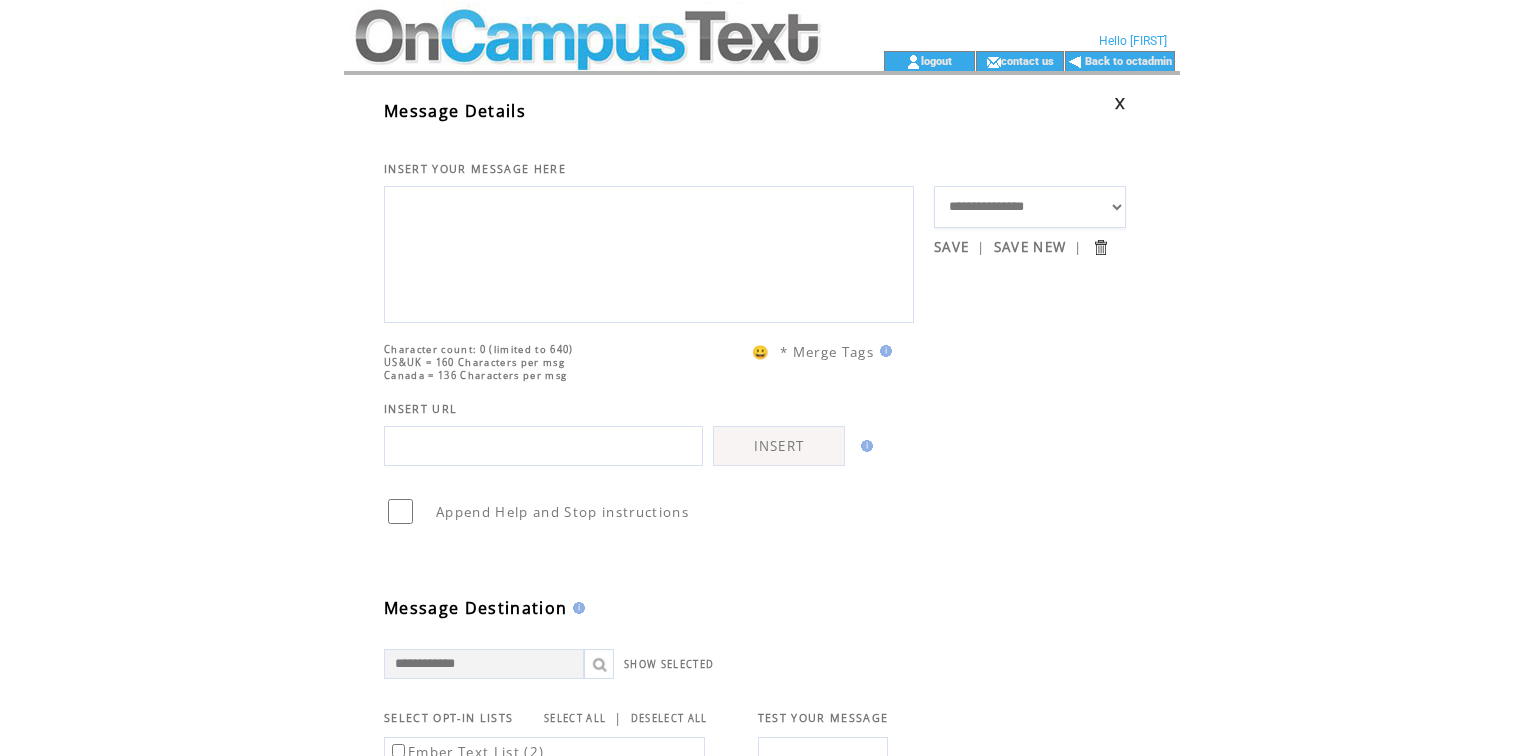 scroll, scrollTop: 0, scrollLeft: 0, axis: both 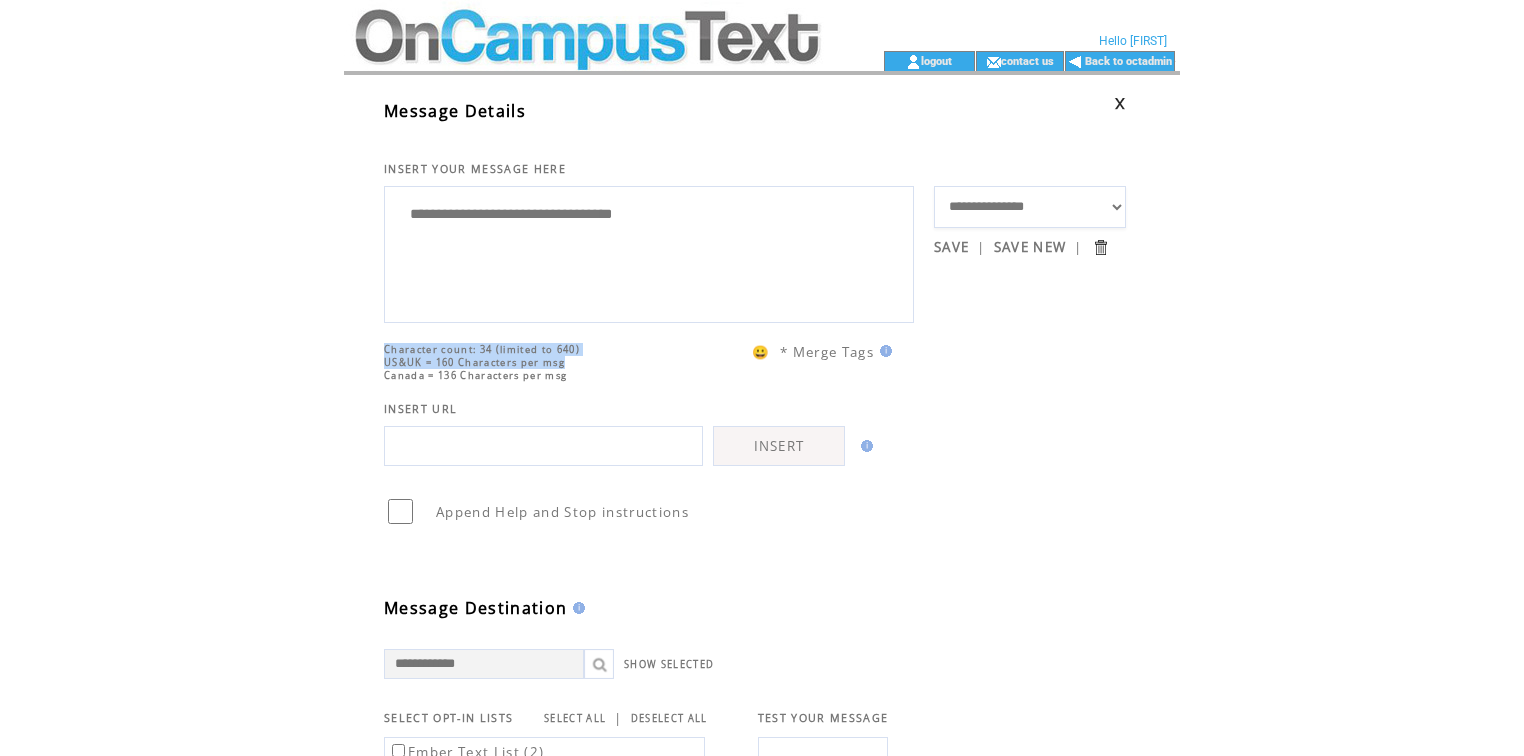 drag, startPoint x: 521, startPoint y: 388, endPoint x: 569, endPoint y: 392, distance: 48.166378 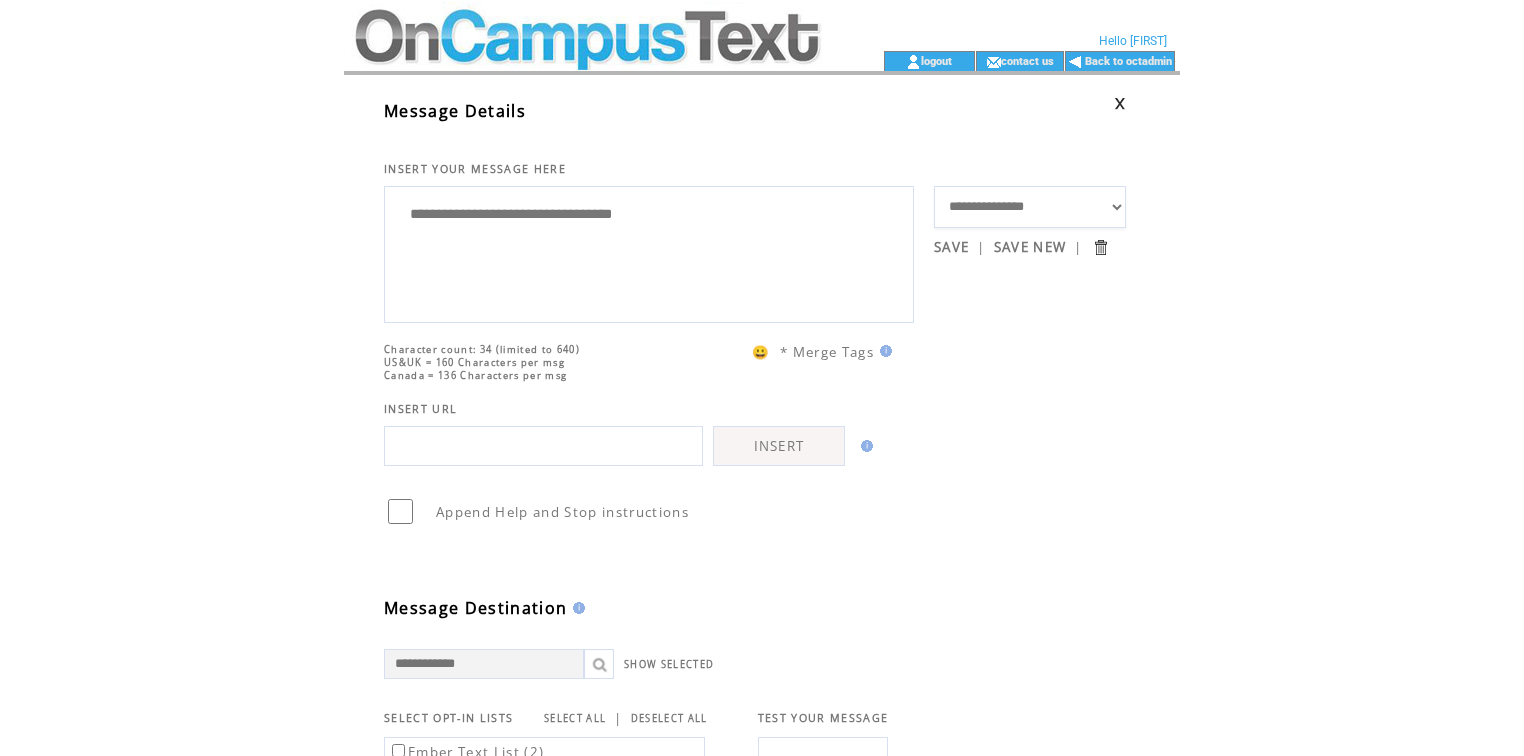 click on "**********" at bounding box center (649, 252) 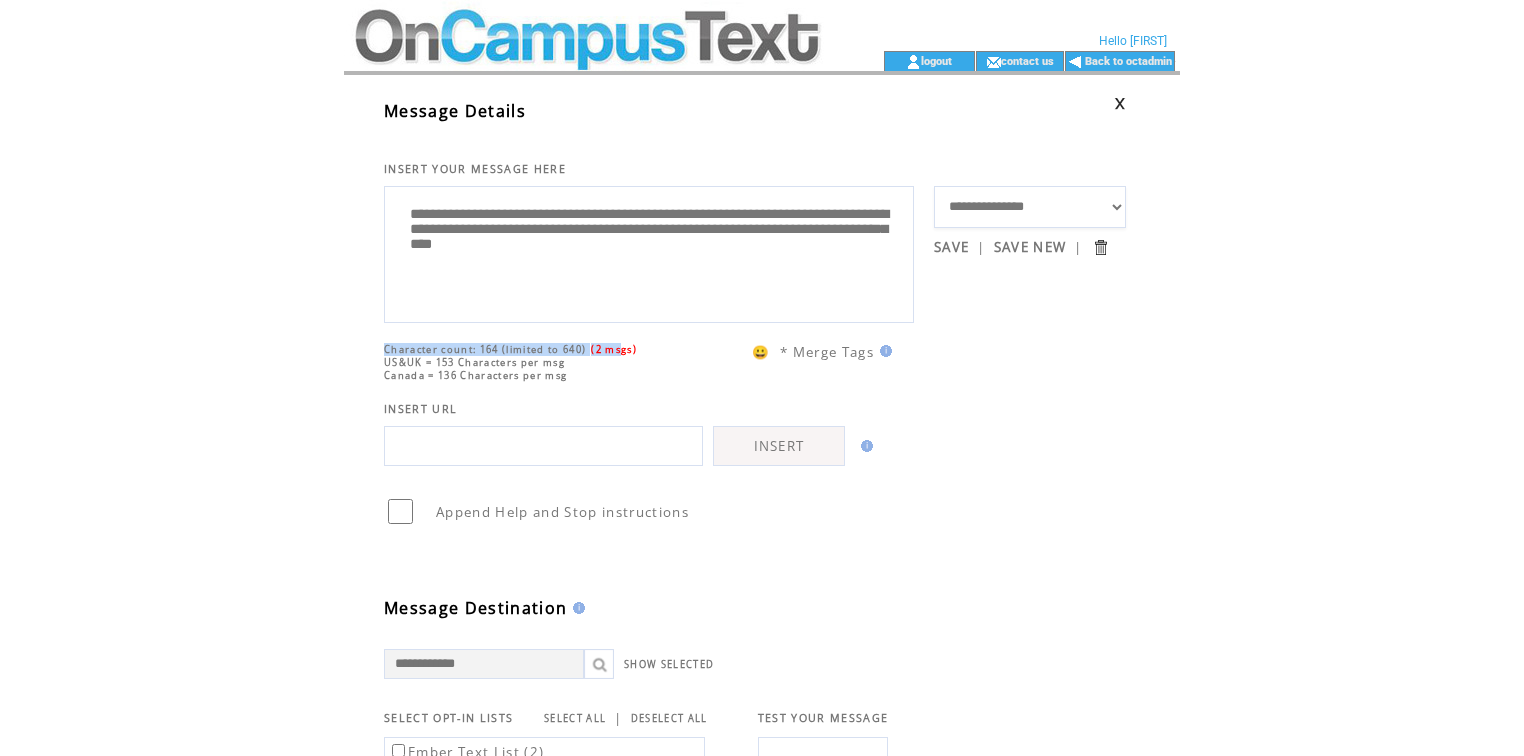 drag, startPoint x: 676, startPoint y: 376, endPoint x: 624, endPoint y: 380, distance: 52.153618 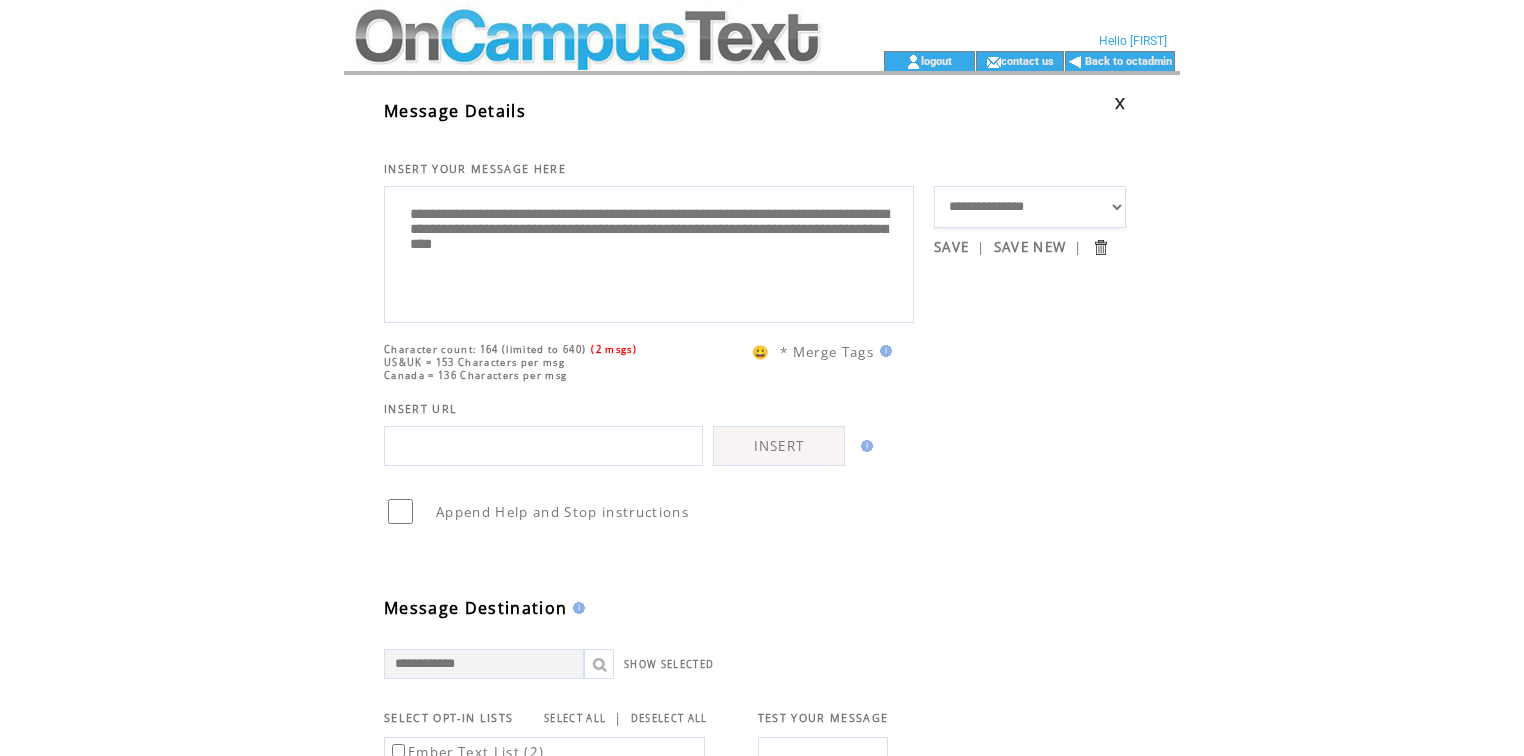 click on "US&UK = 153 Characters per msg" at bounding box center [510, 362] 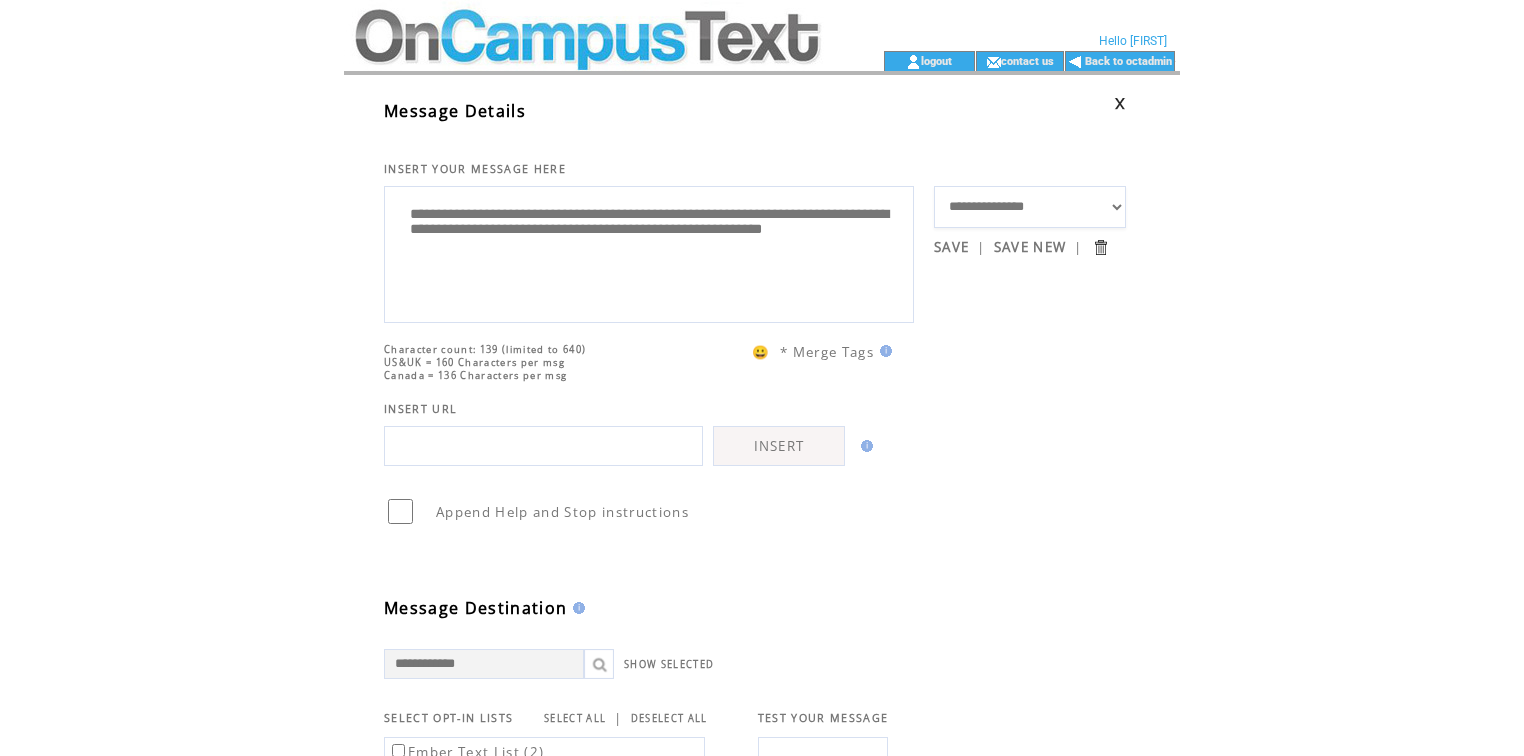 type on "**********" 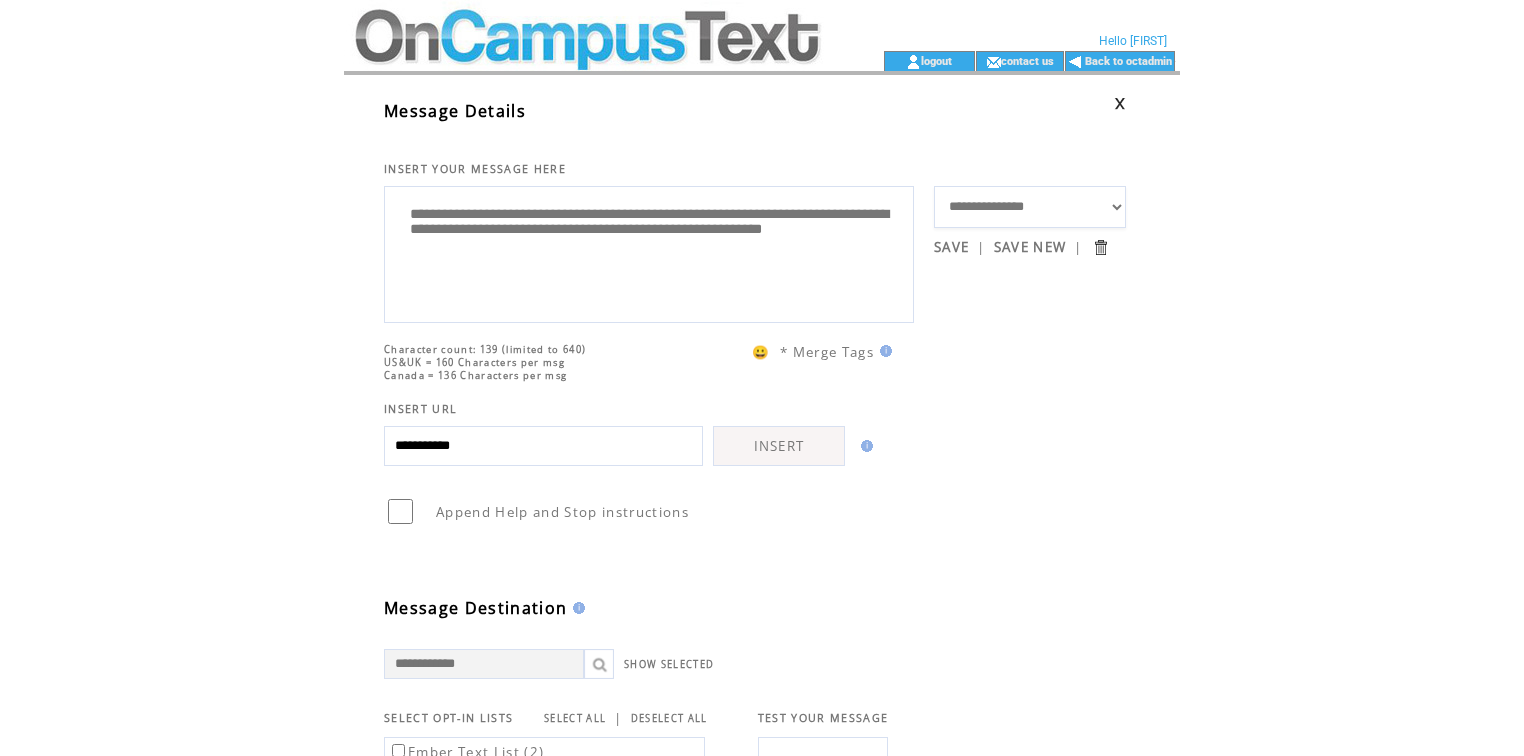 click on "INSERT" at bounding box center [779, 446] 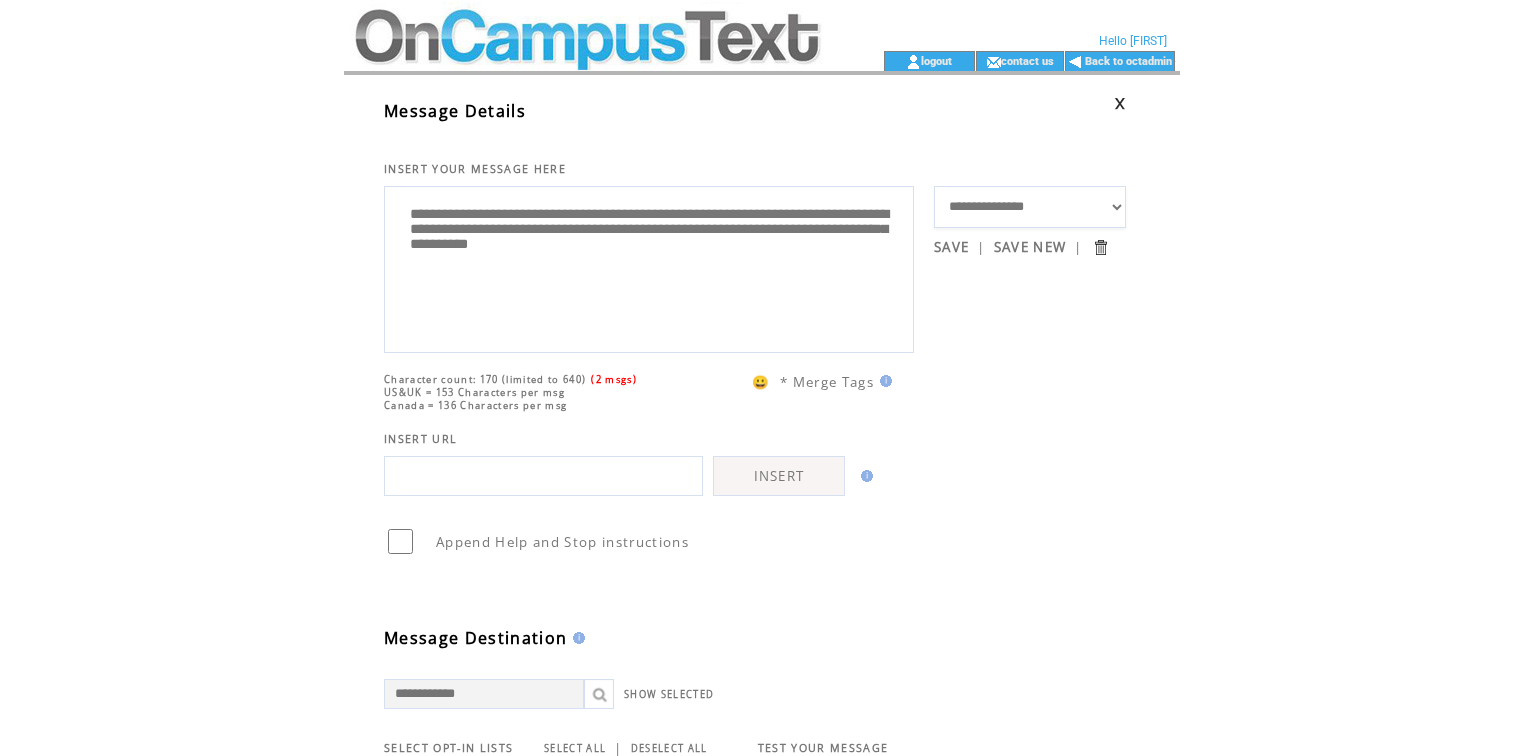 scroll, scrollTop: 0, scrollLeft: 0, axis: both 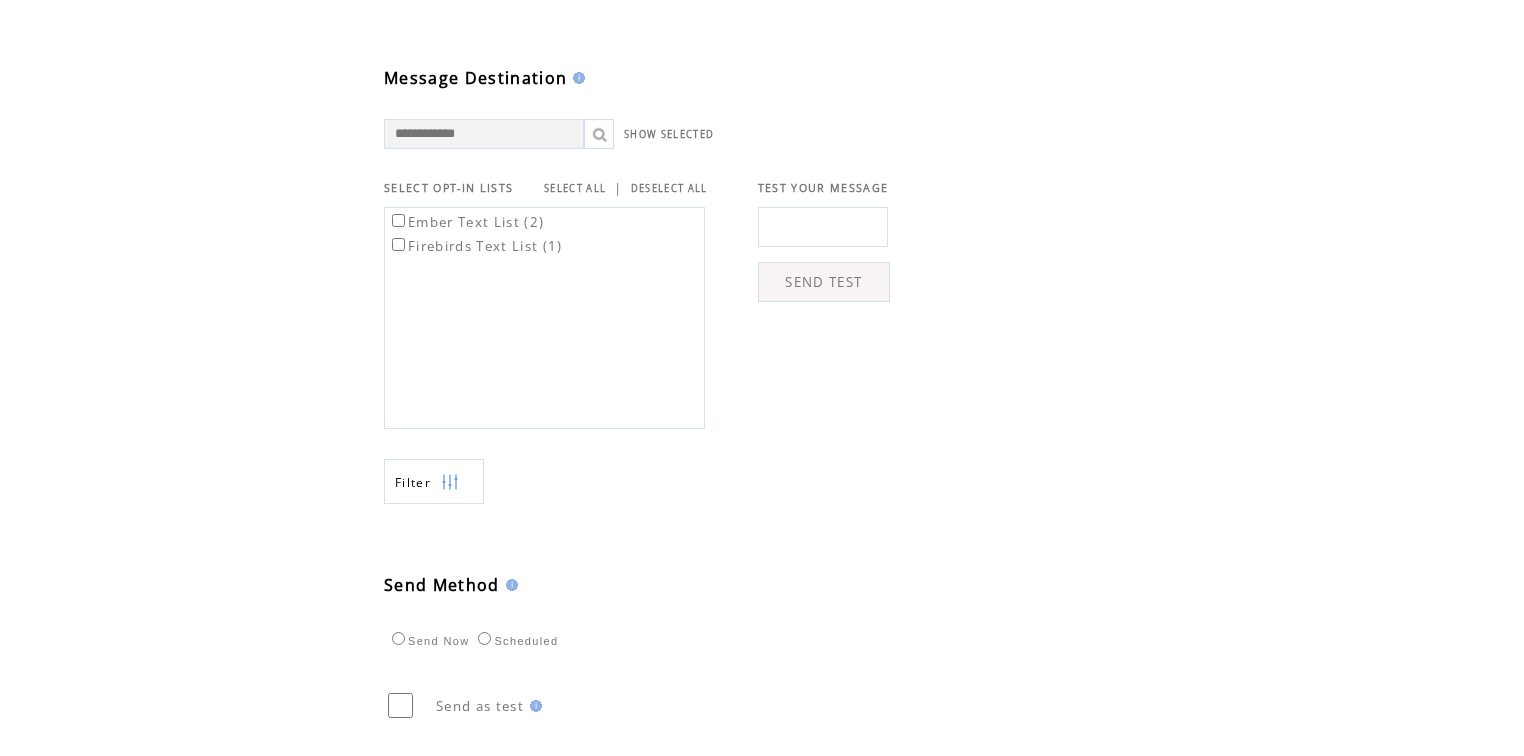 click at bounding box center [823, 227] 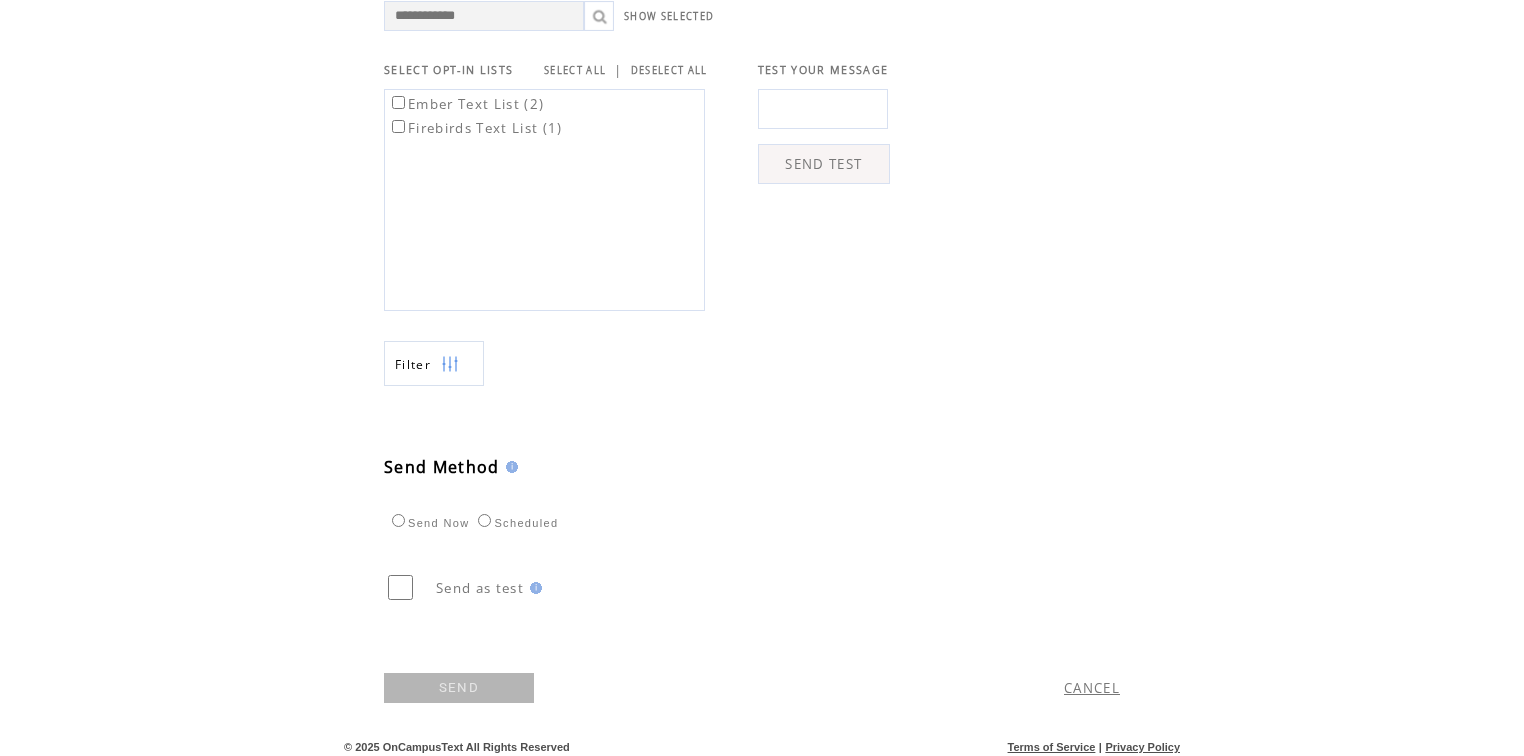 scroll, scrollTop: 680, scrollLeft: 0, axis: vertical 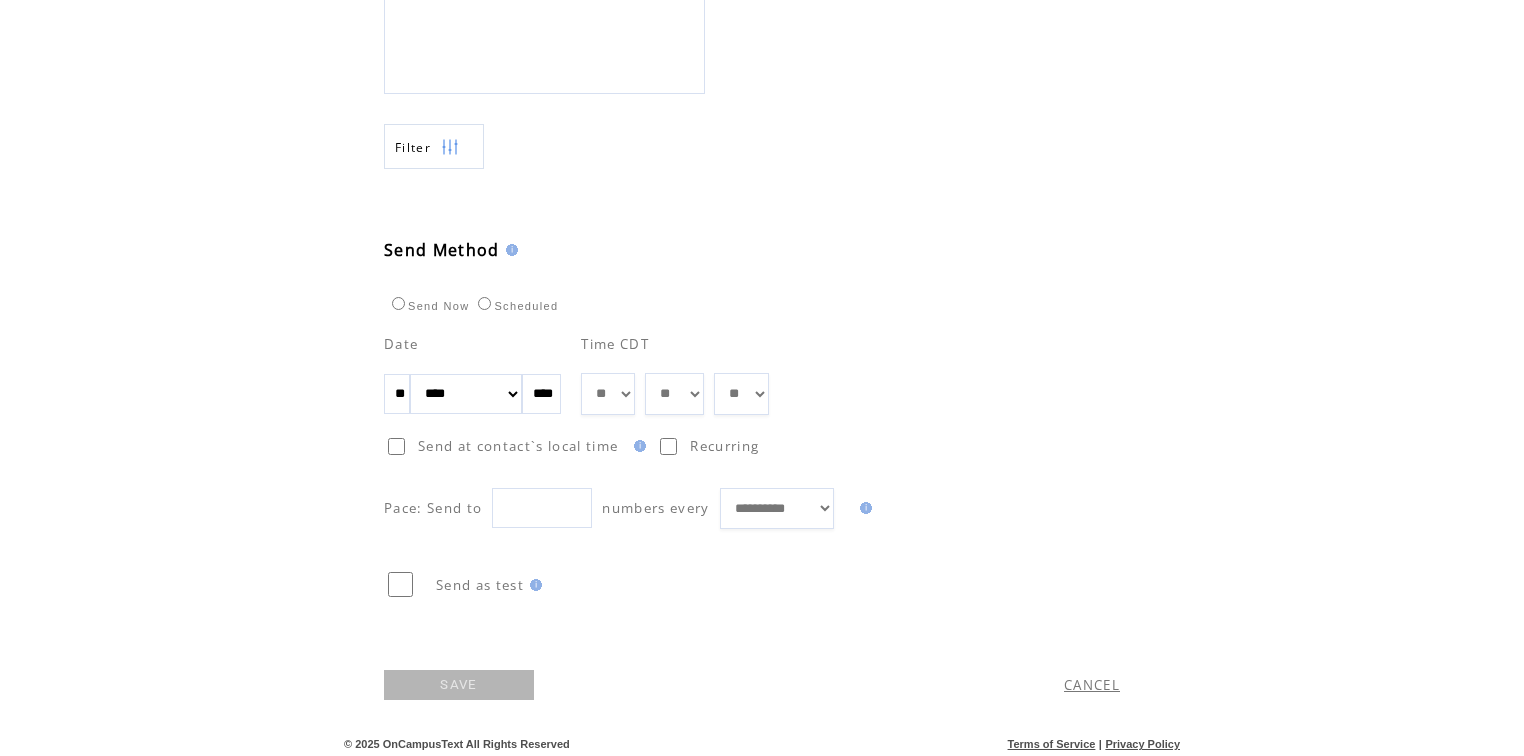 click on "Send Now" at bounding box center (428, 306) 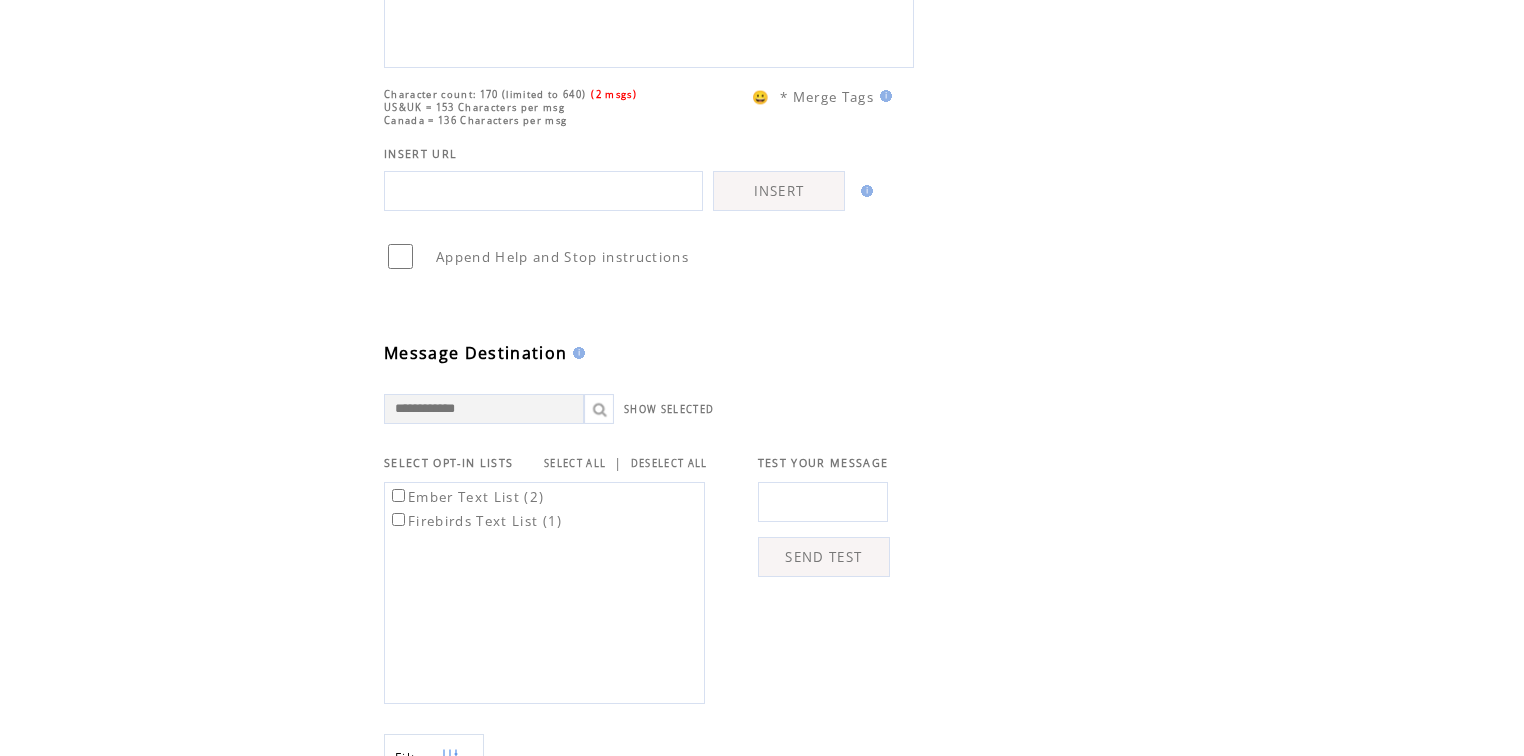 scroll, scrollTop: 0, scrollLeft: 0, axis: both 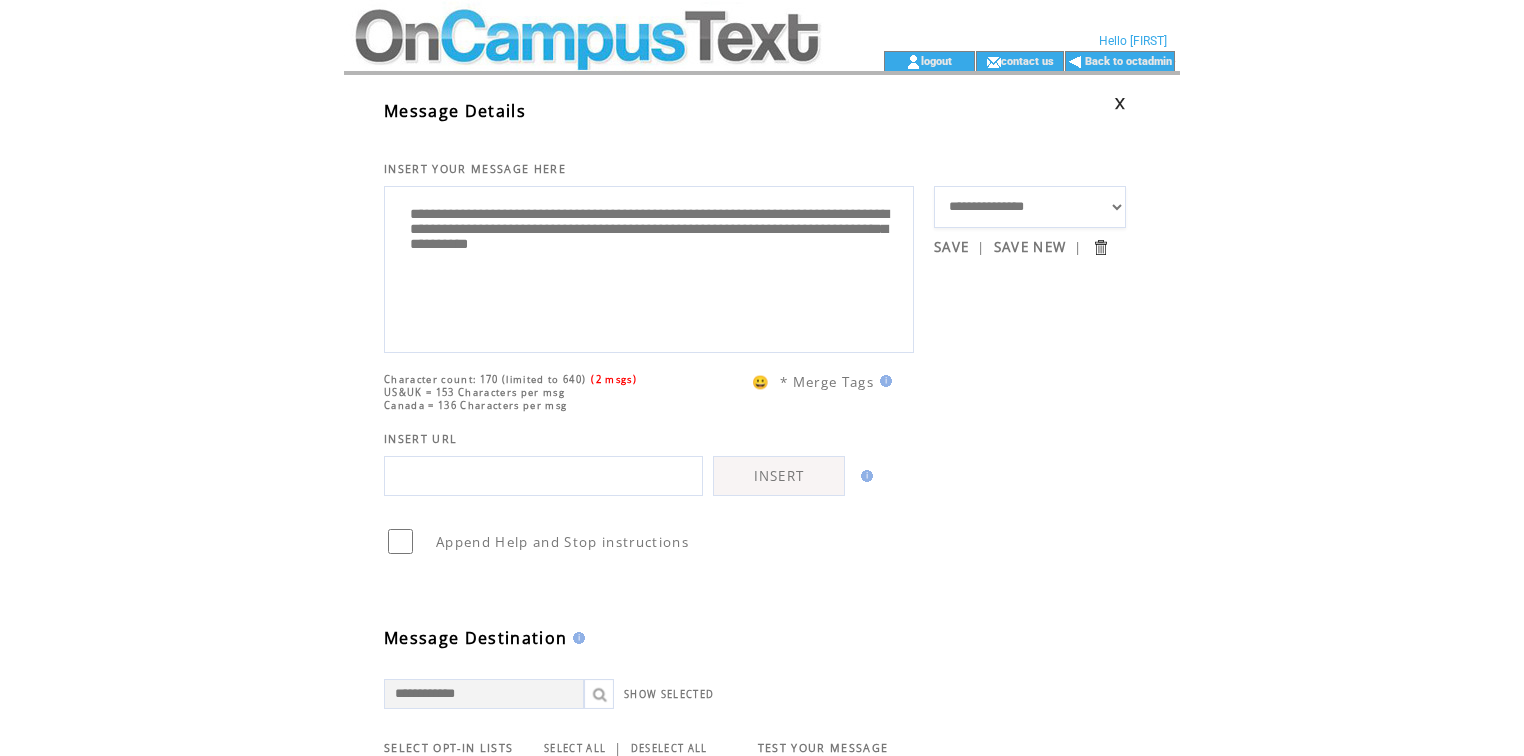 click at bounding box center [586, 25] 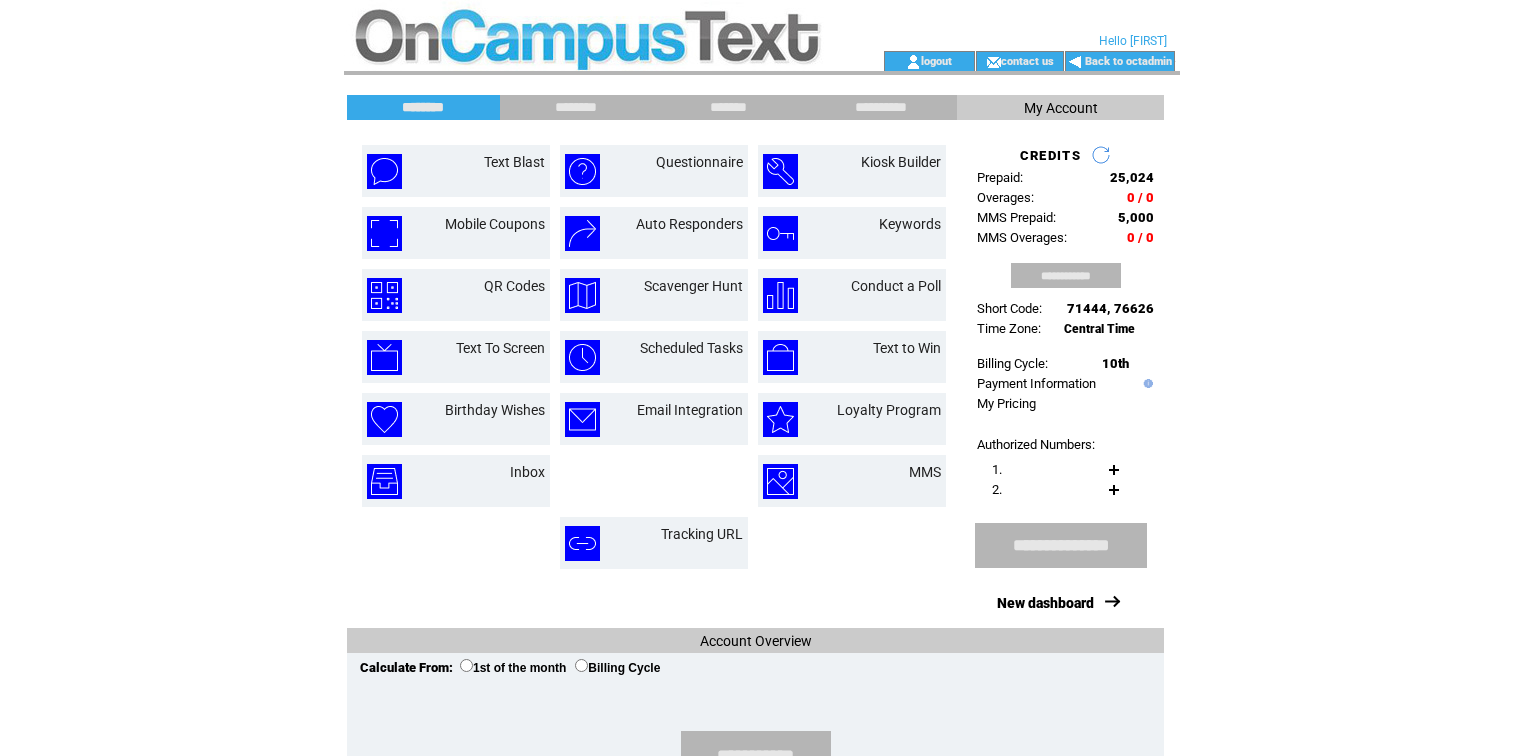 scroll, scrollTop: 0, scrollLeft: 0, axis: both 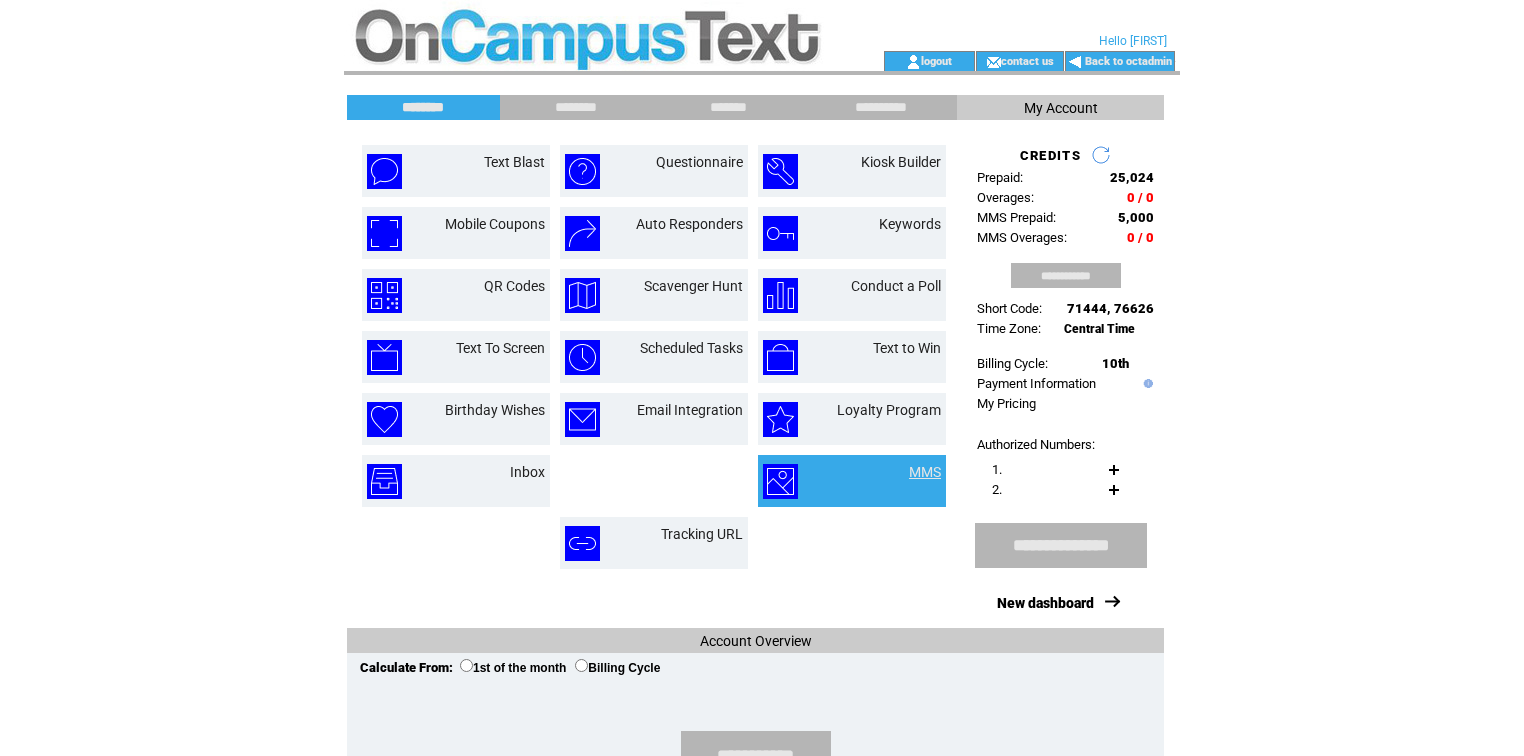click on "MMS" at bounding box center (925, 472) 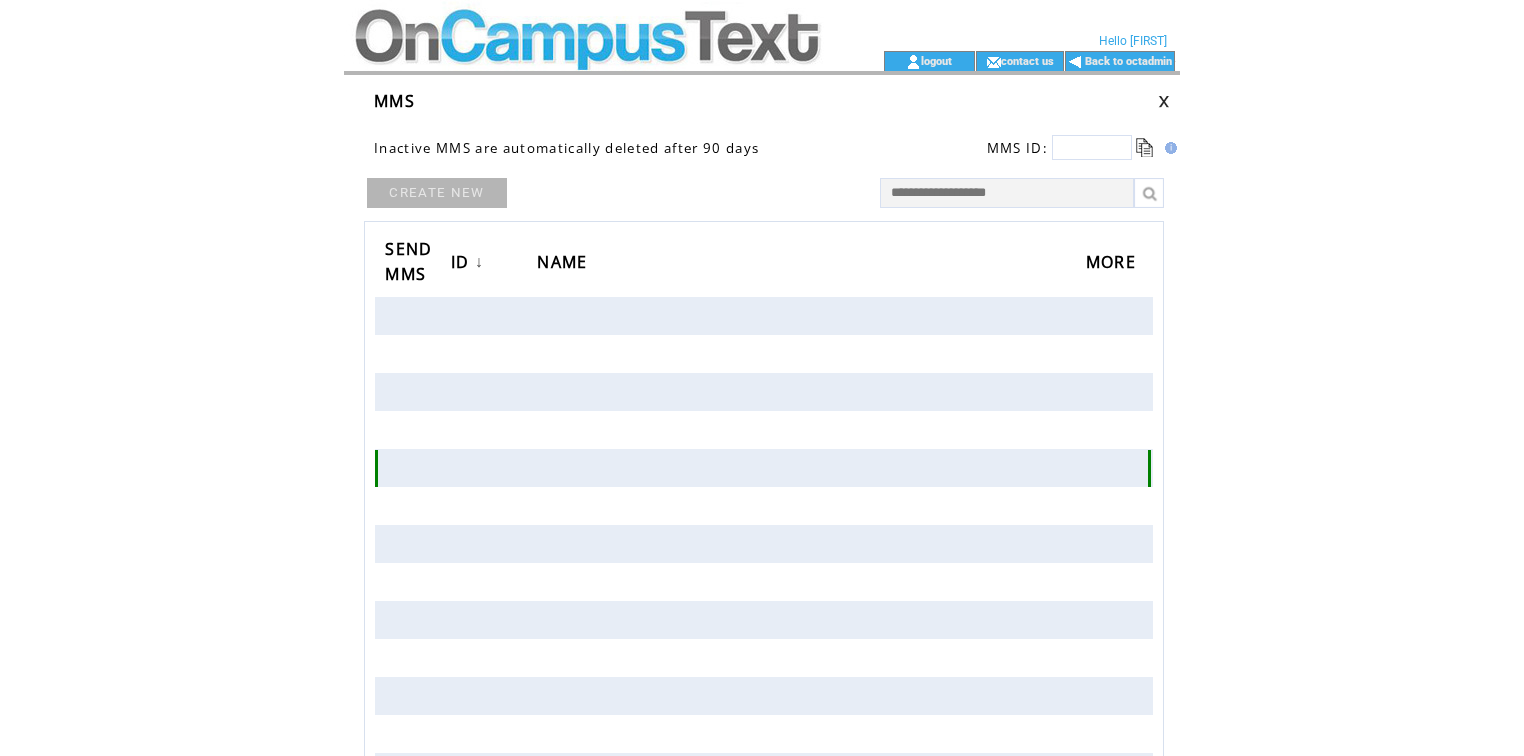 scroll, scrollTop: 0, scrollLeft: 0, axis: both 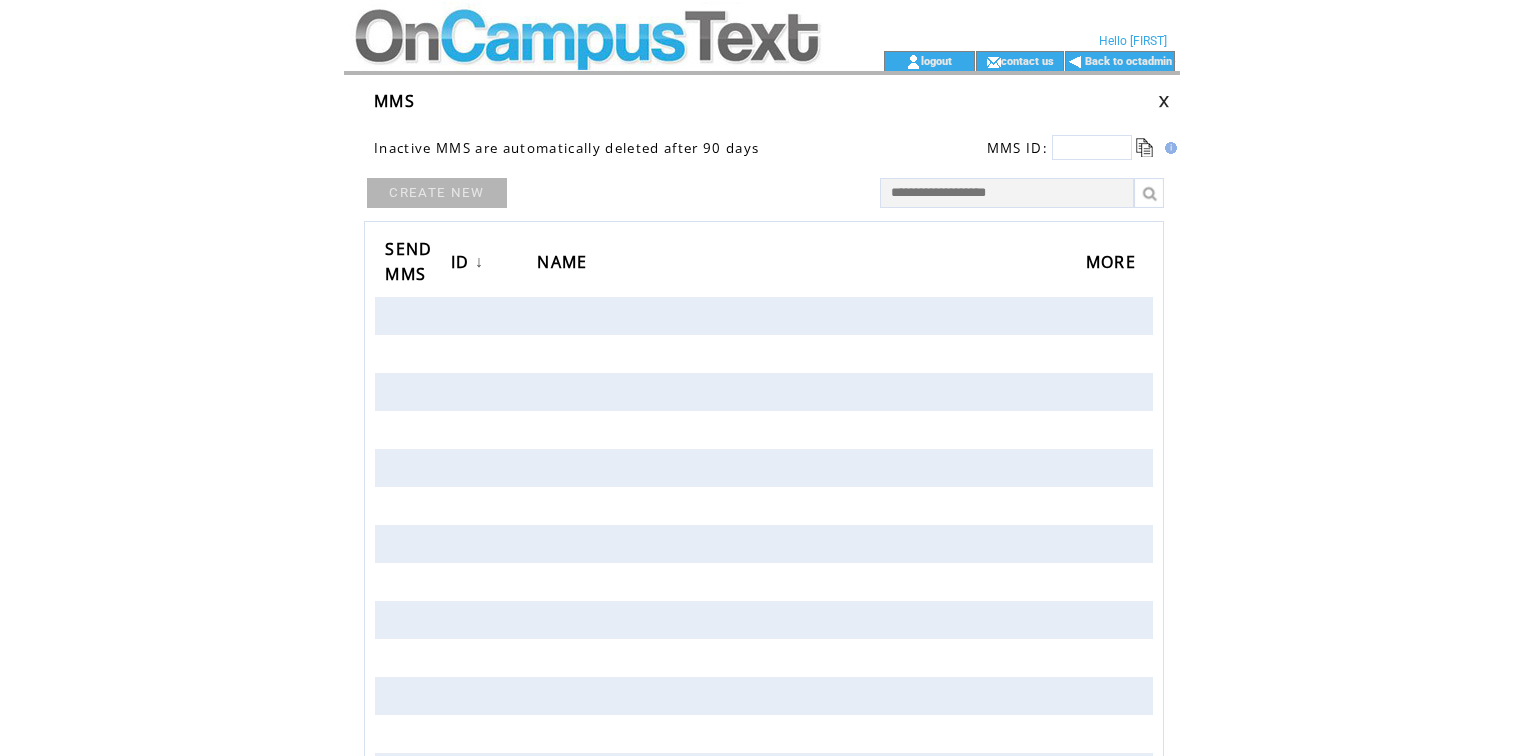 click on "CREATE NEW" at bounding box center [437, 193] 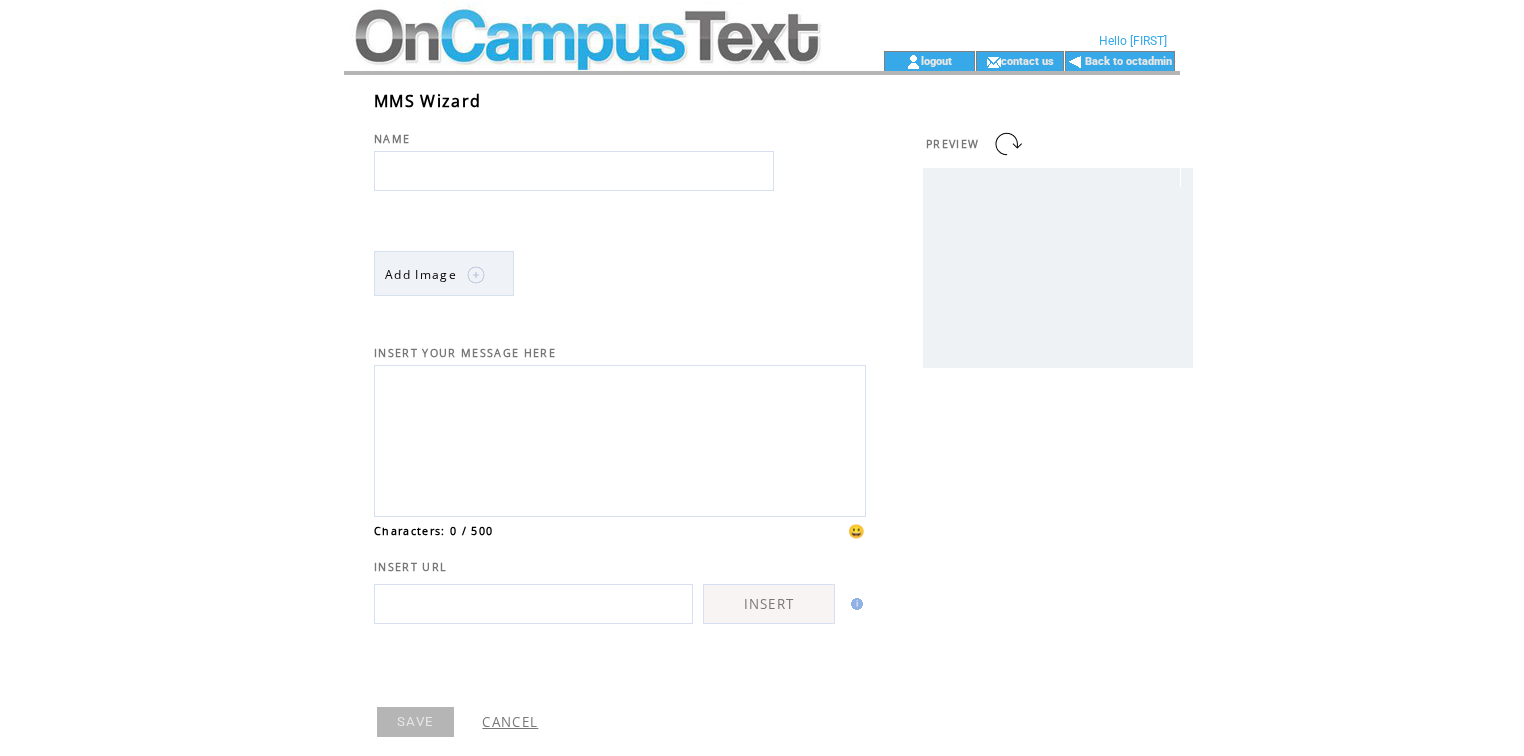 scroll, scrollTop: 0, scrollLeft: 0, axis: both 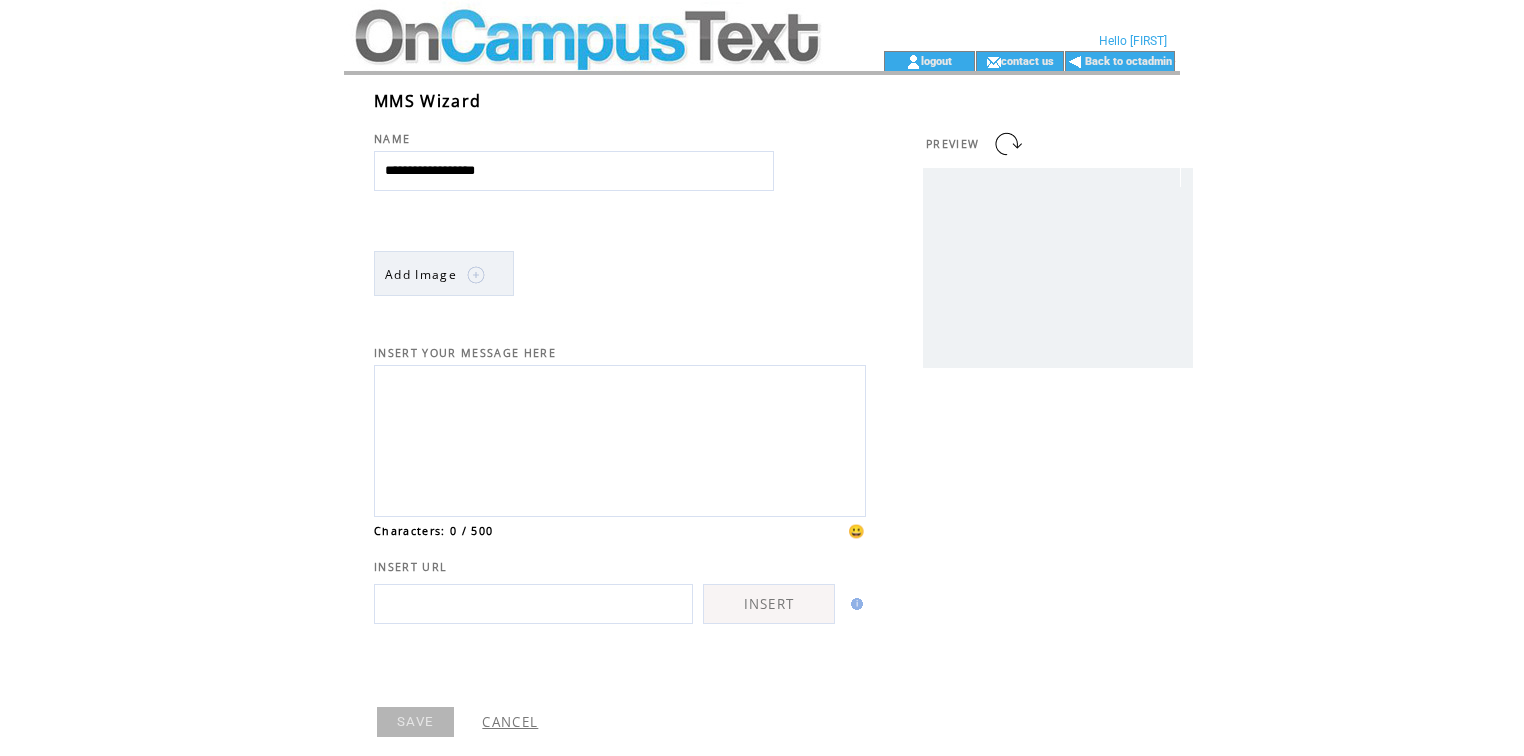 click on "Add Image" at bounding box center [421, 274] 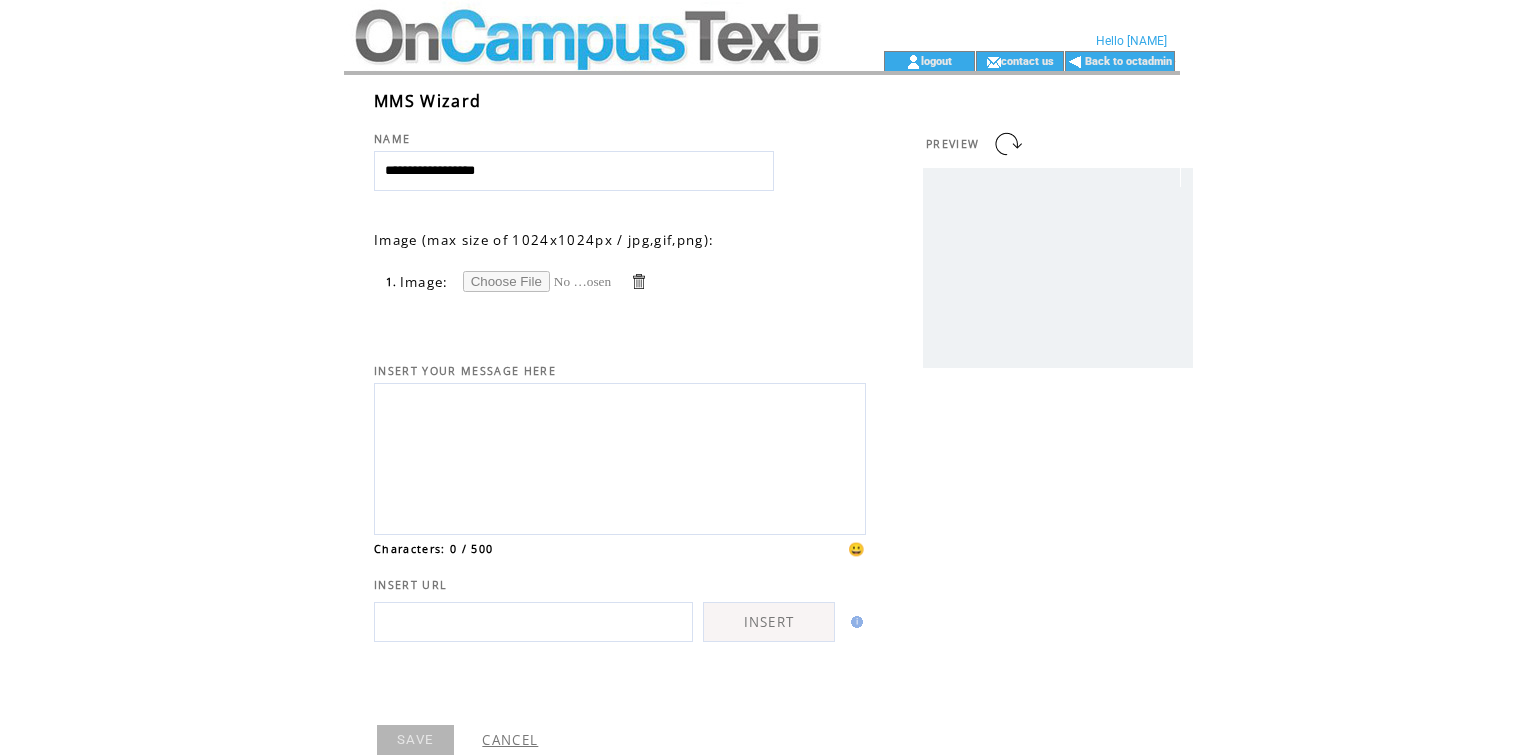 scroll, scrollTop: 0, scrollLeft: 0, axis: both 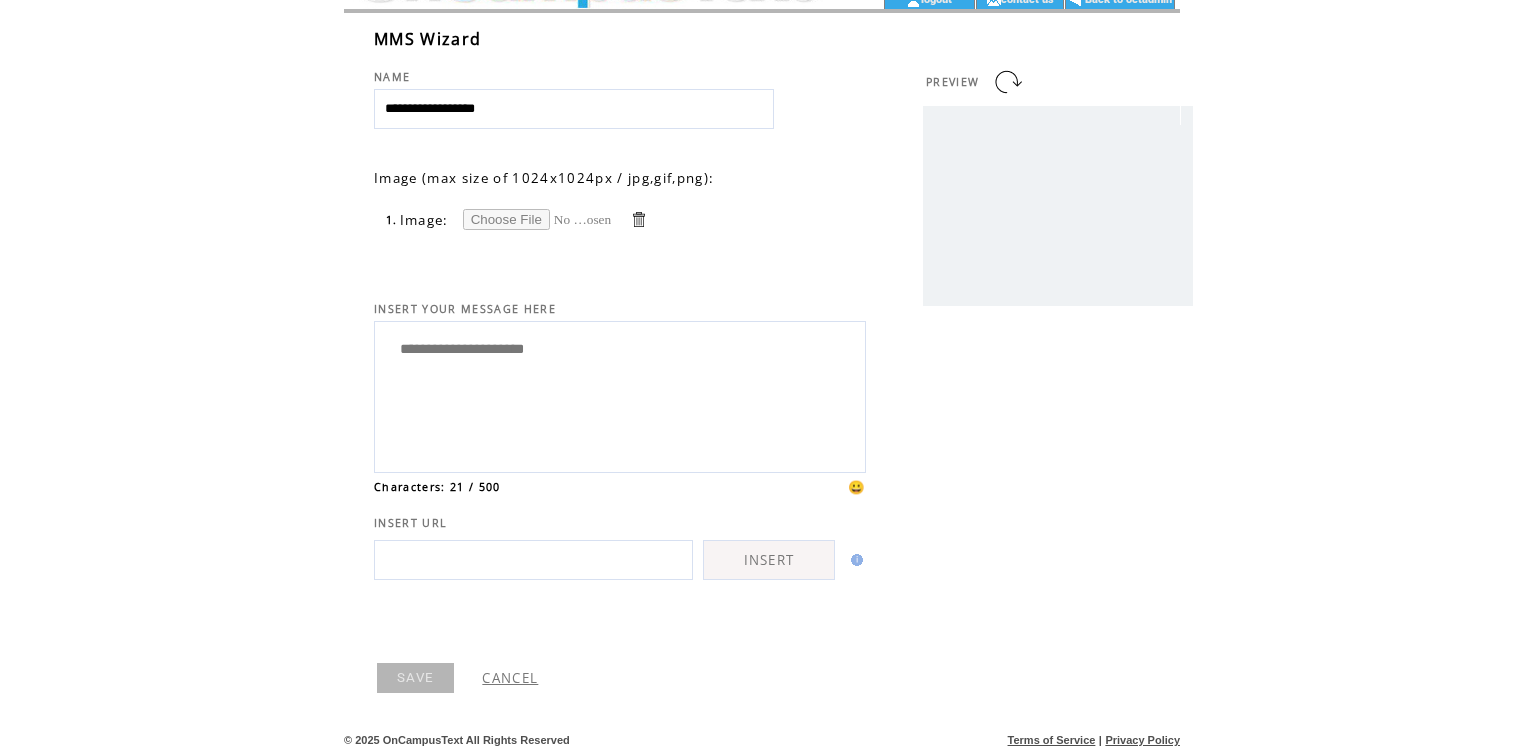 type on "**********" 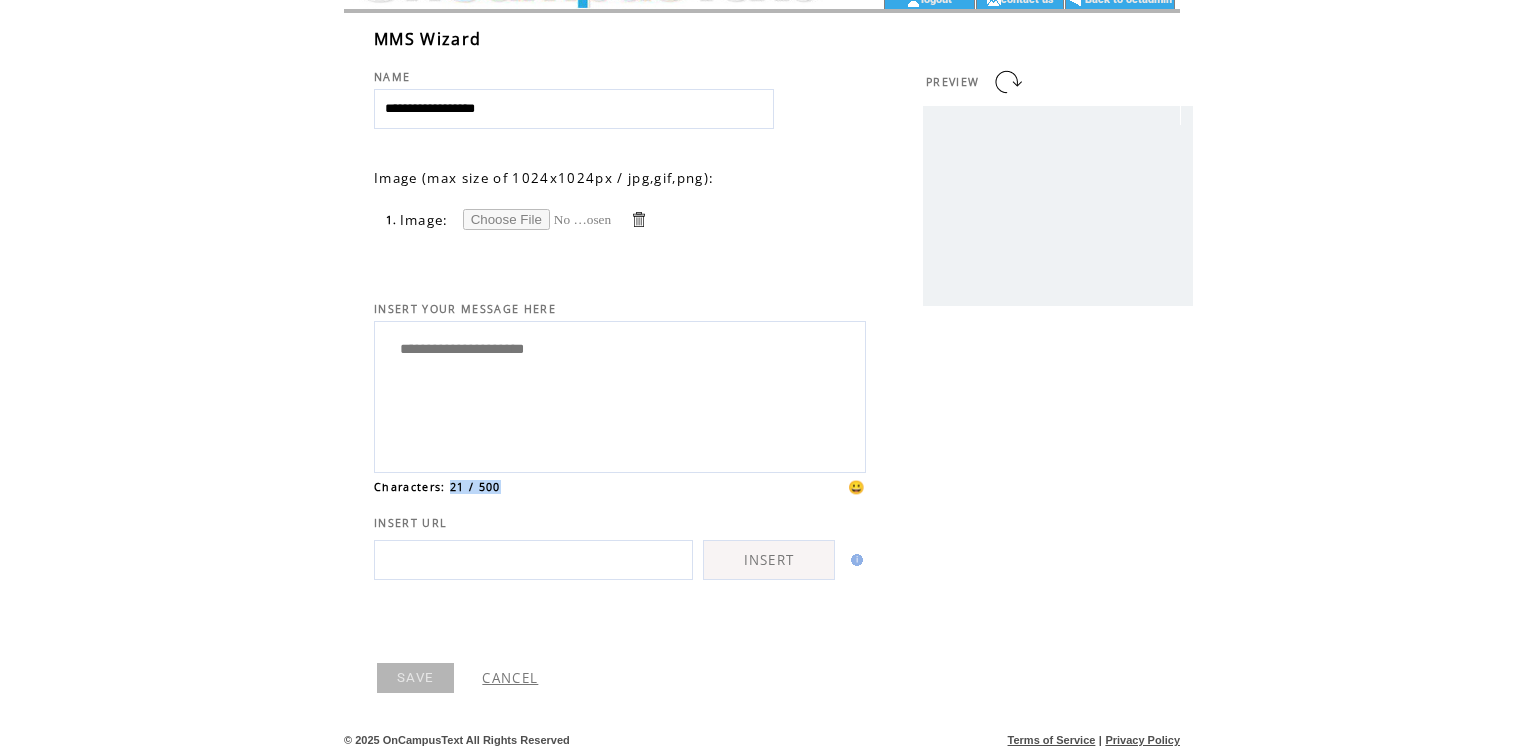 drag, startPoint x: 507, startPoint y: 488, endPoint x: 450, endPoint y: 492, distance: 57.14018 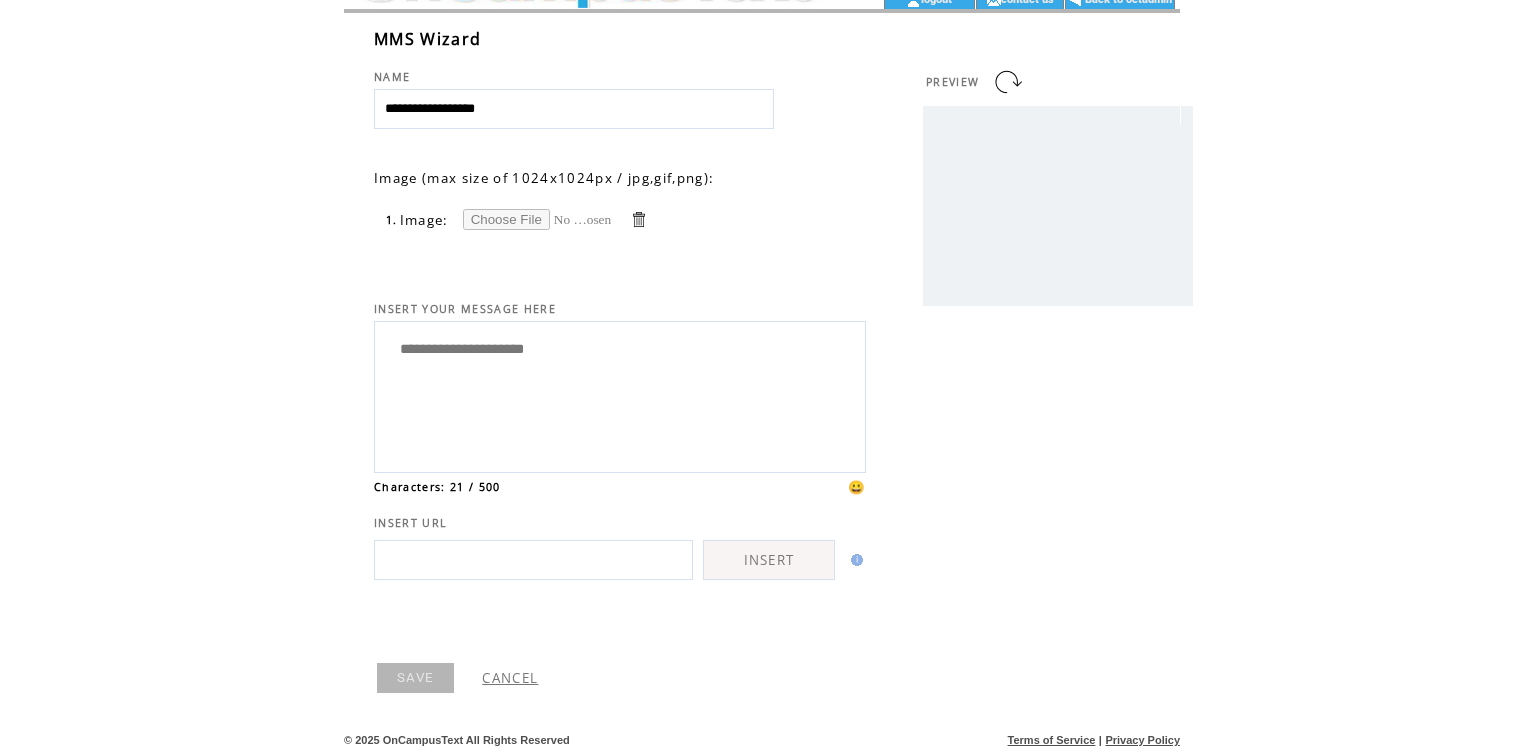 click on "**********" 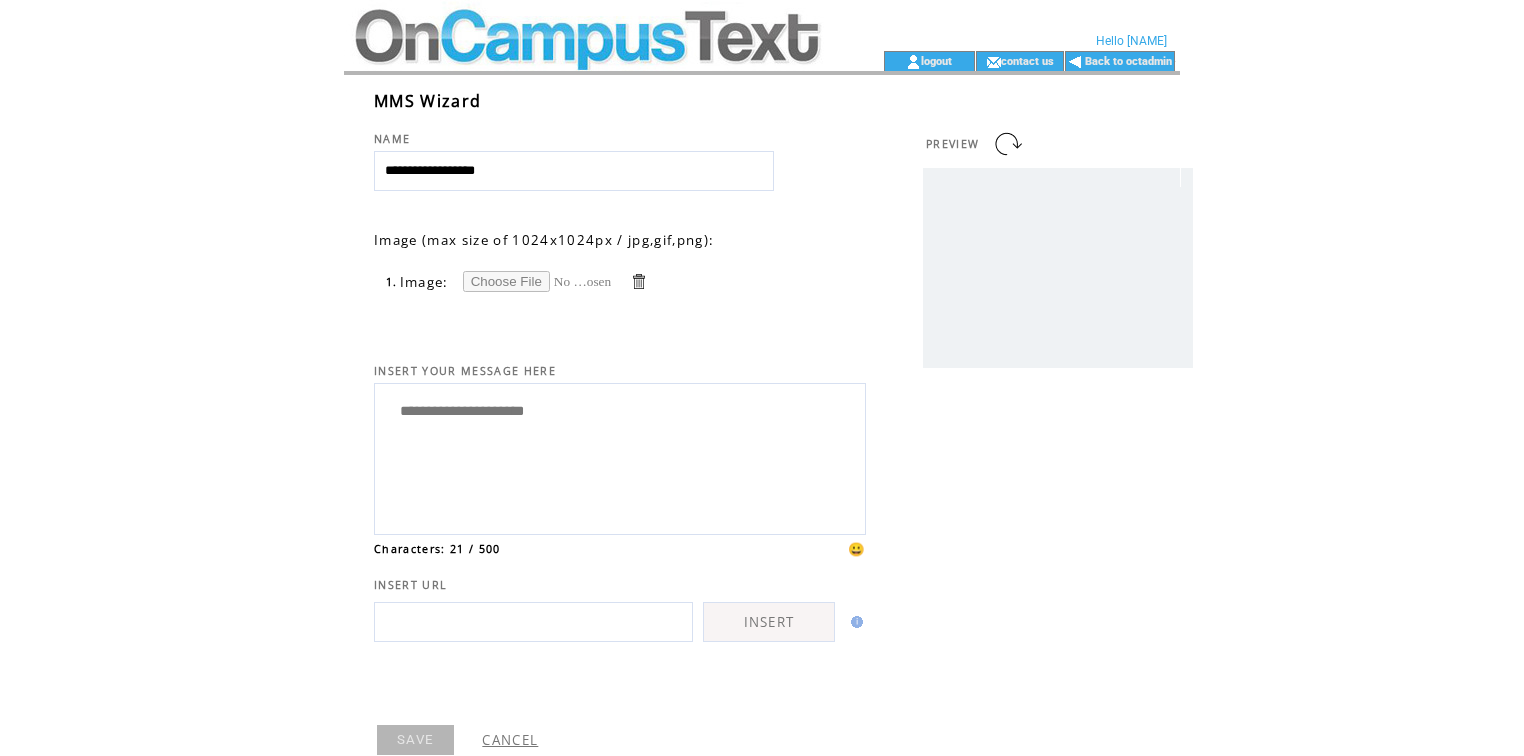 click at bounding box center (586, 61) 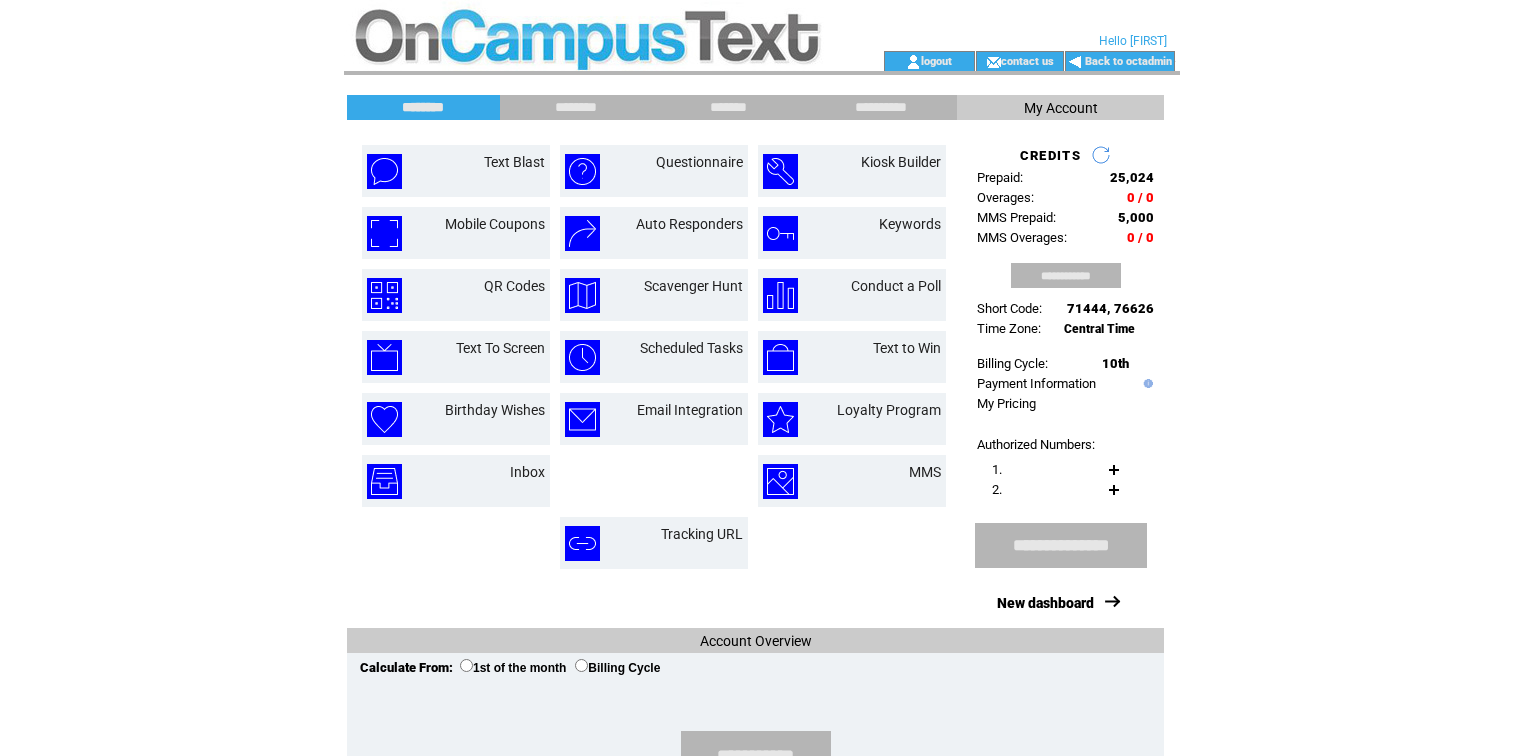 scroll, scrollTop: 0, scrollLeft: 0, axis: both 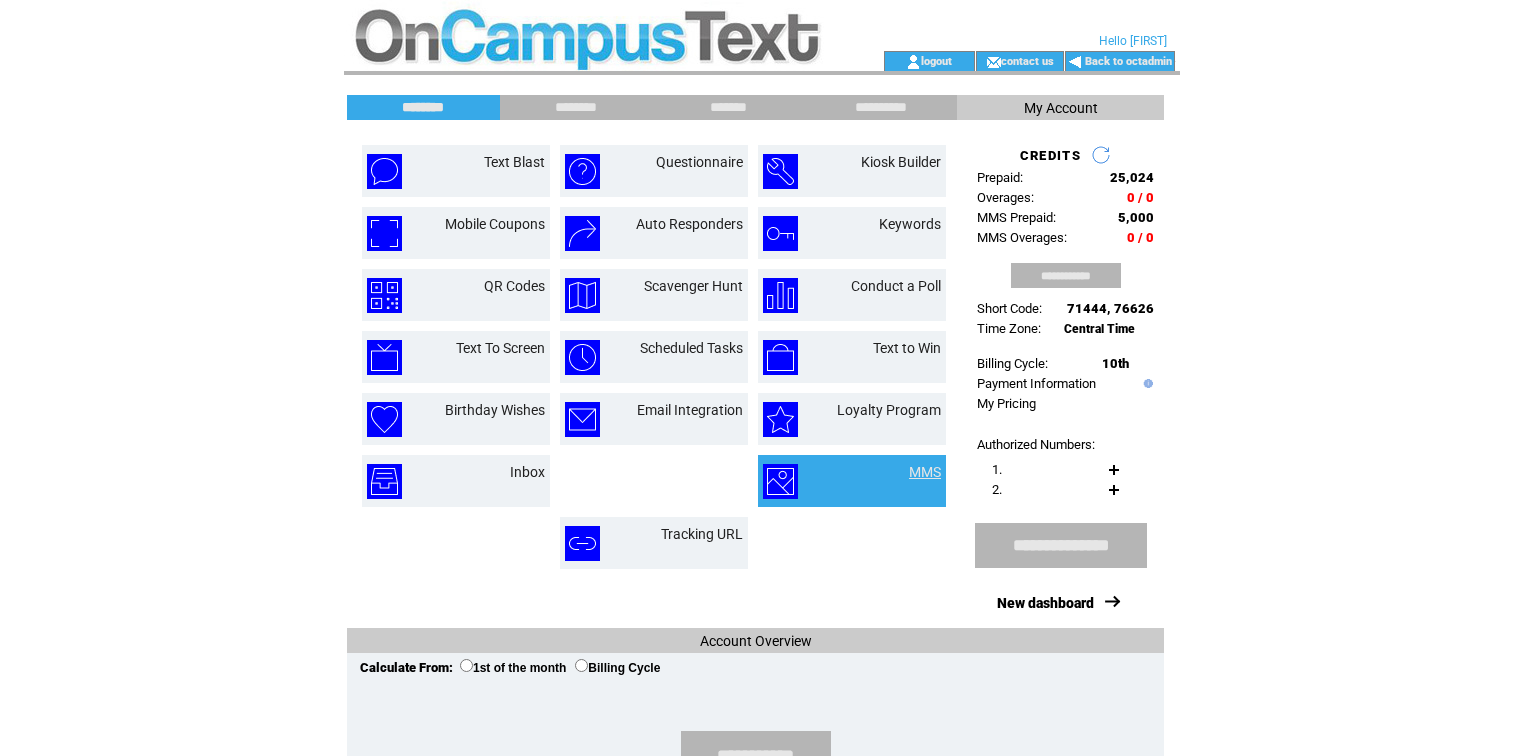 click on "MMS" at bounding box center [925, 472] 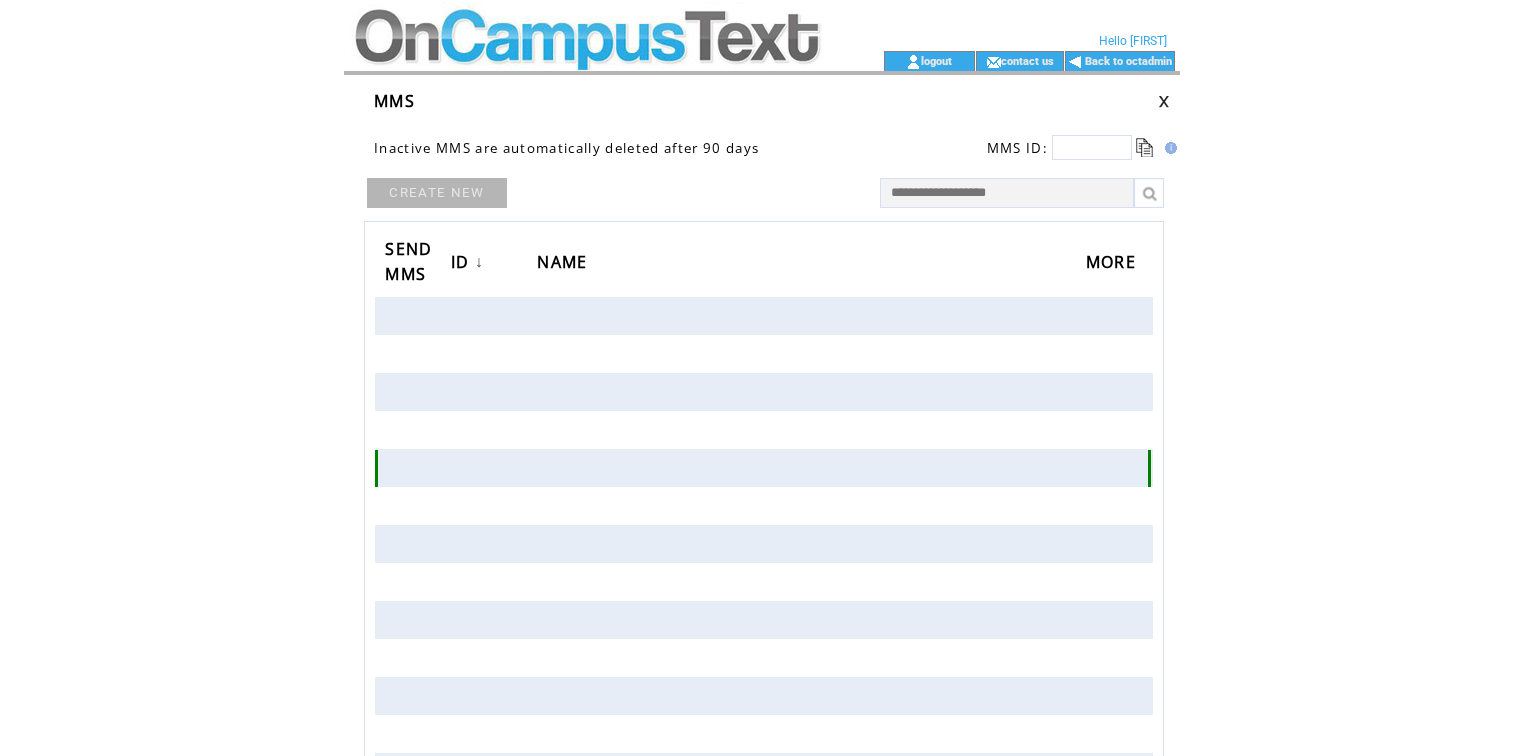 scroll, scrollTop: 0, scrollLeft: 0, axis: both 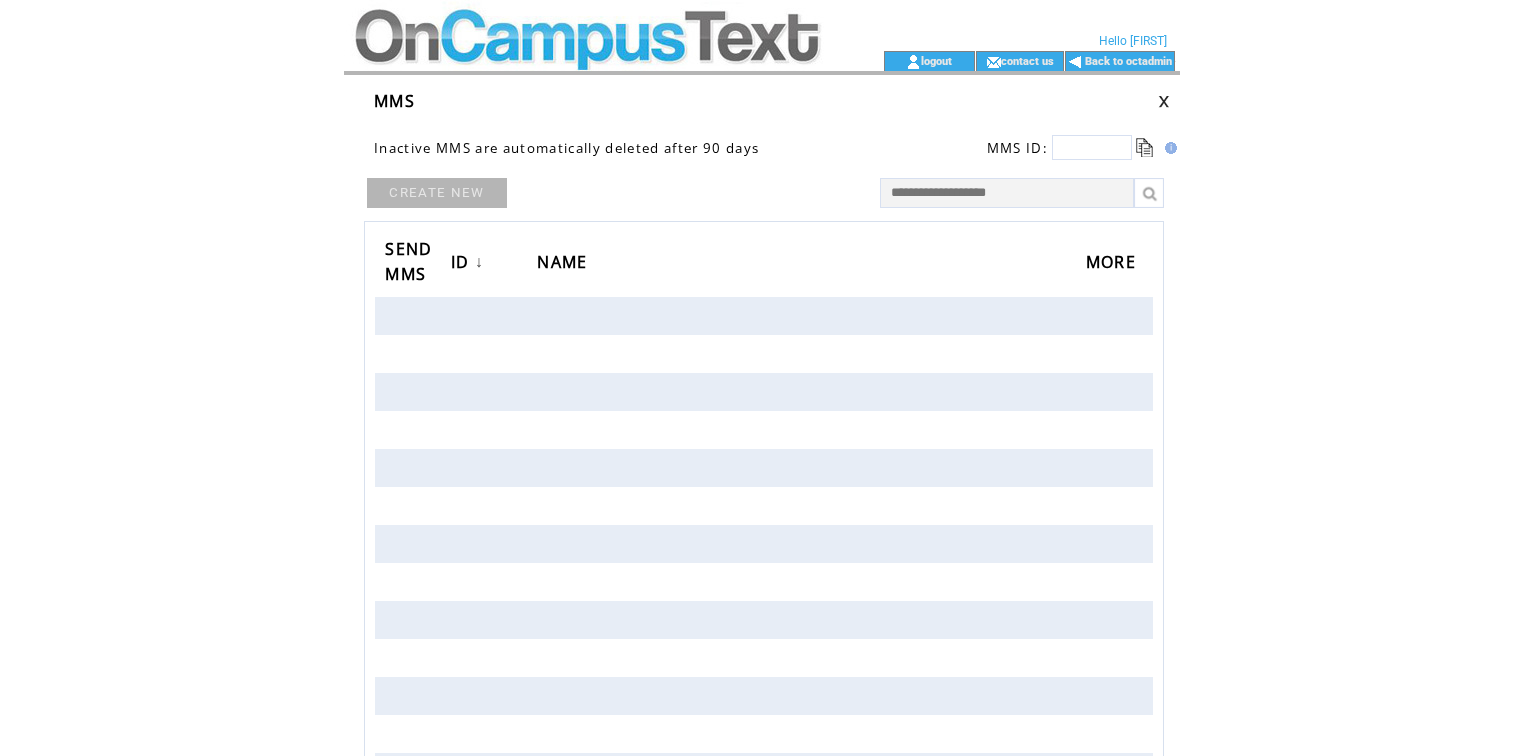 click at bounding box center [586, 25] 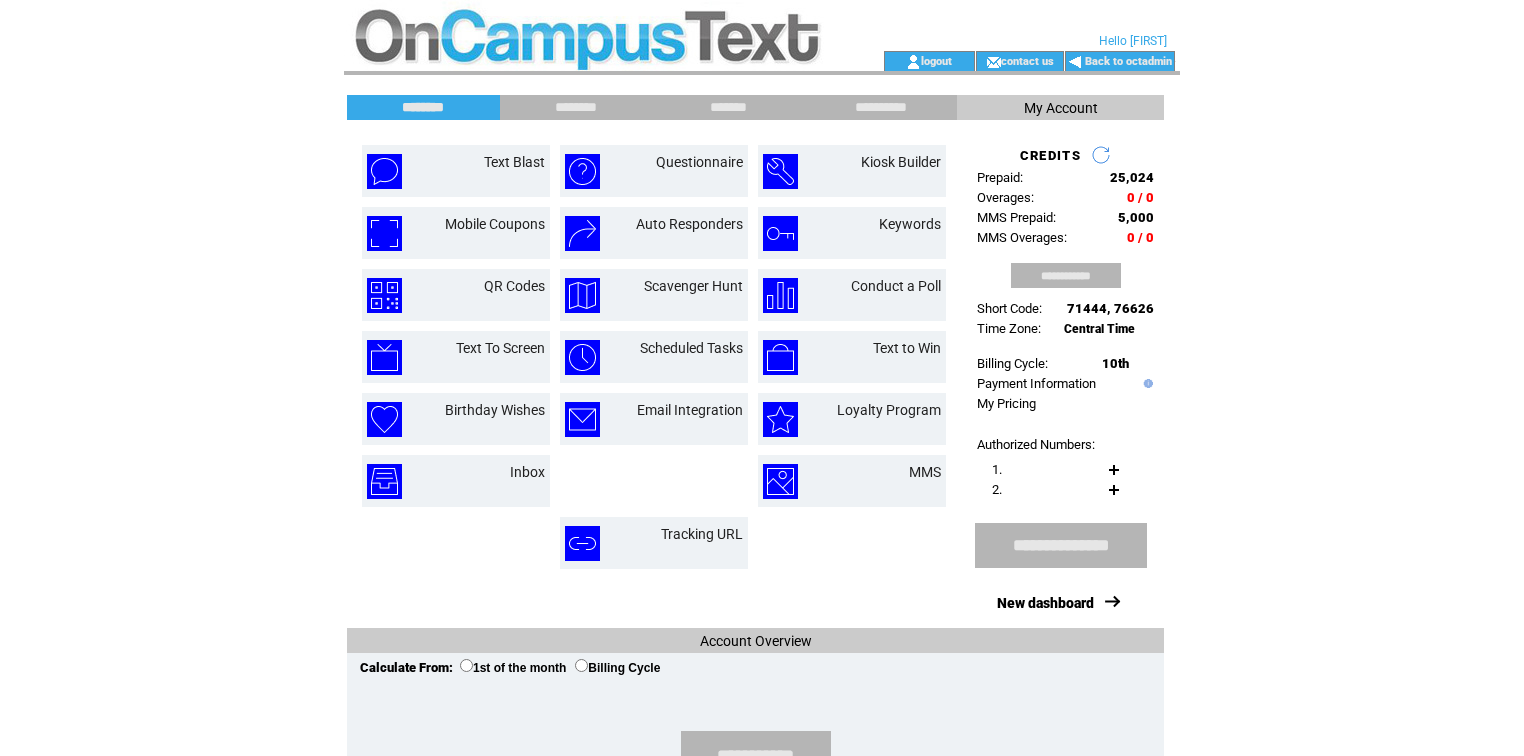 scroll, scrollTop: 0, scrollLeft: 0, axis: both 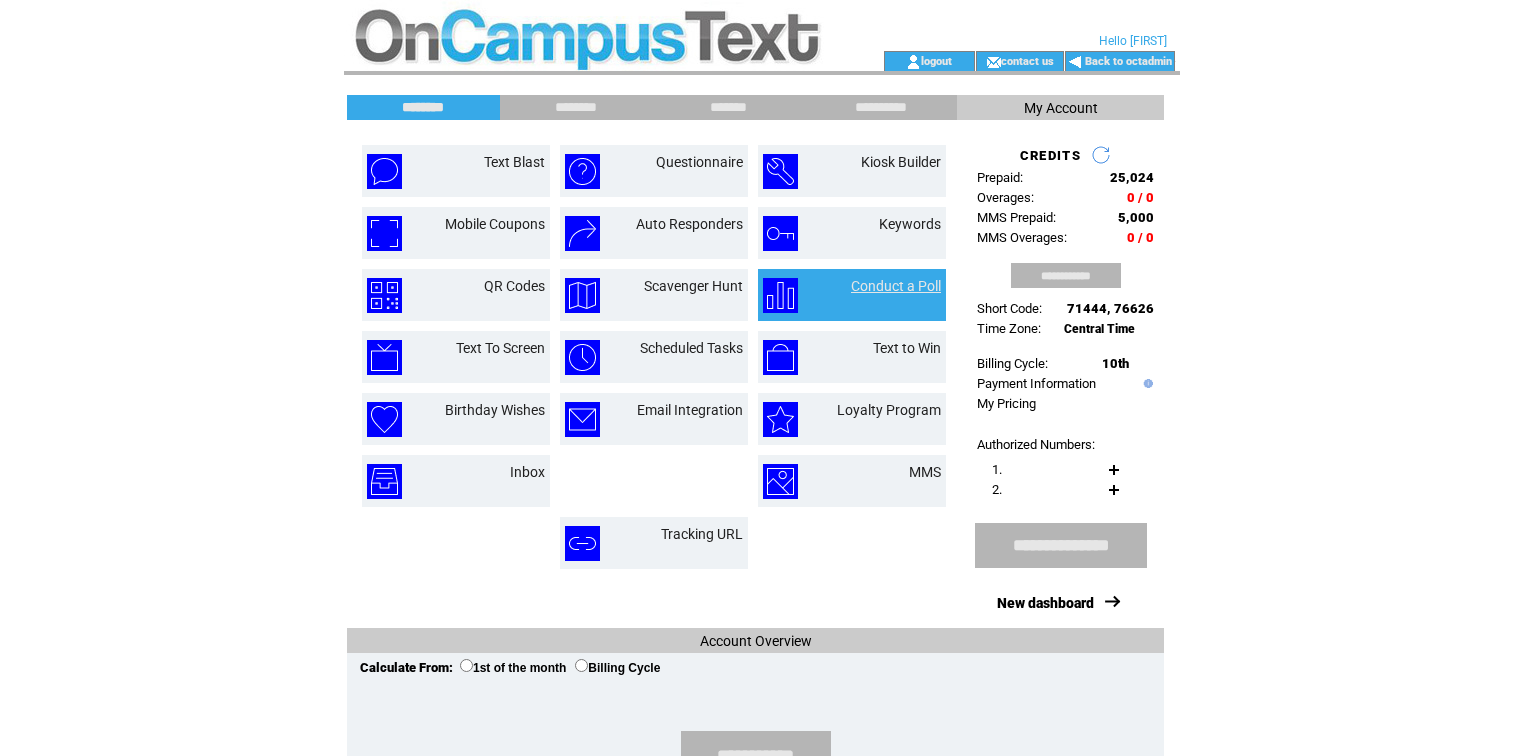 click on "Conduct a Poll" at bounding box center [896, 286] 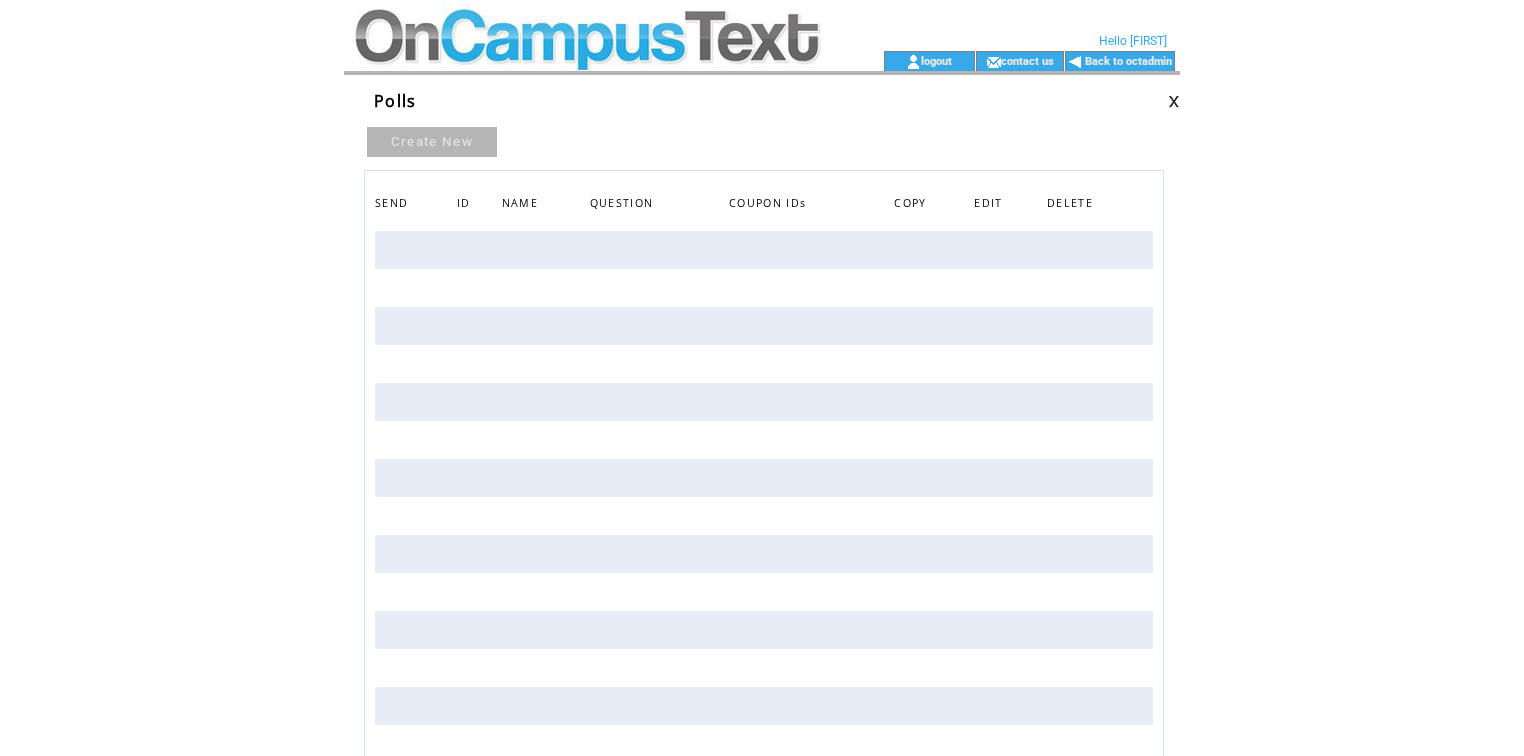 scroll, scrollTop: 0, scrollLeft: 0, axis: both 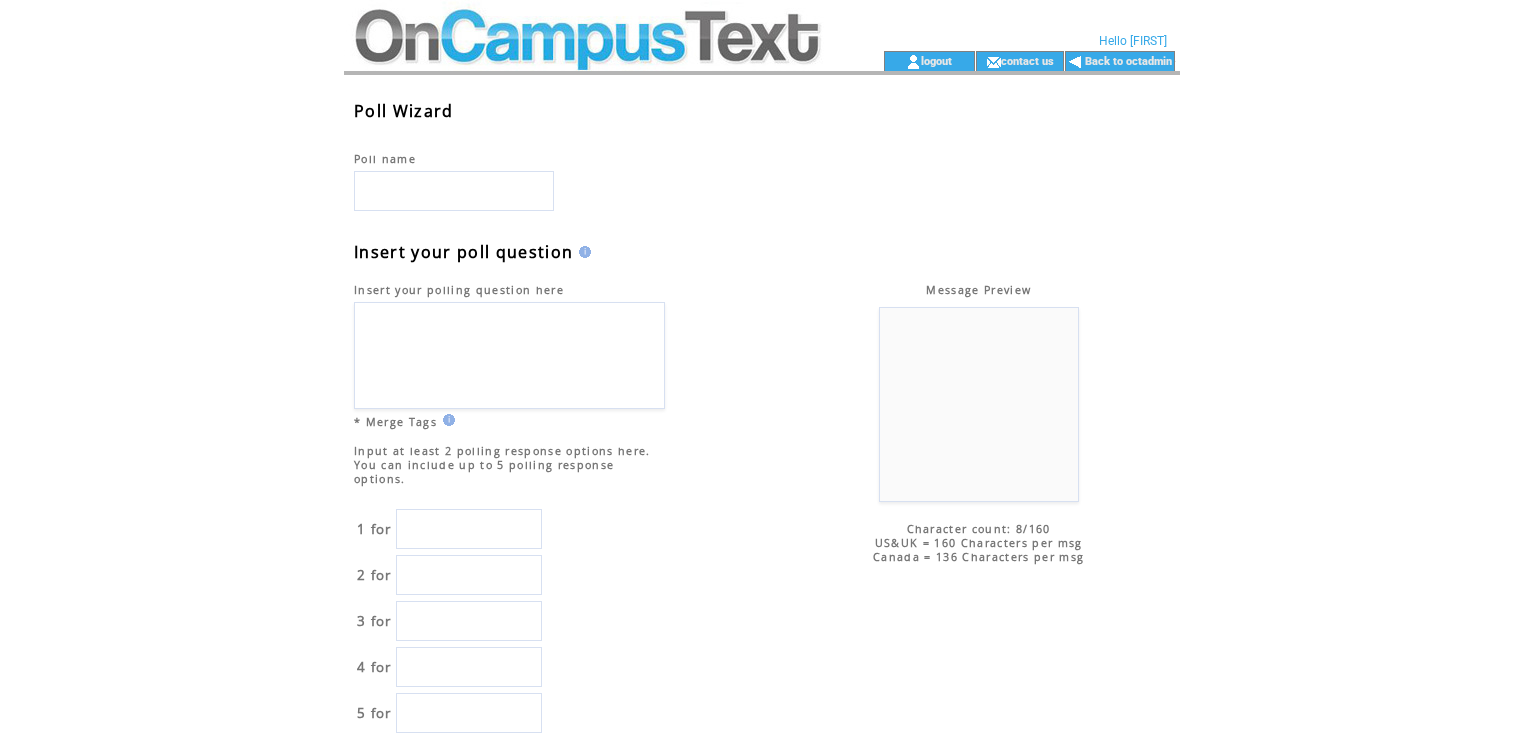 click at bounding box center [509, 355] 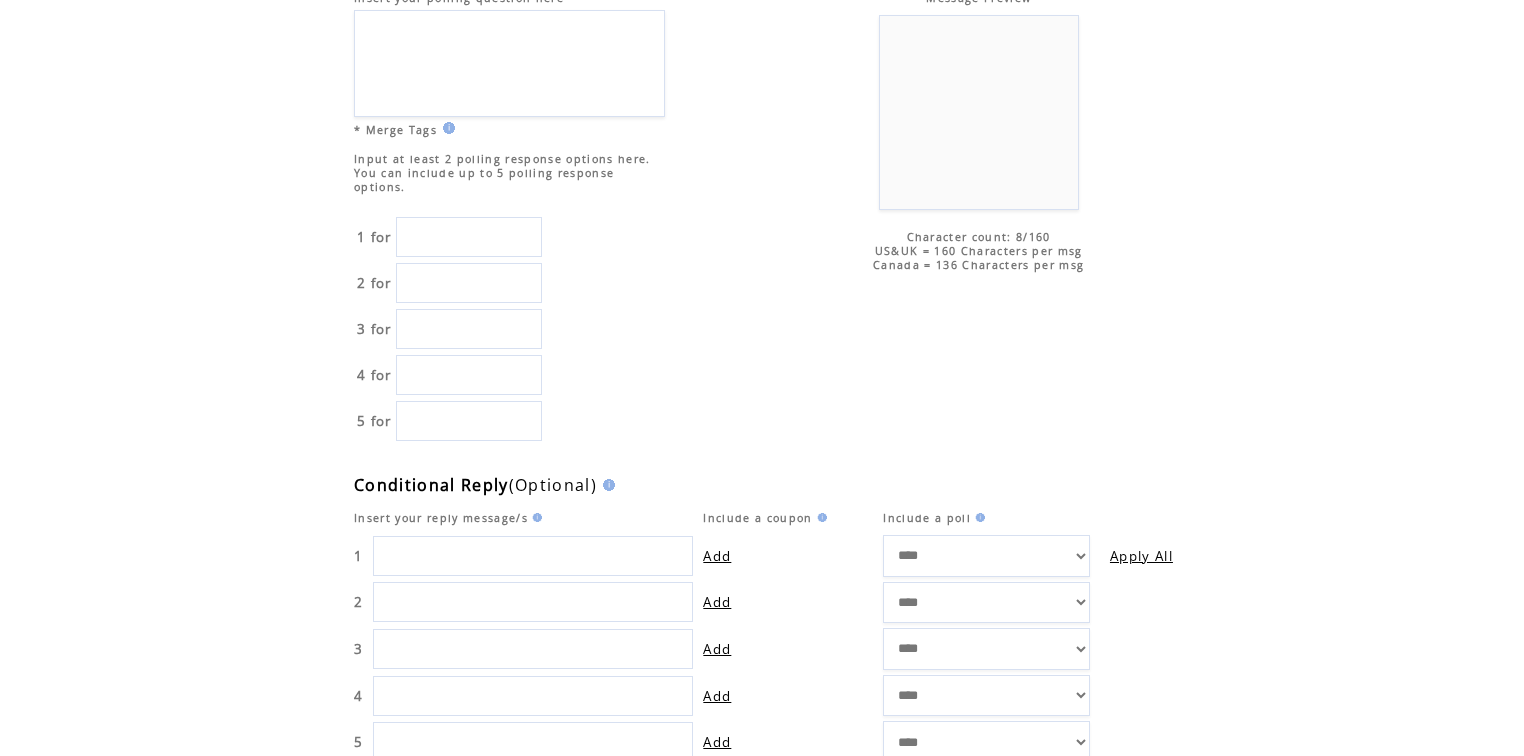 scroll, scrollTop: 320, scrollLeft: 0, axis: vertical 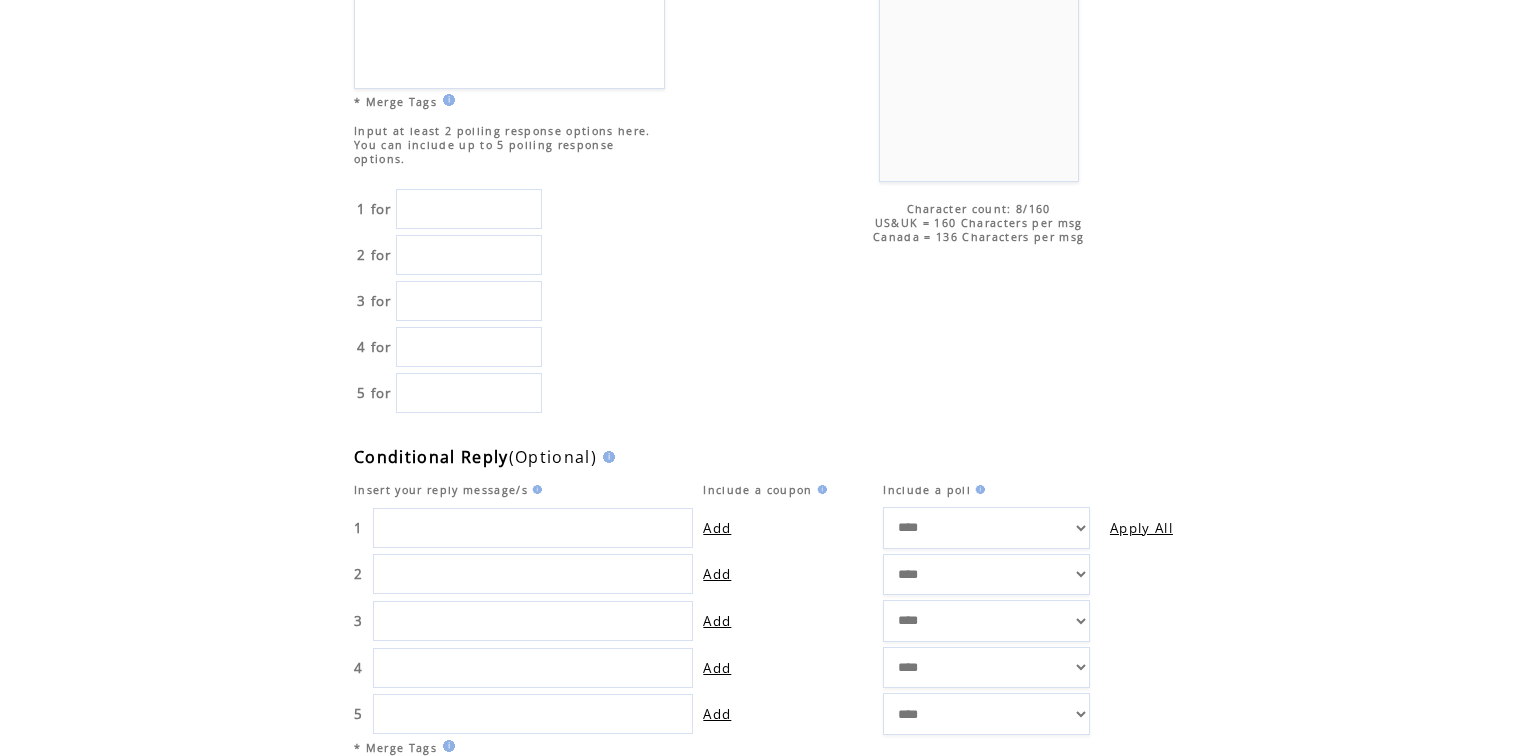 click at bounding box center (533, 528) 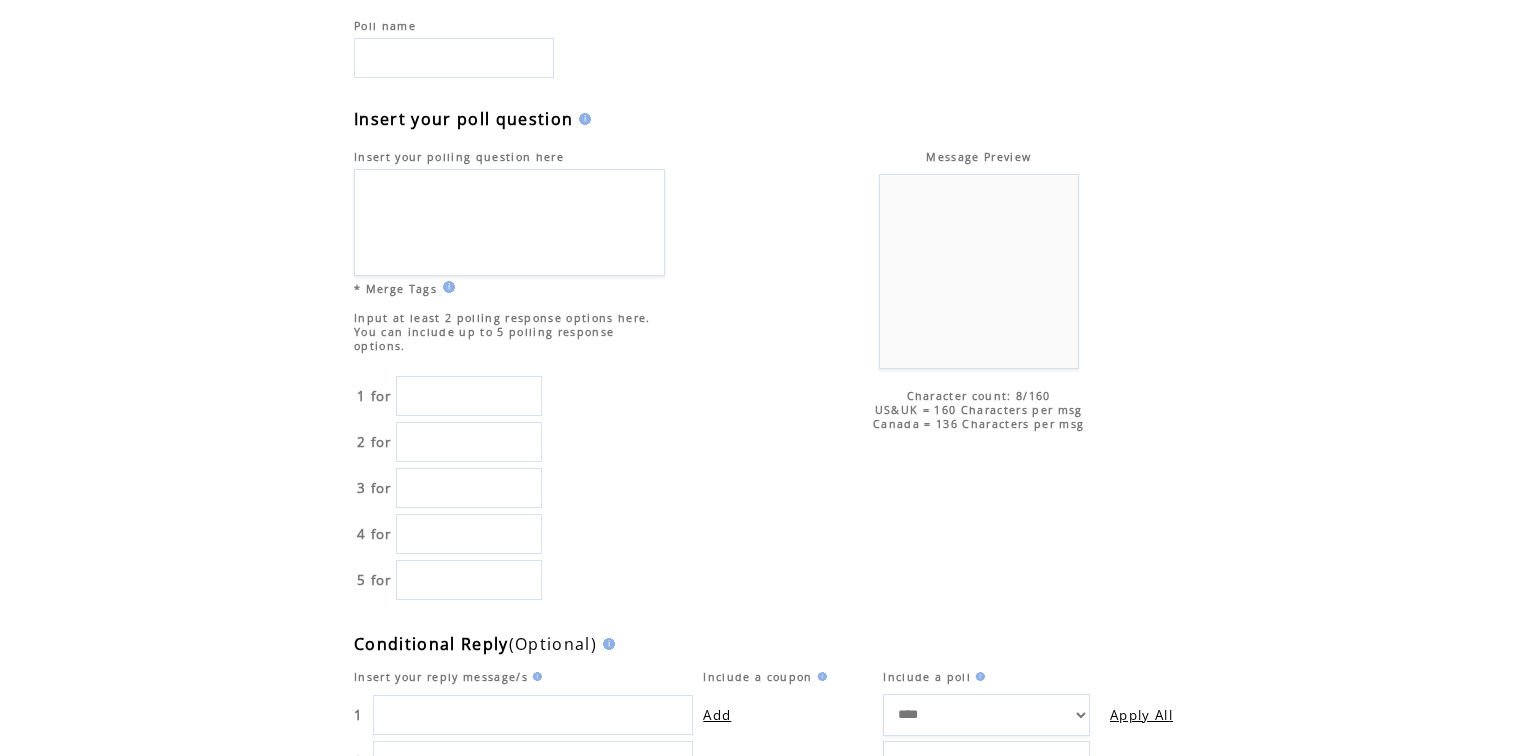 scroll, scrollTop: 0, scrollLeft: 0, axis: both 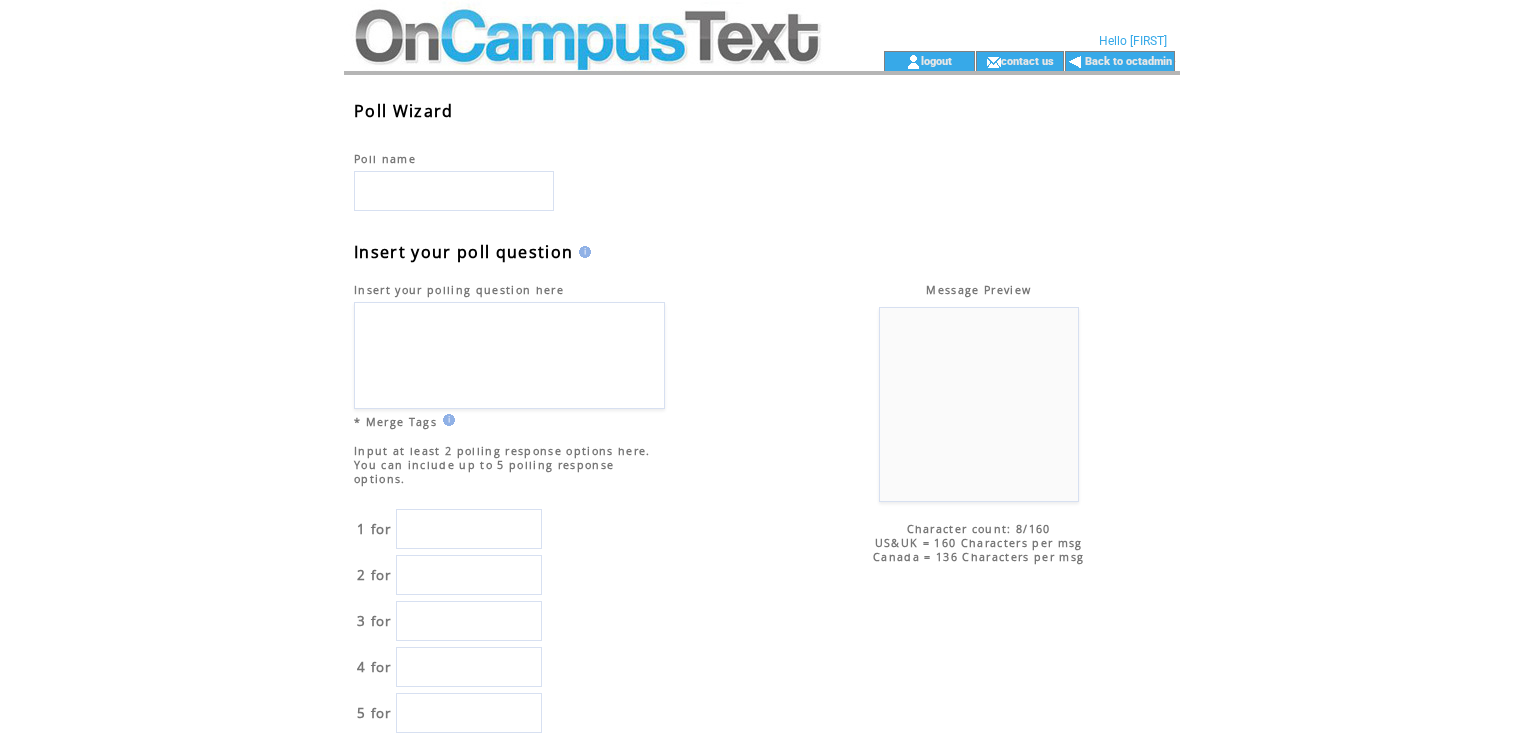 click on "Hello Lance
logout
contact us
Back to octadmin" at bounding box center (762, 35) 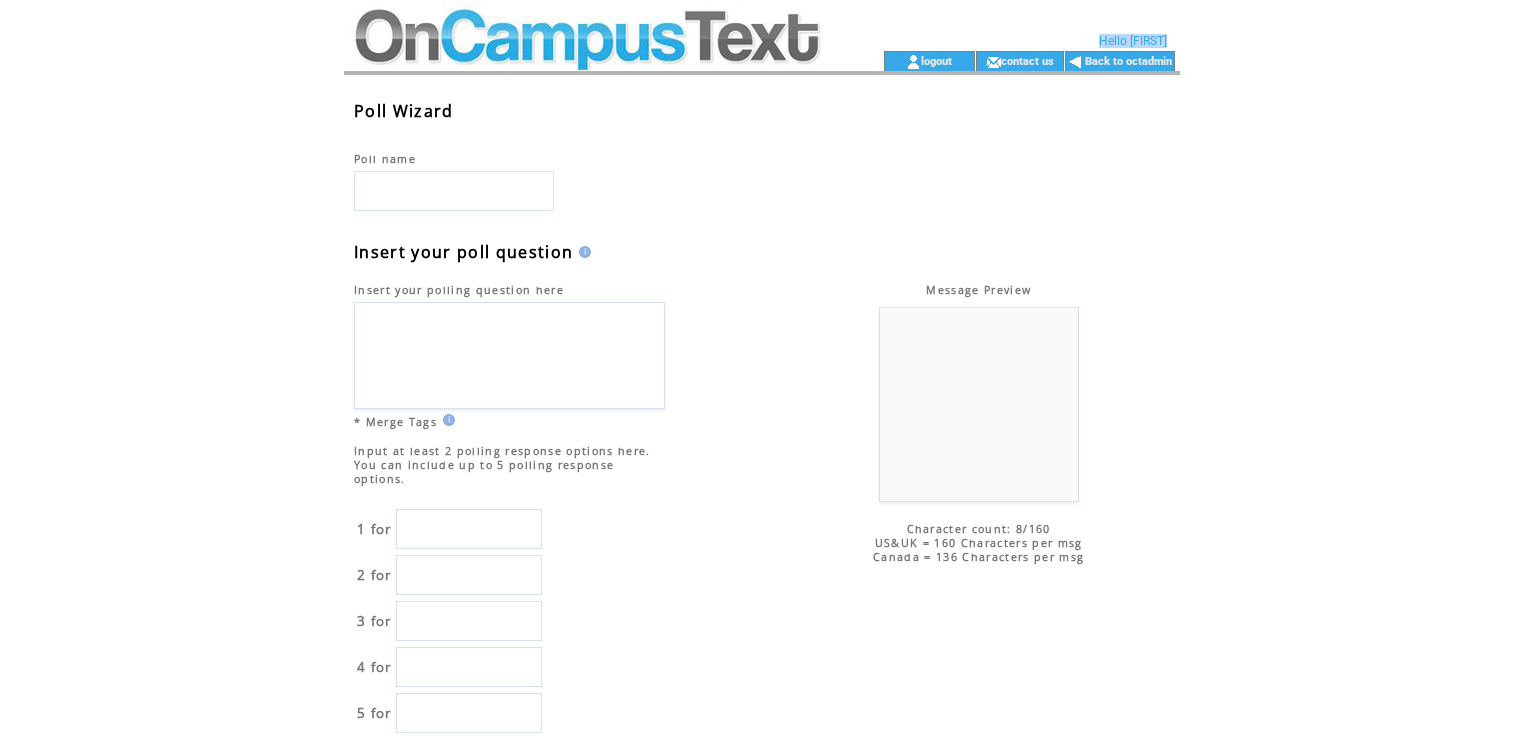 click at bounding box center [586, 25] 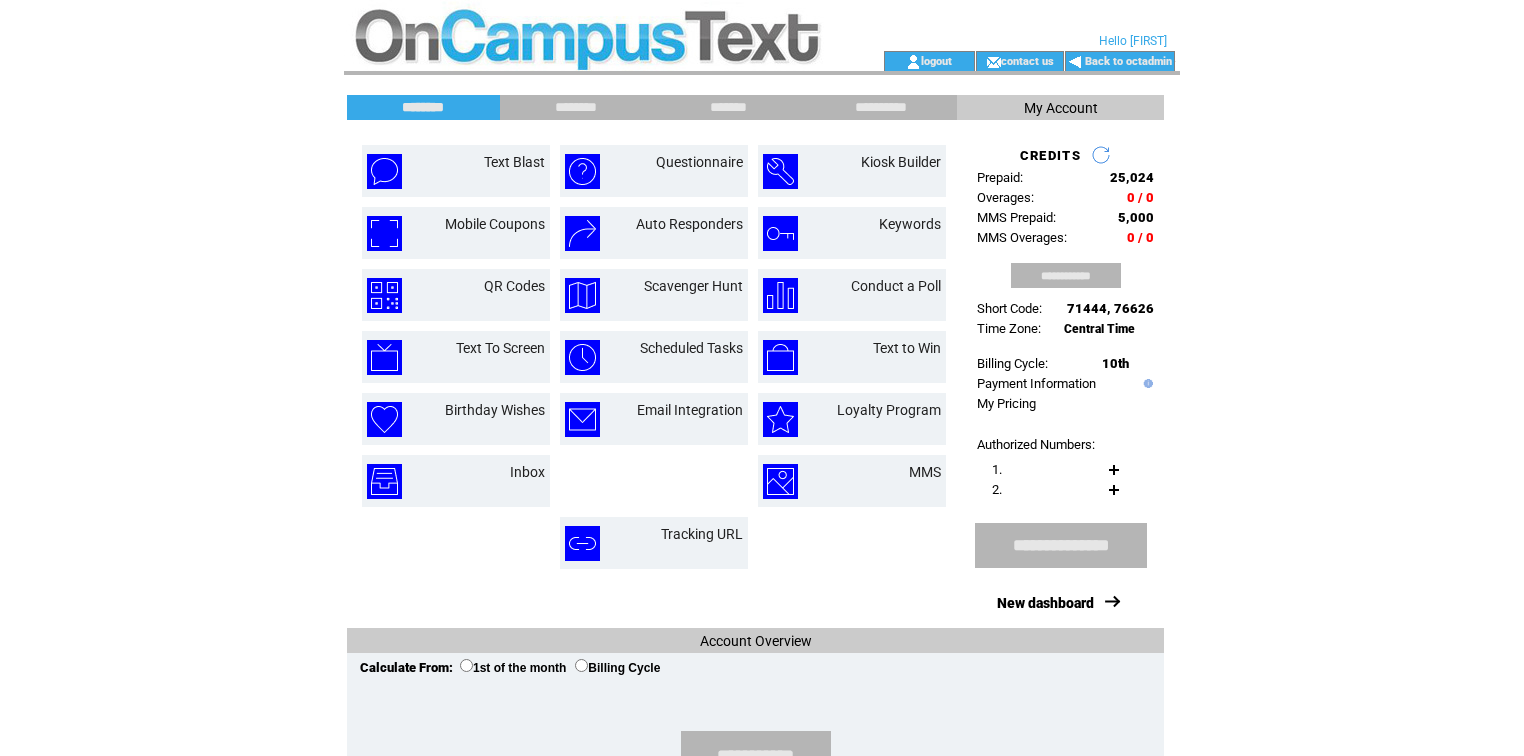 scroll, scrollTop: 0, scrollLeft: 0, axis: both 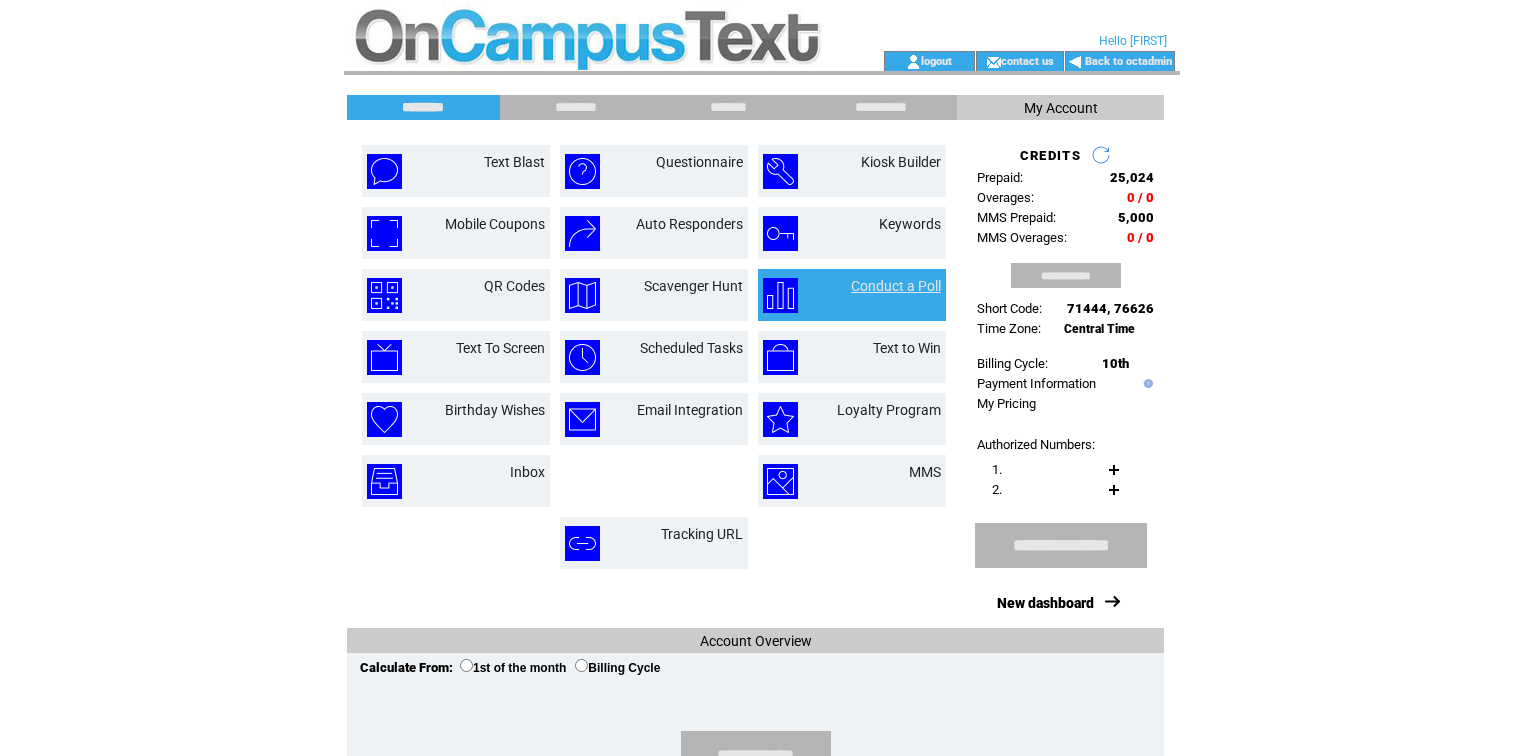 click on "Conduct a Poll" at bounding box center [896, 286] 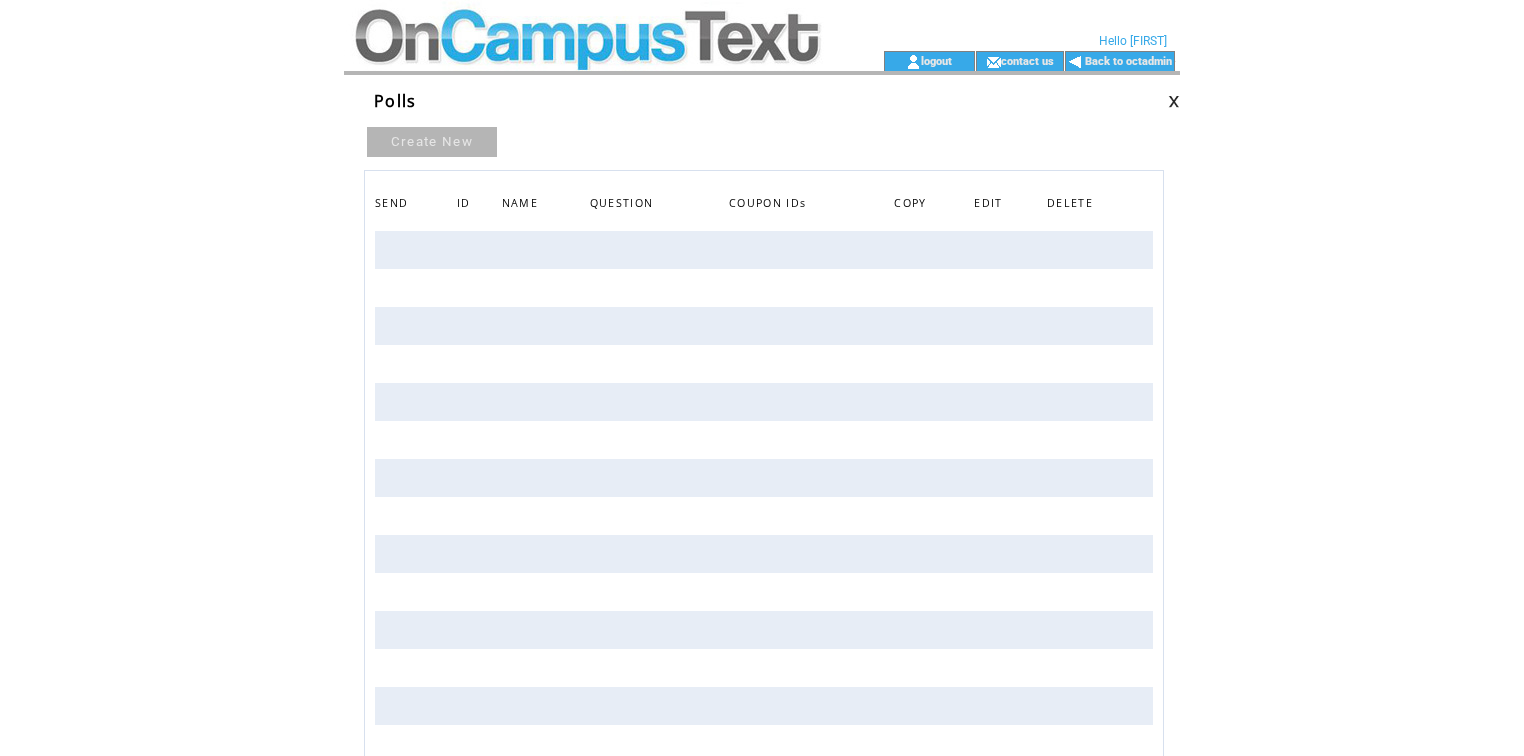scroll, scrollTop: 0, scrollLeft: 0, axis: both 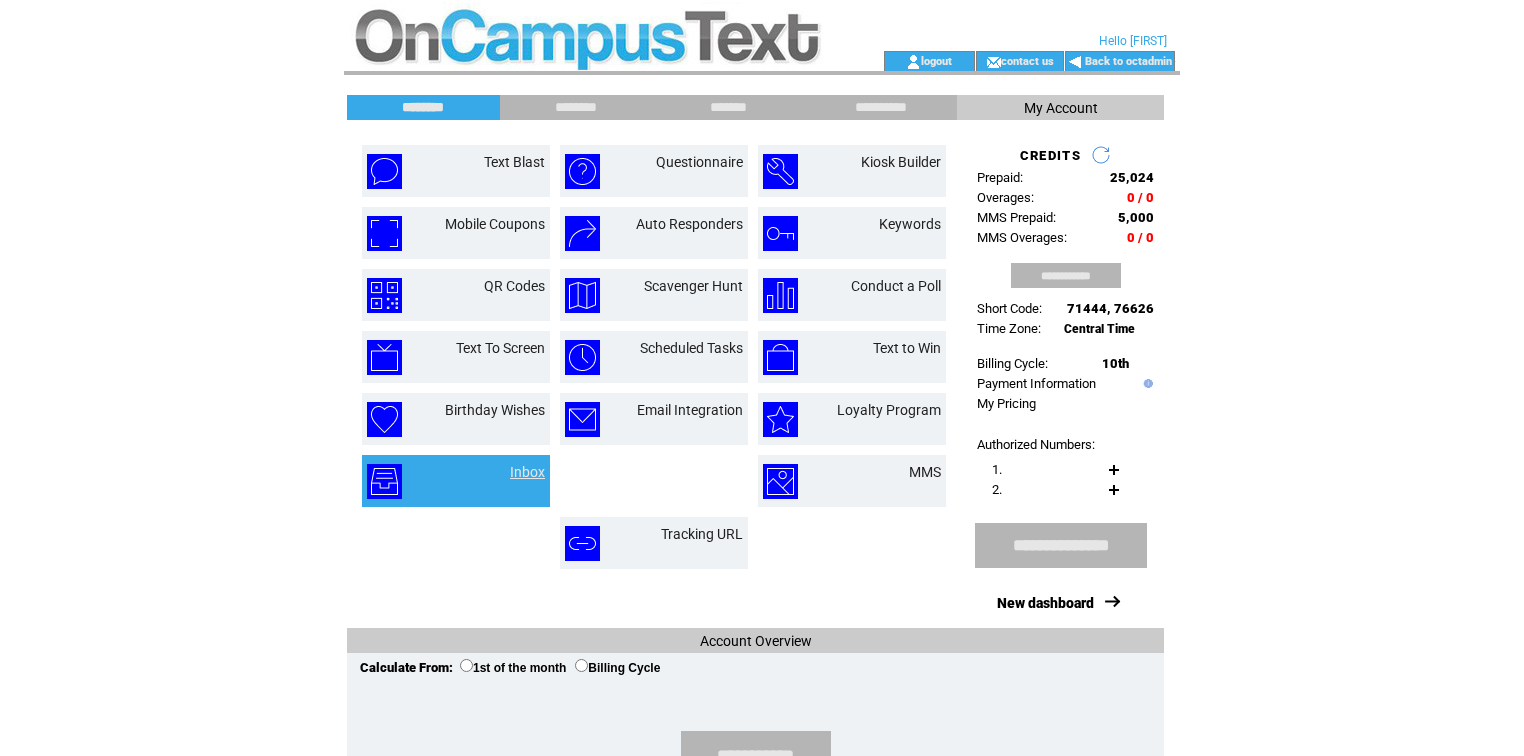 click on "Inbox" at bounding box center (527, 472) 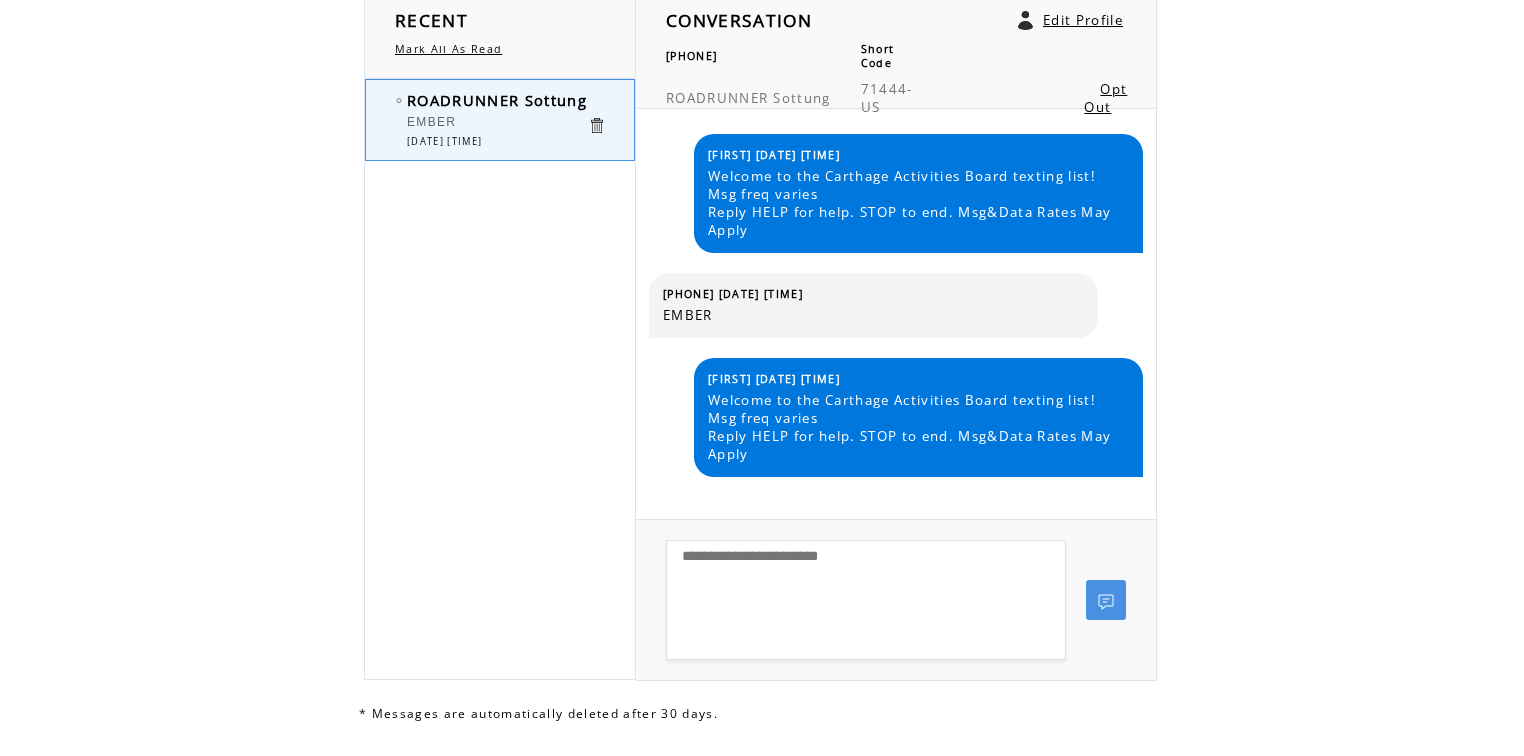 scroll, scrollTop: 326, scrollLeft: 0, axis: vertical 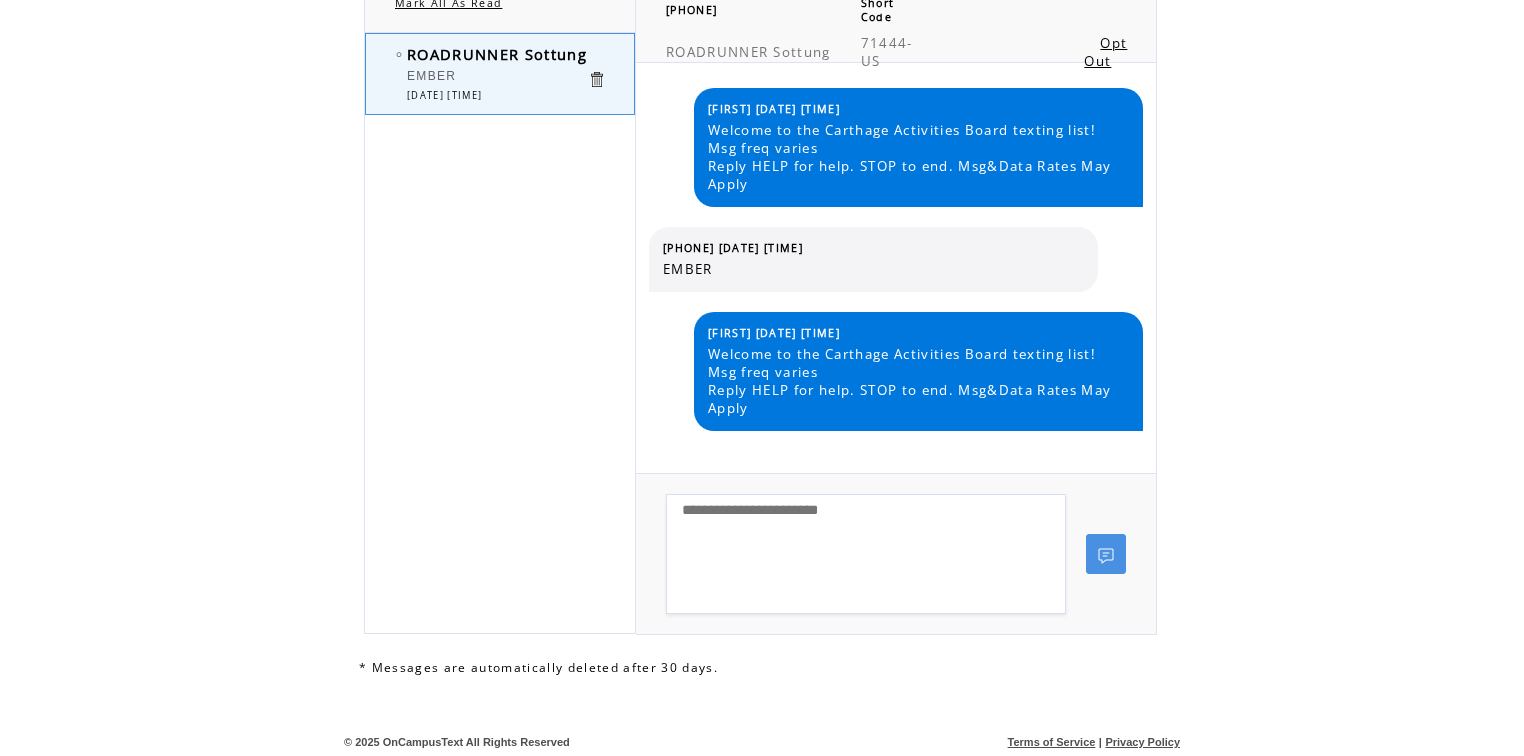 click at bounding box center [866, 554] 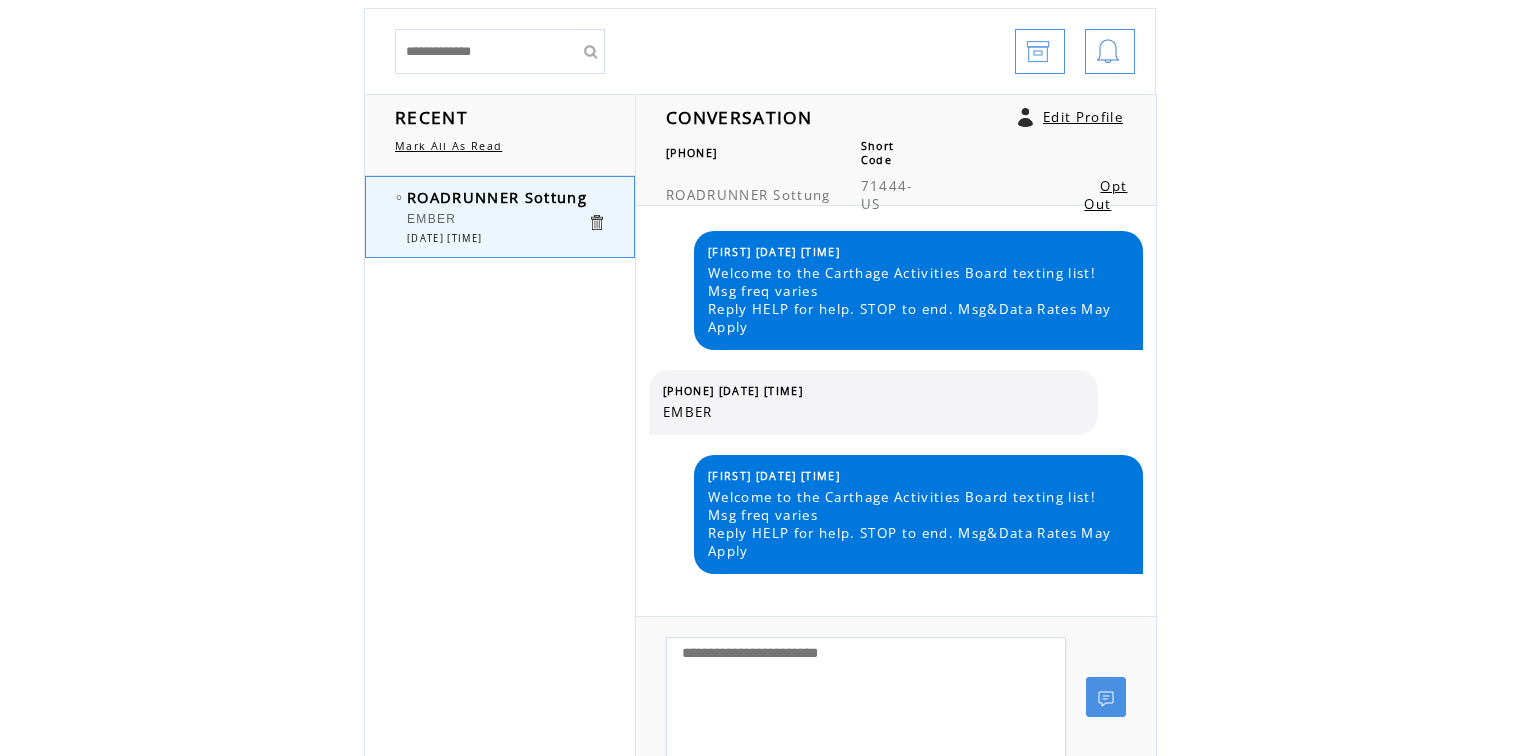 scroll, scrollTop: 0, scrollLeft: 0, axis: both 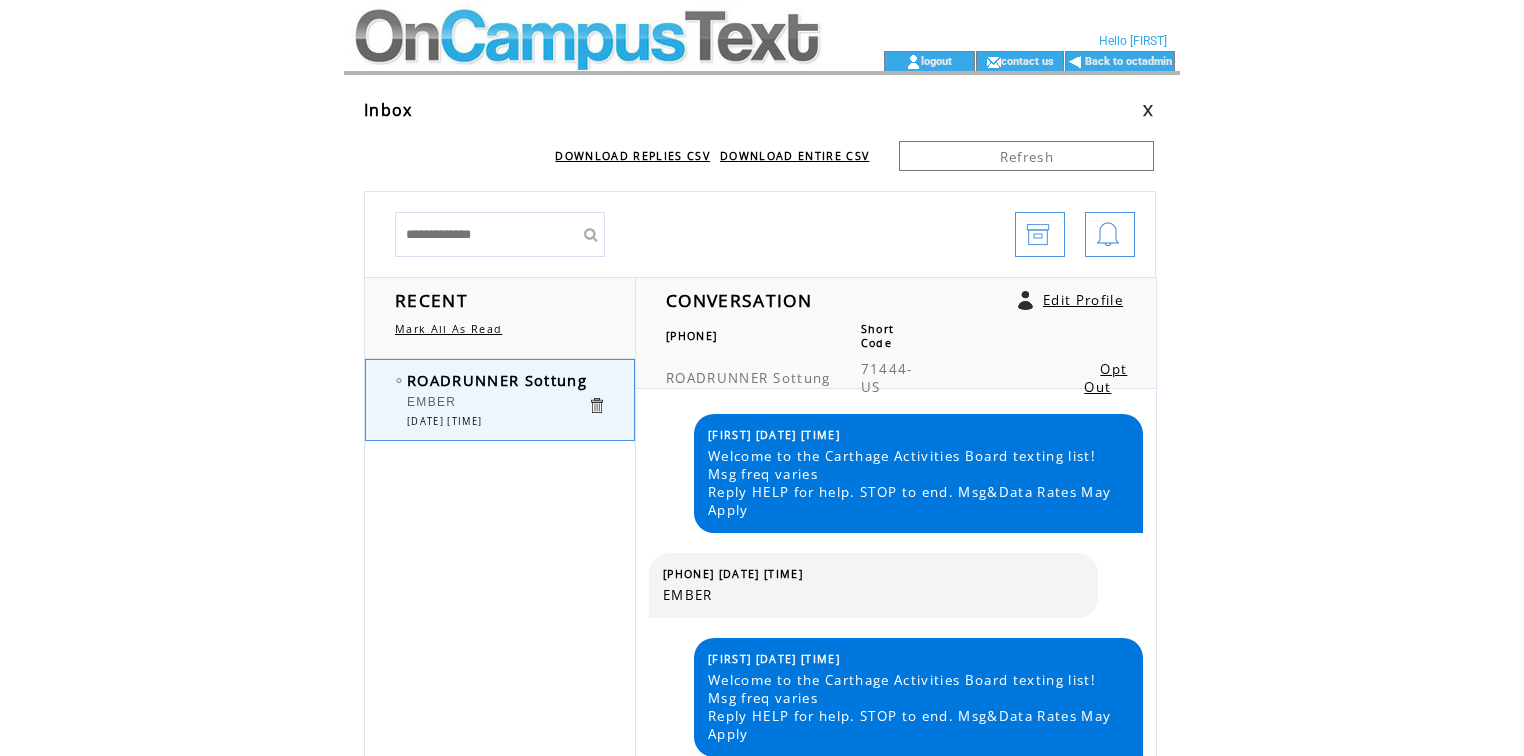 click at bounding box center [1108, 235] 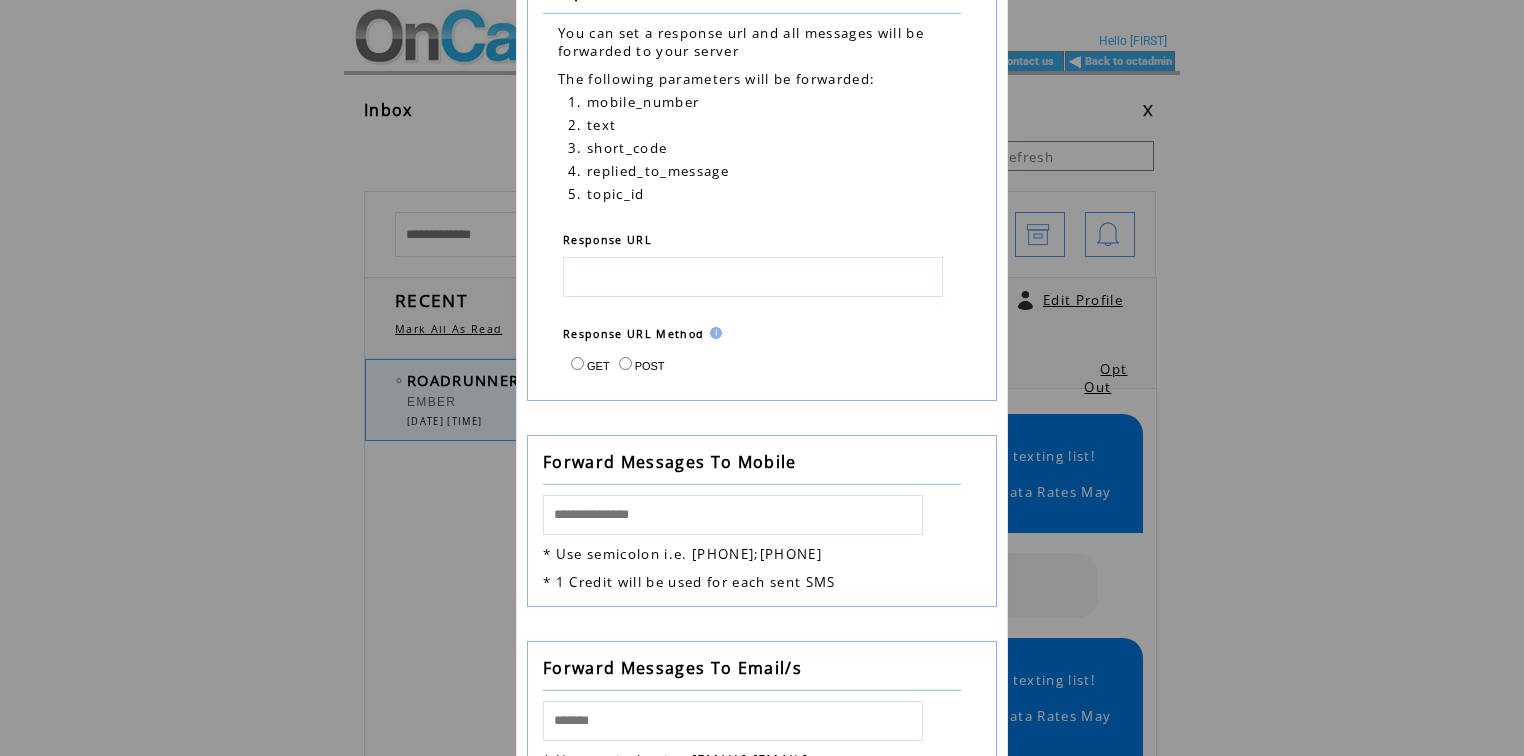 scroll, scrollTop: 304, scrollLeft: 0, axis: vertical 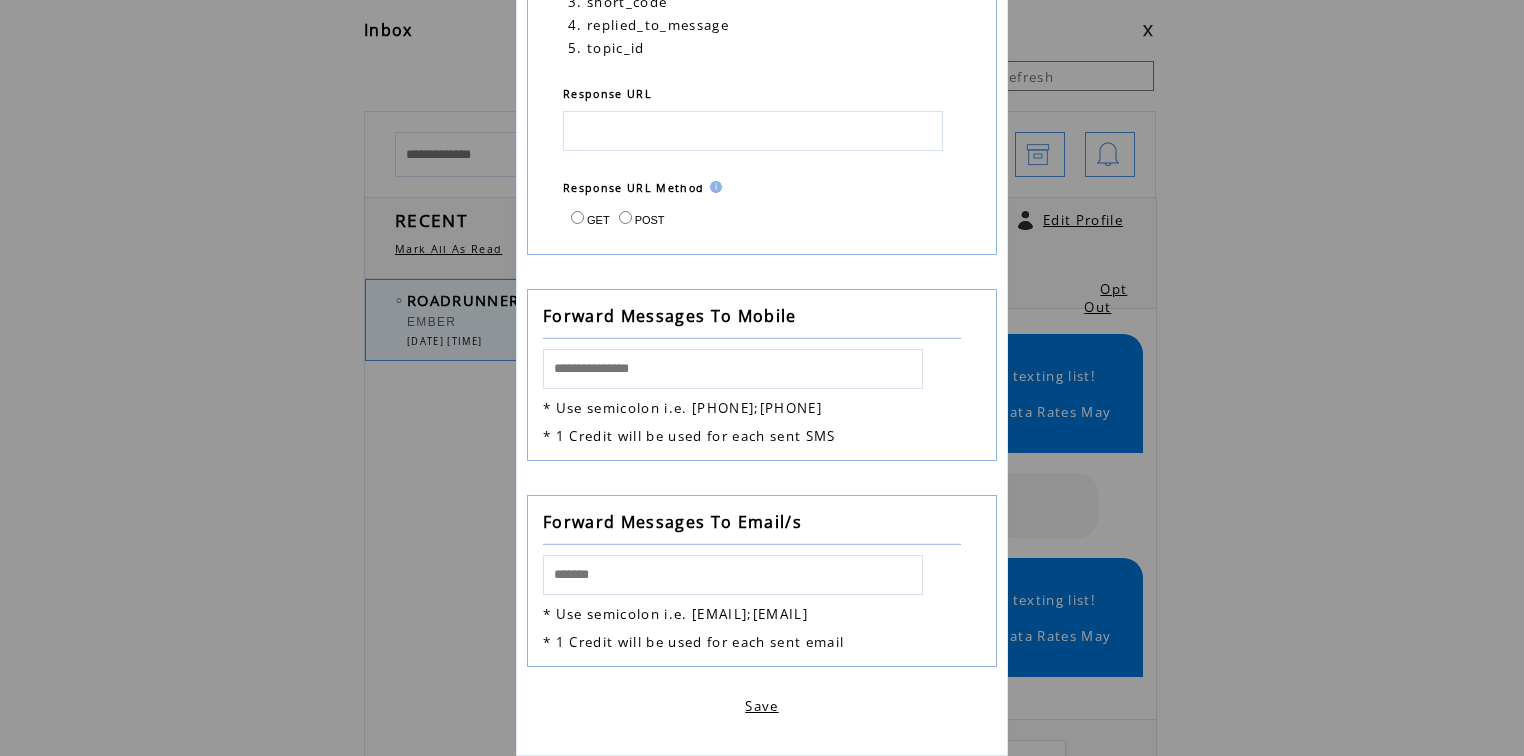 drag, startPoint x: 65, startPoint y: 144, endPoint x: 157, endPoint y: 203, distance: 109.29318 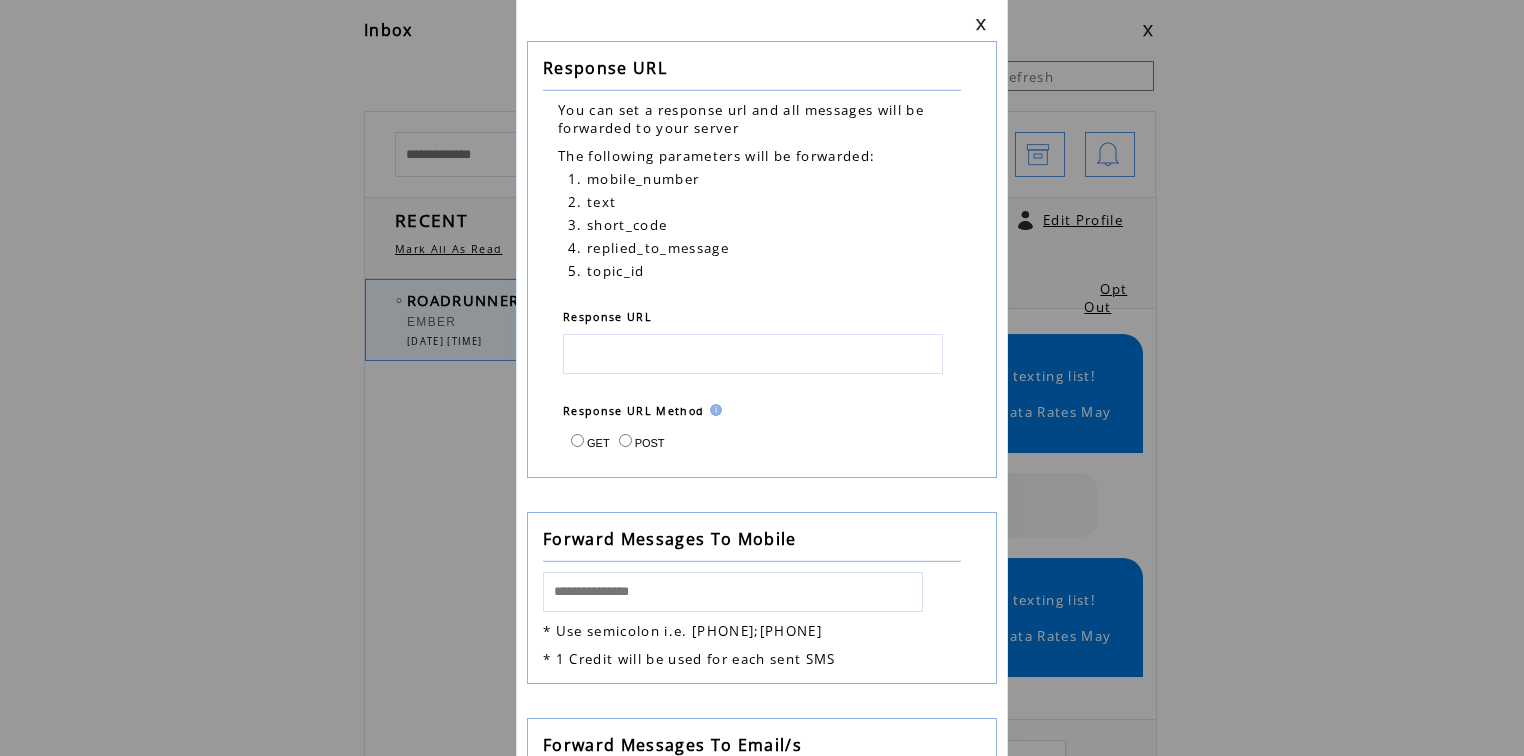 scroll, scrollTop: 0, scrollLeft: 0, axis: both 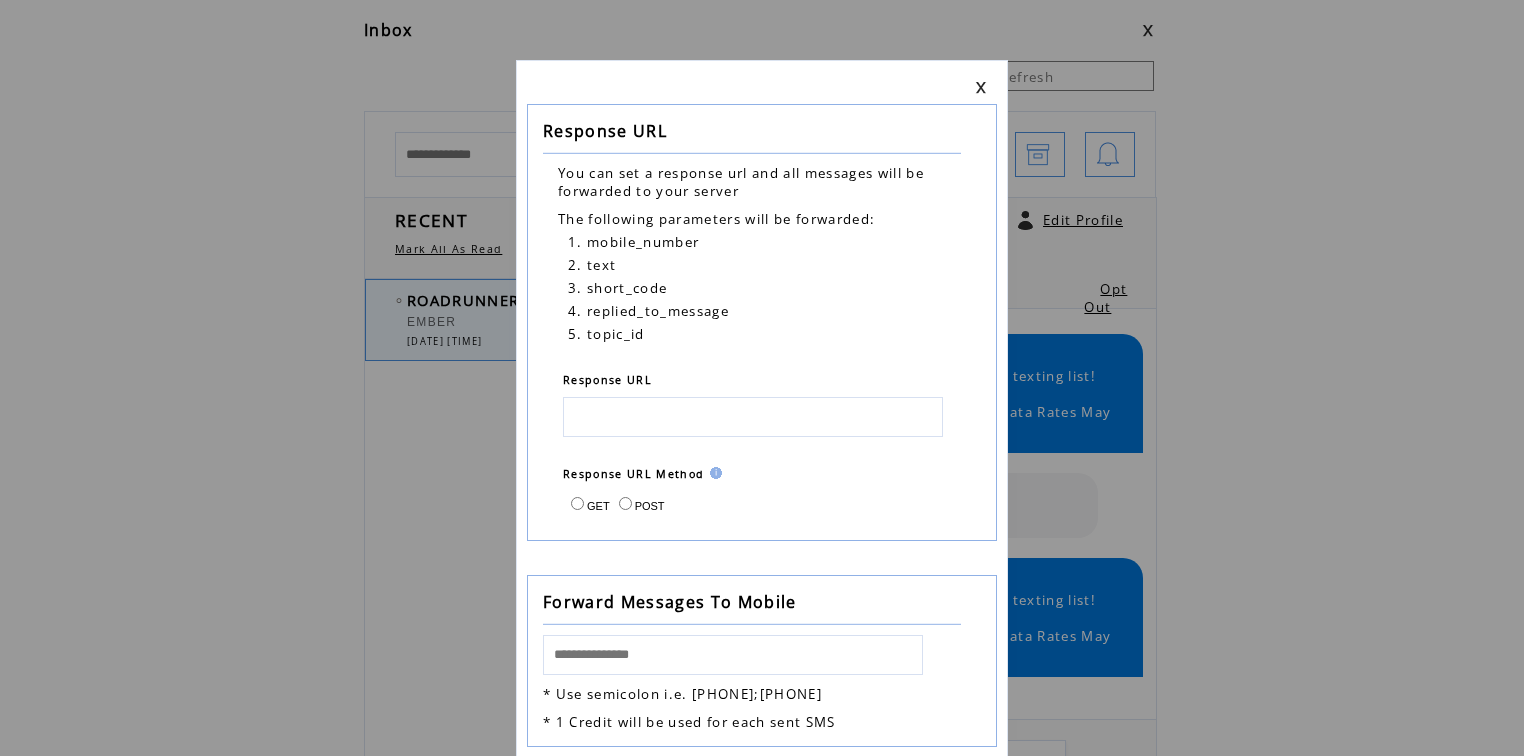 click at bounding box center (981, 87) 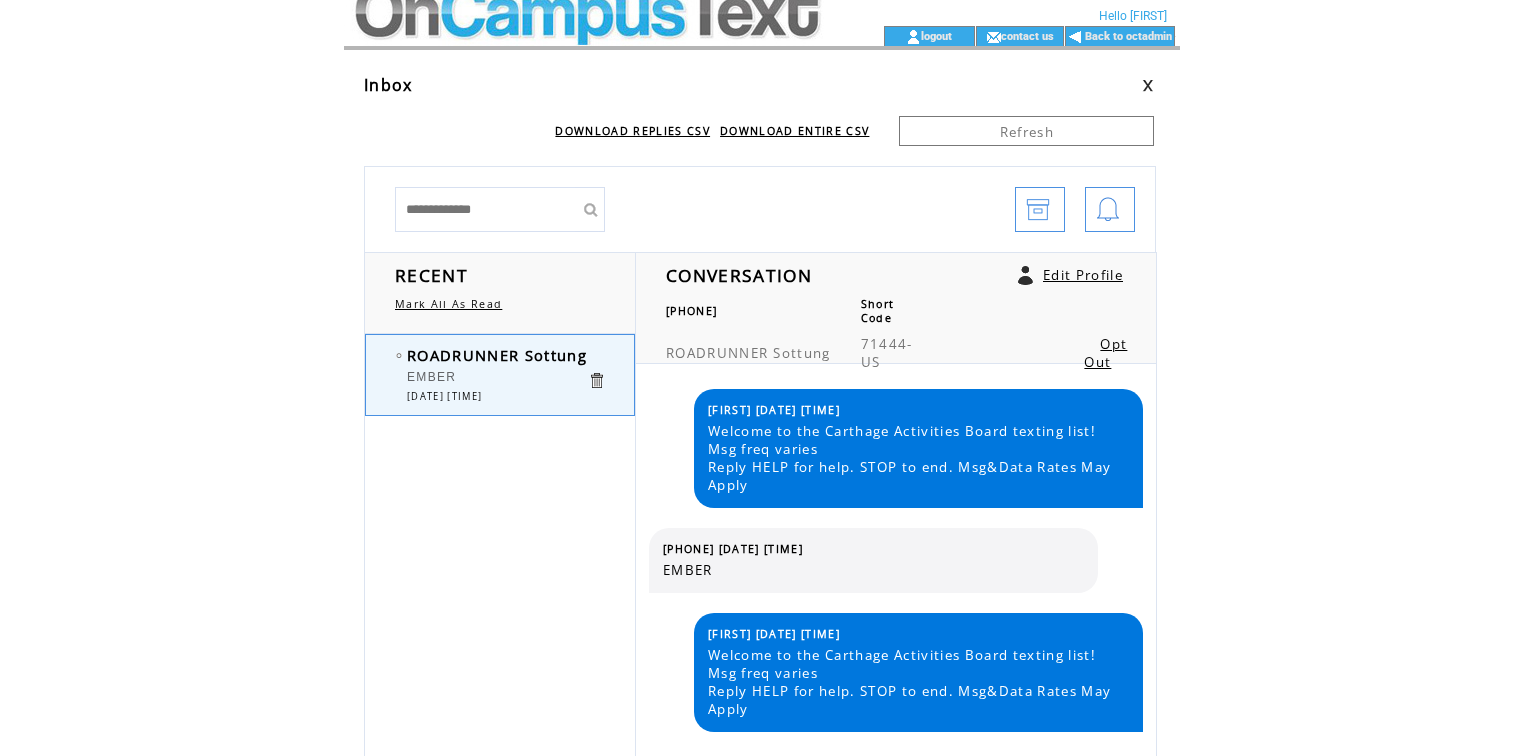 scroll, scrollTop: 0, scrollLeft: 0, axis: both 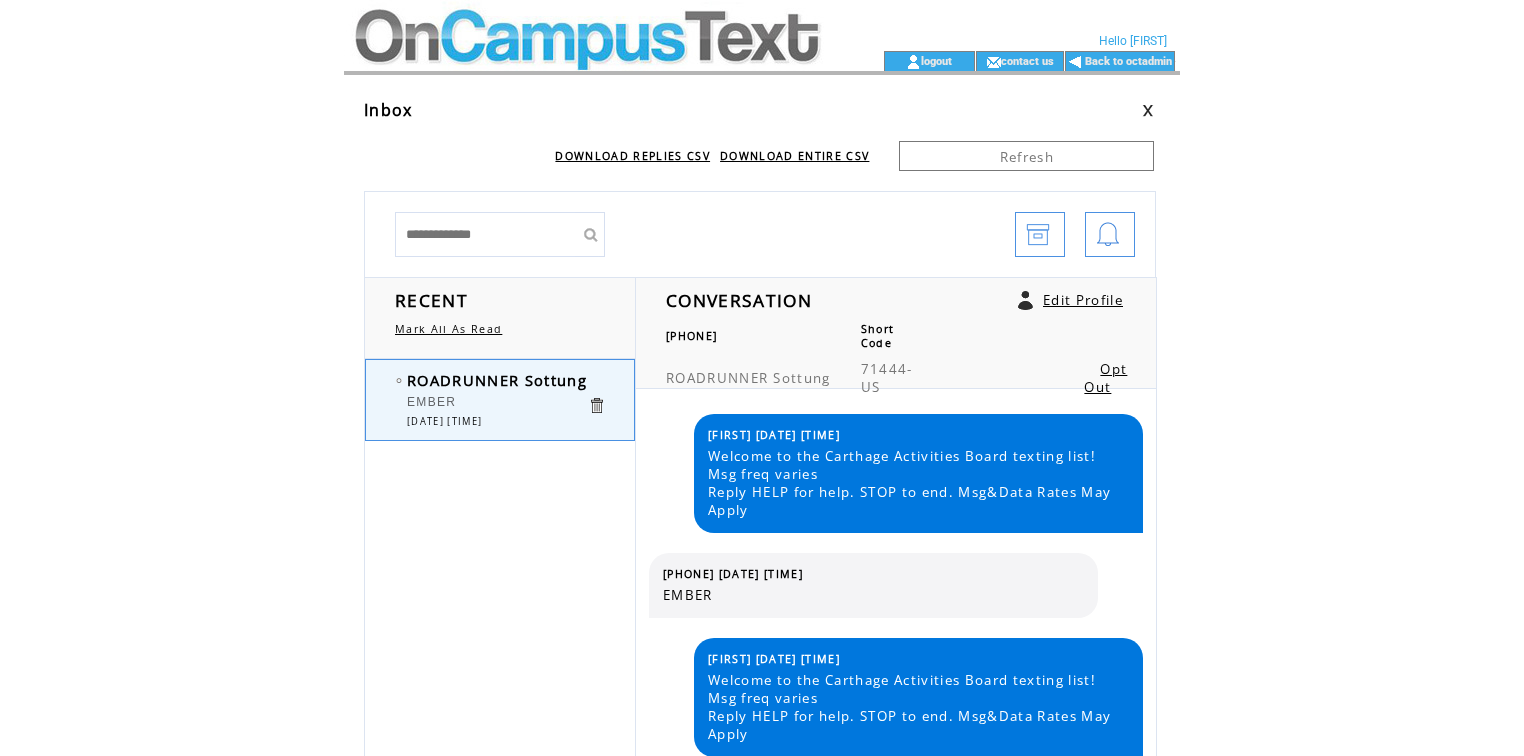 drag, startPoint x: 691, startPoint y: 39, endPoint x: 680, endPoint y: 20, distance: 21.954498 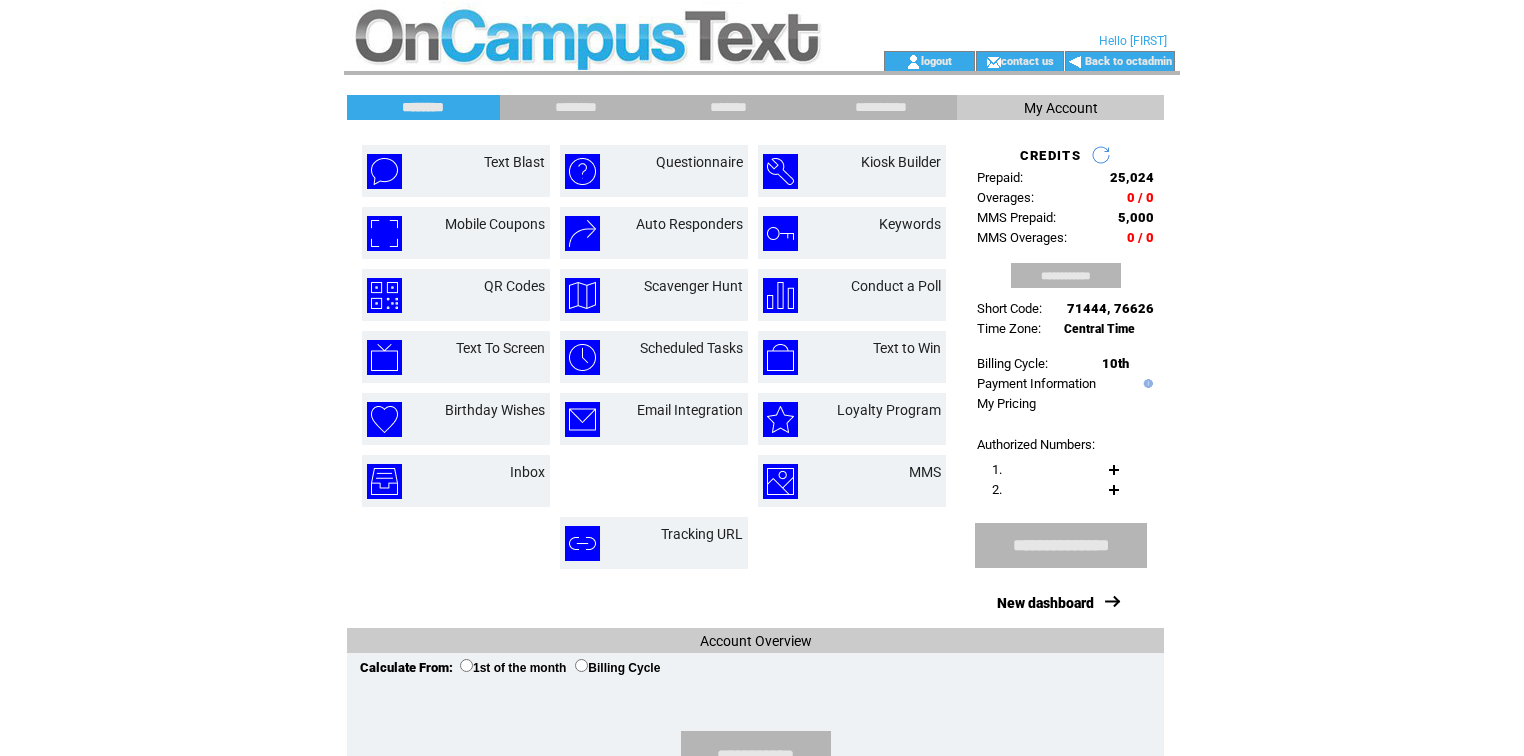 scroll, scrollTop: 0, scrollLeft: 0, axis: both 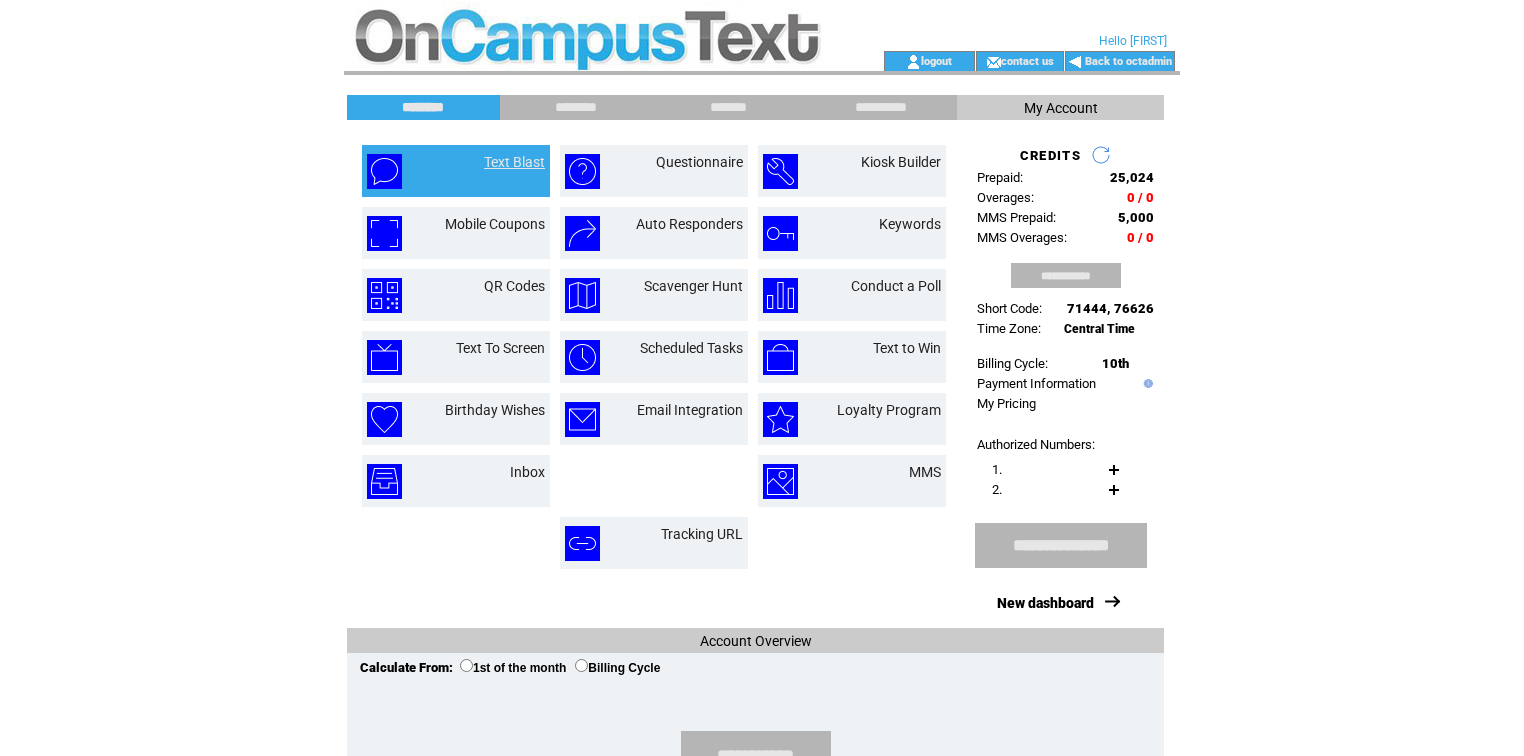 click on "Text Blast" at bounding box center [514, 162] 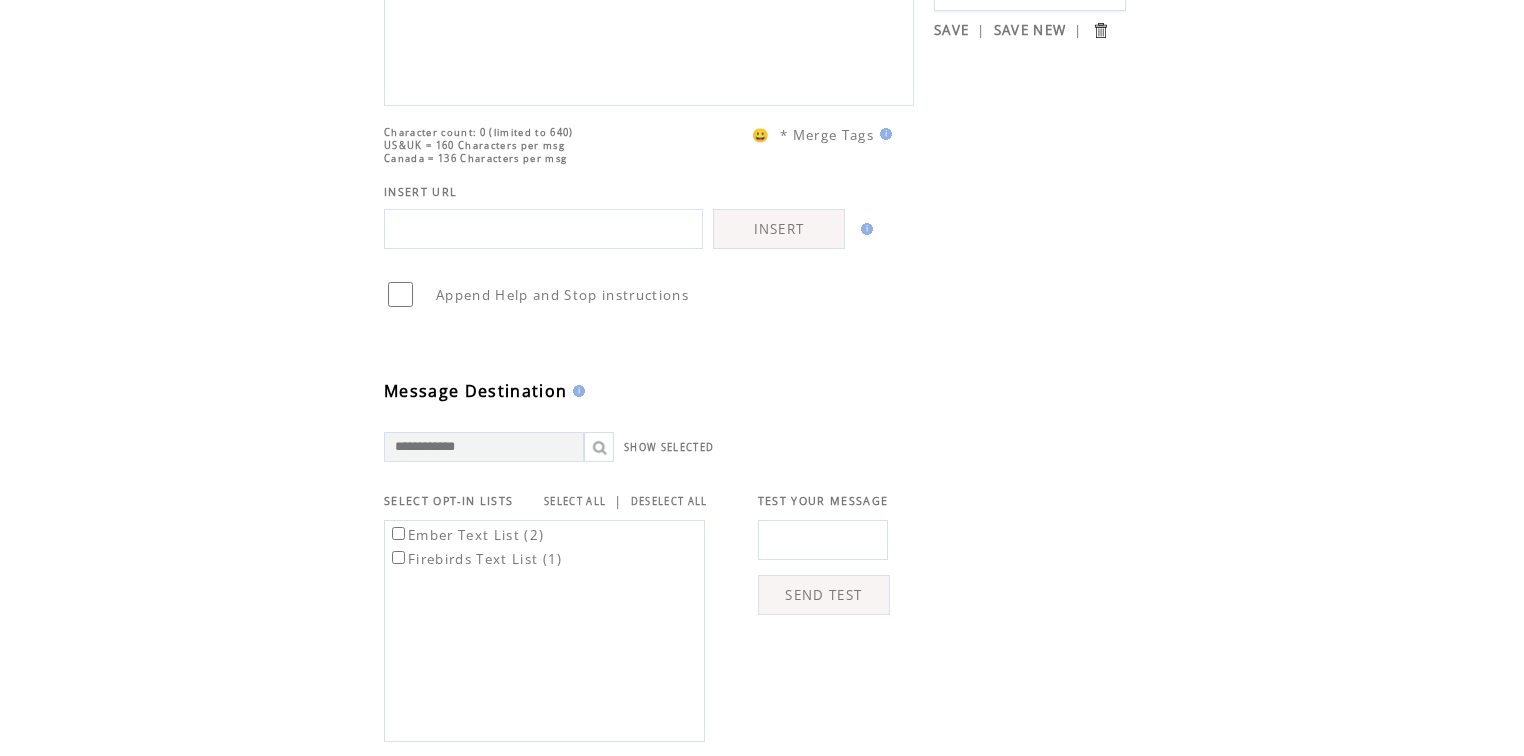 scroll, scrollTop: 240, scrollLeft: 0, axis: vertical 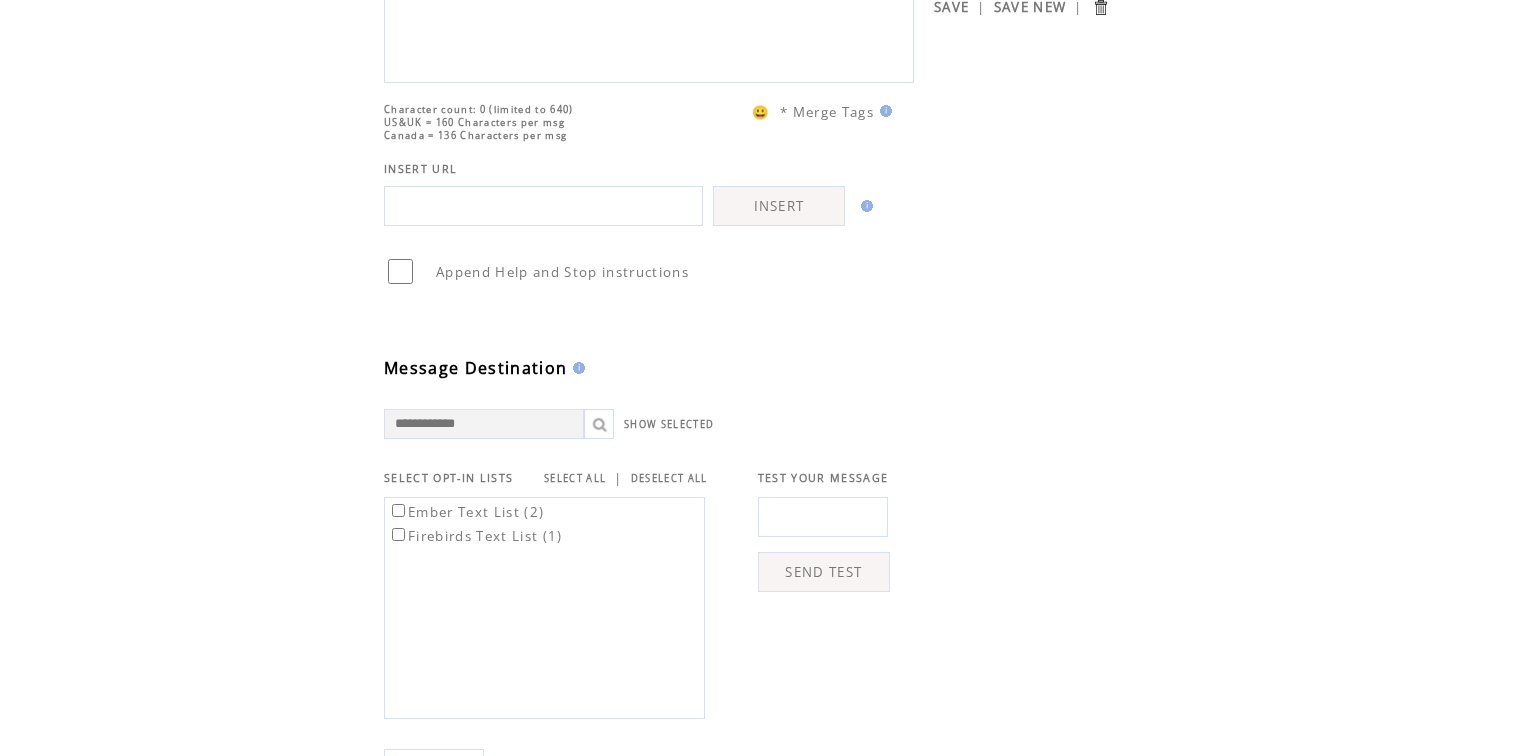click at bounding box center [823, 517] 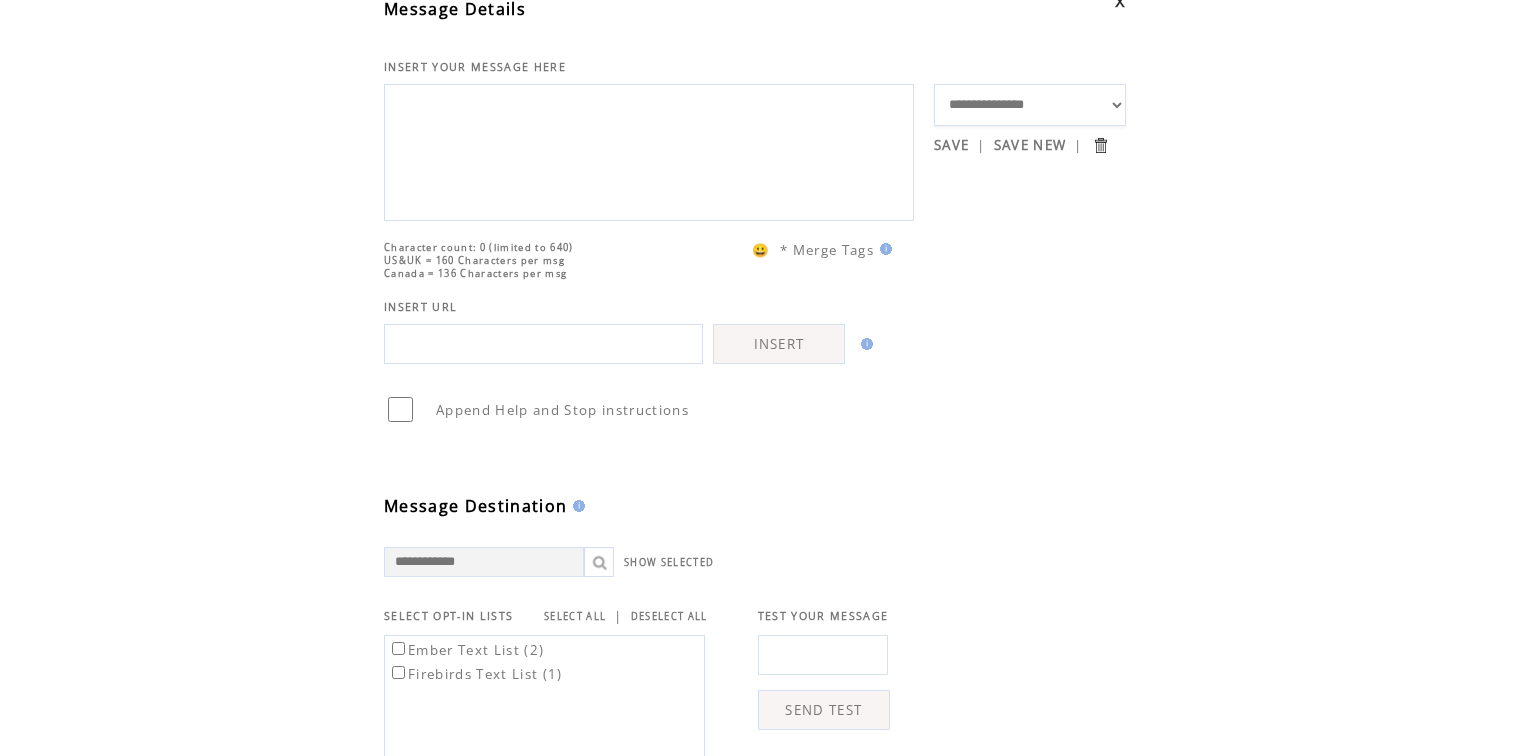 scroll, scrollTop: 0, scrollLeft: 0, axis: both 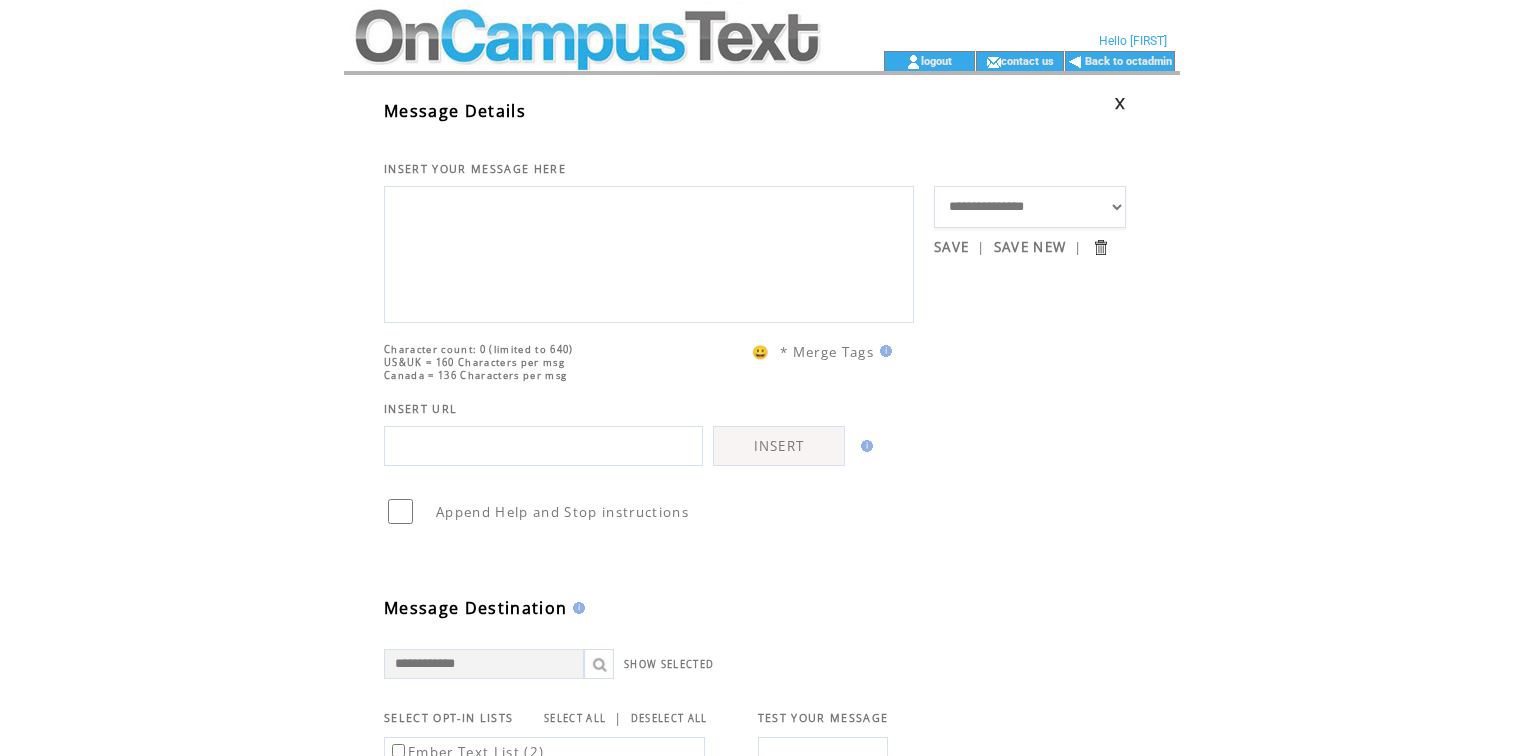click at bounding box center [586, 25] 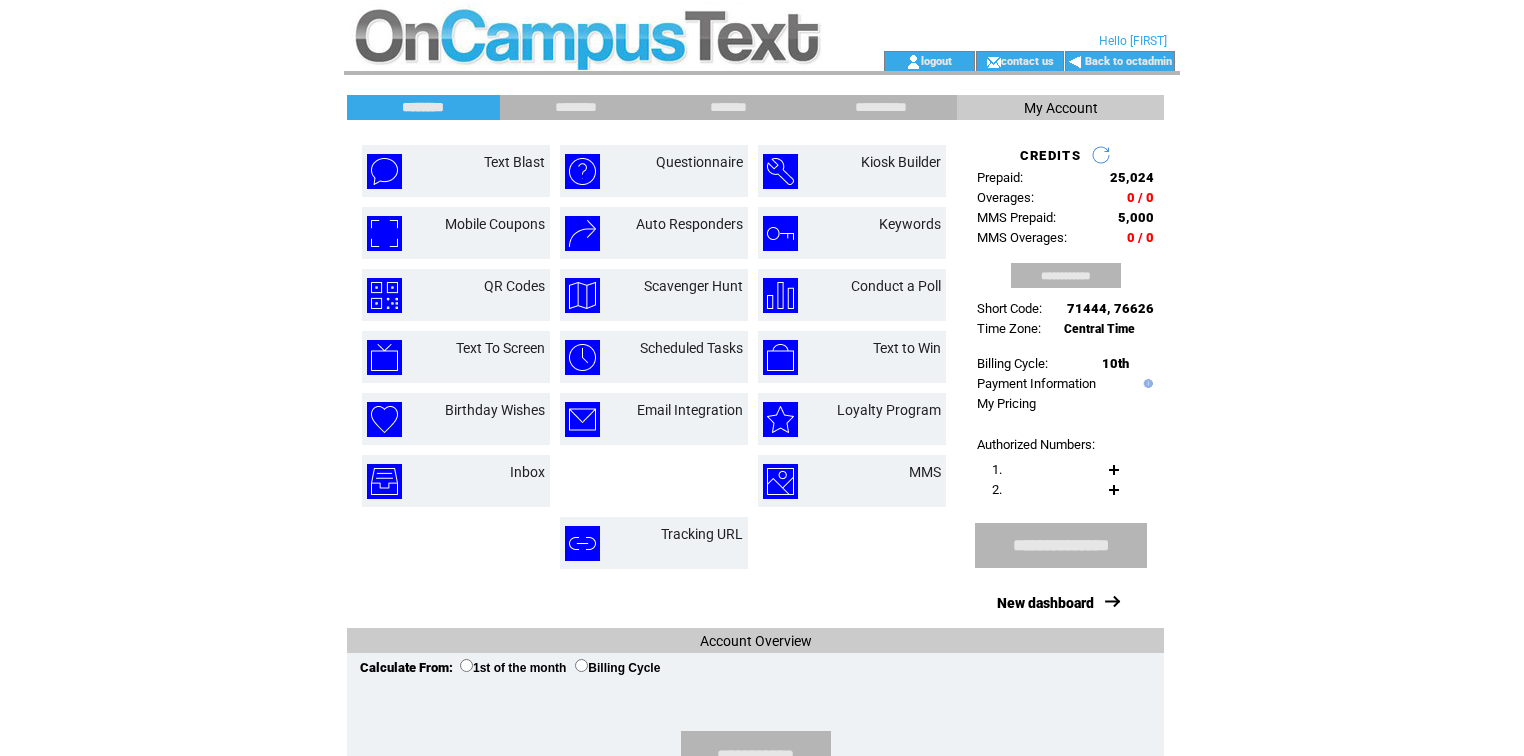 scroll, scrollTop: 0, scrollLeft: 0, axis: both 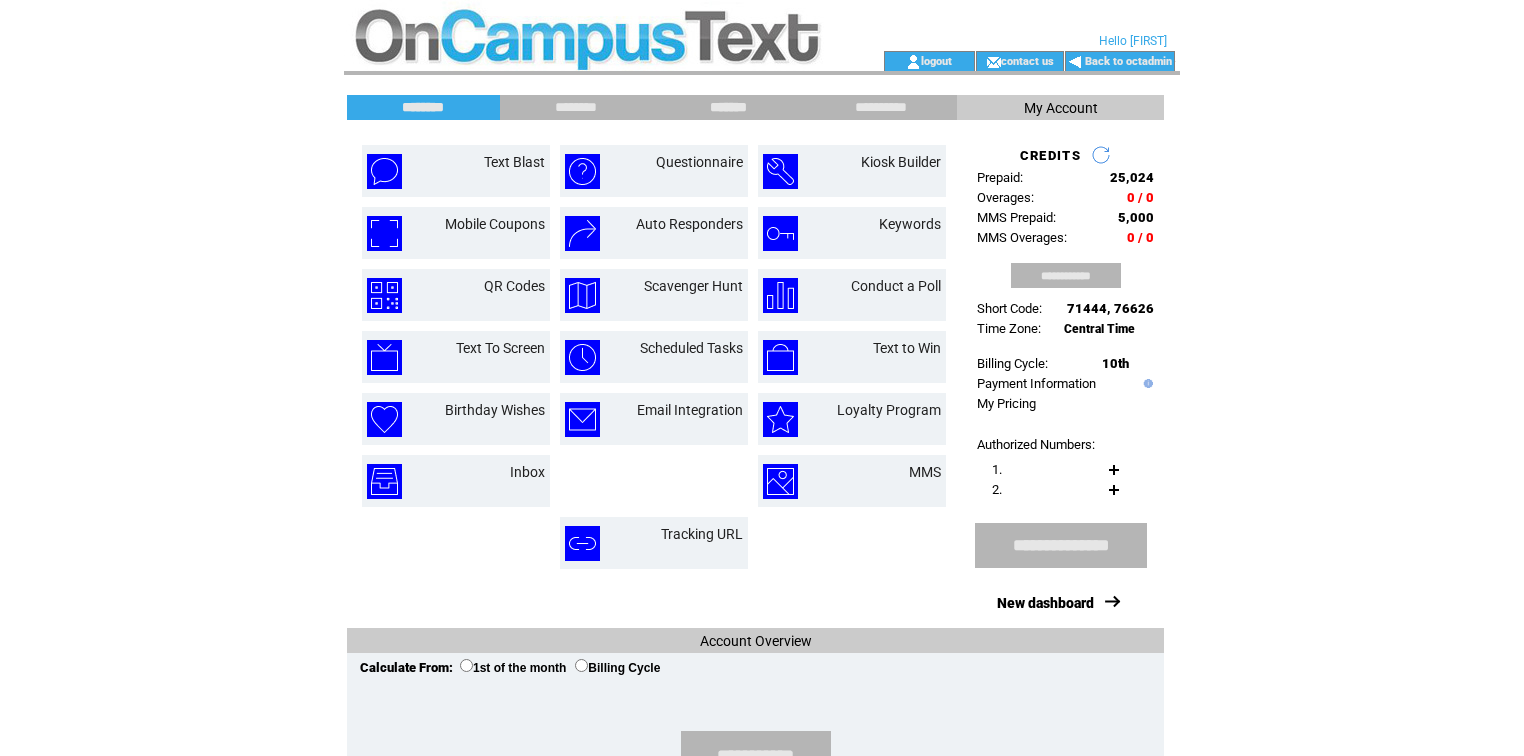 click on "*******" at bounding box center (728, 107) 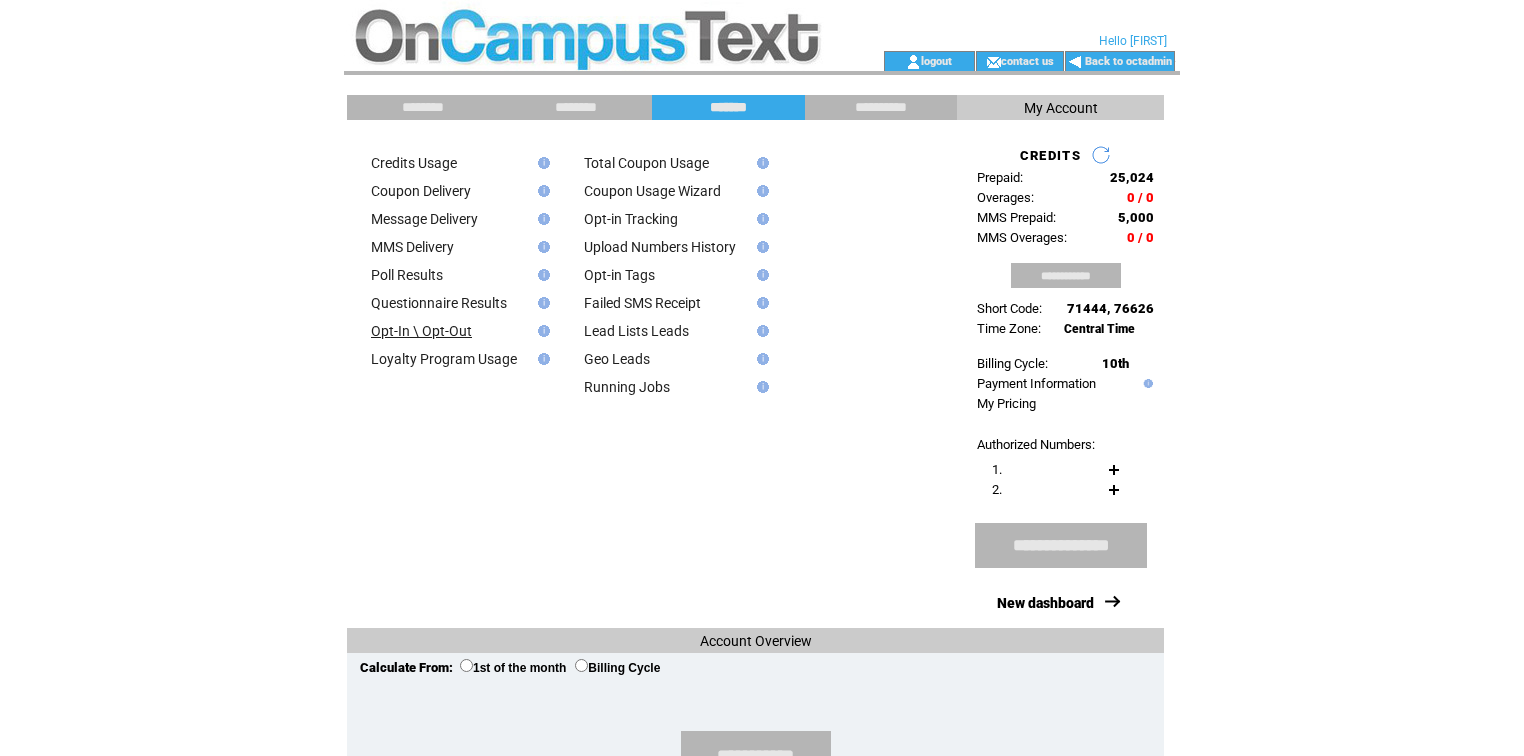 click on "Opt-In \ Opt-Out" at bounding box center [421, 331] 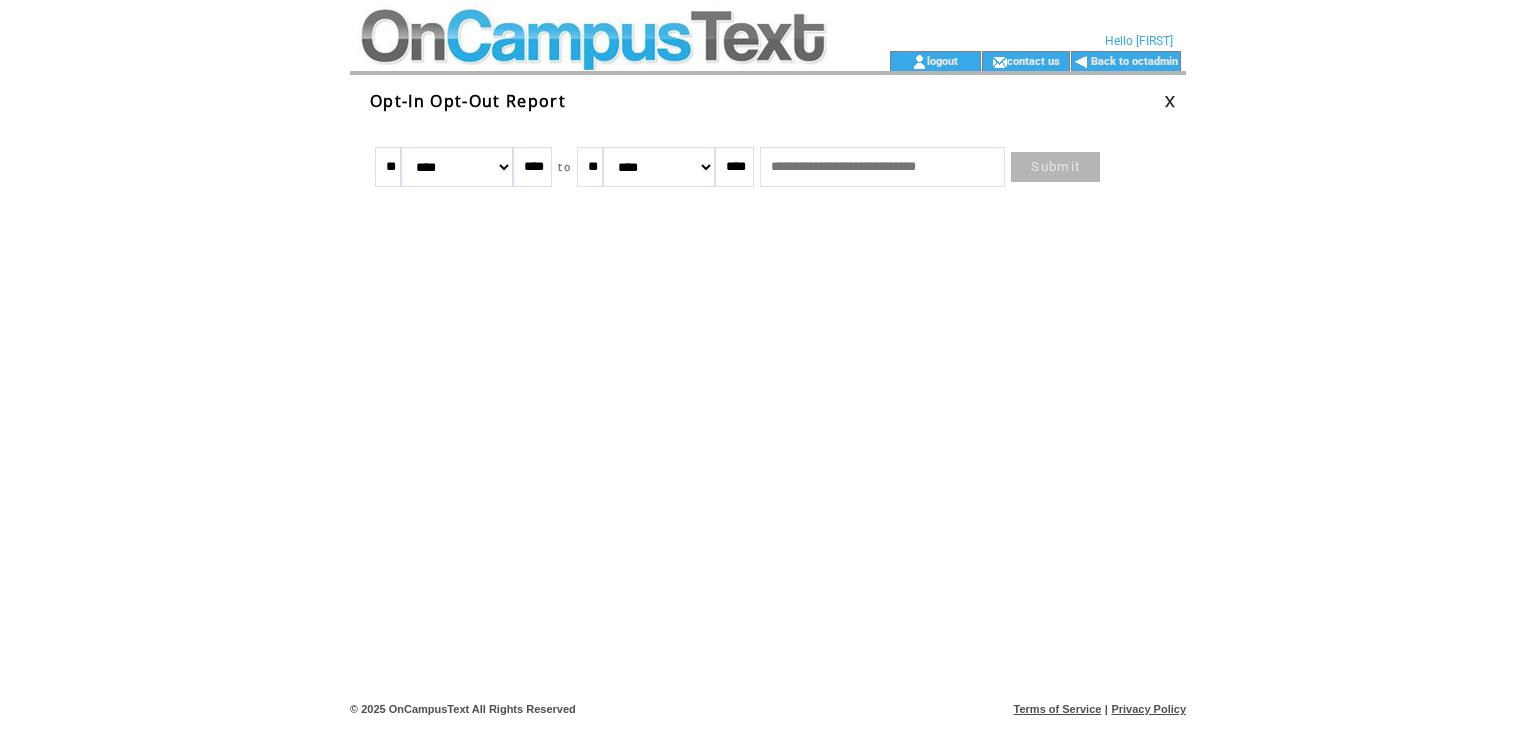 scroll, scrollTop: 0, scrollLeft: 0, axis: both 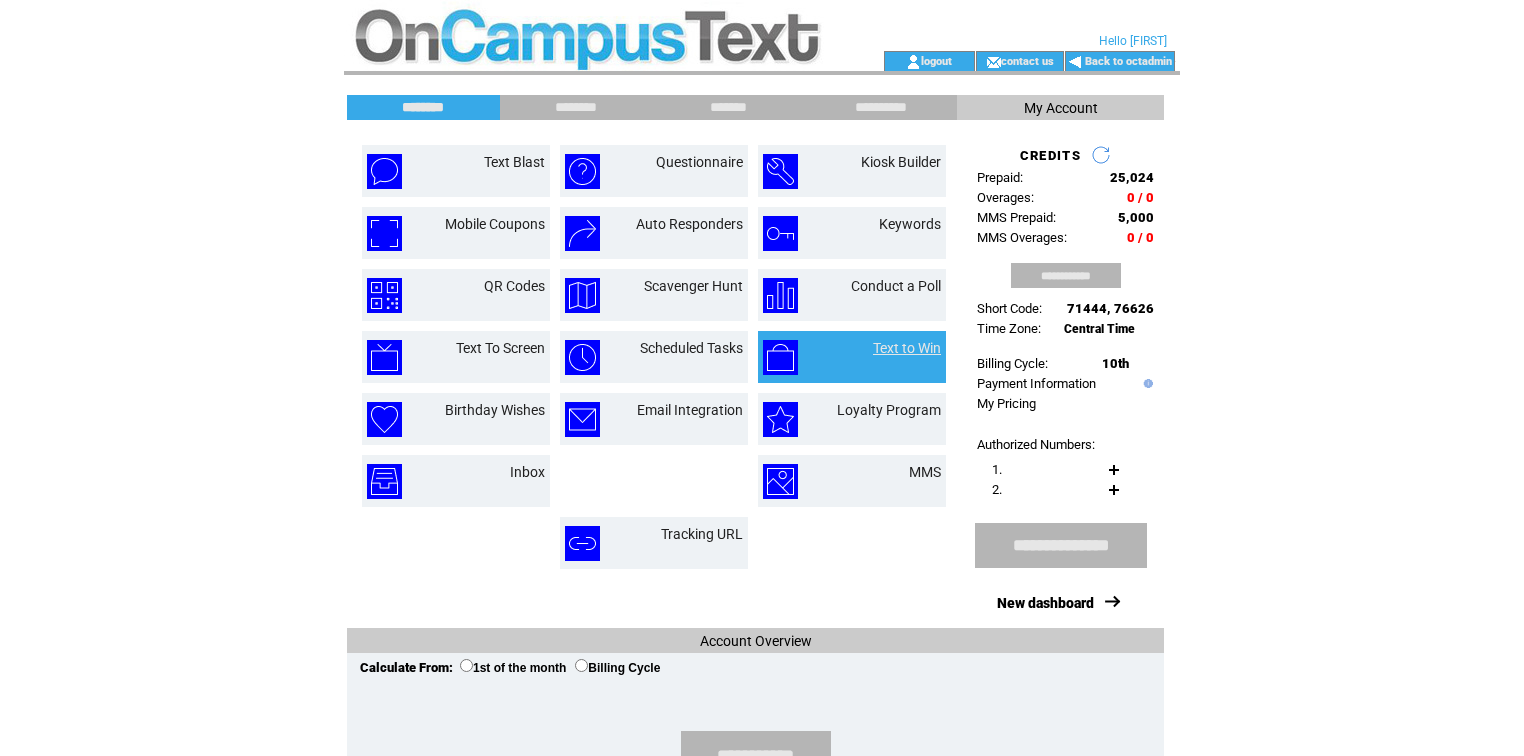 click on "Text to Win" at bounding box center (907, 348) 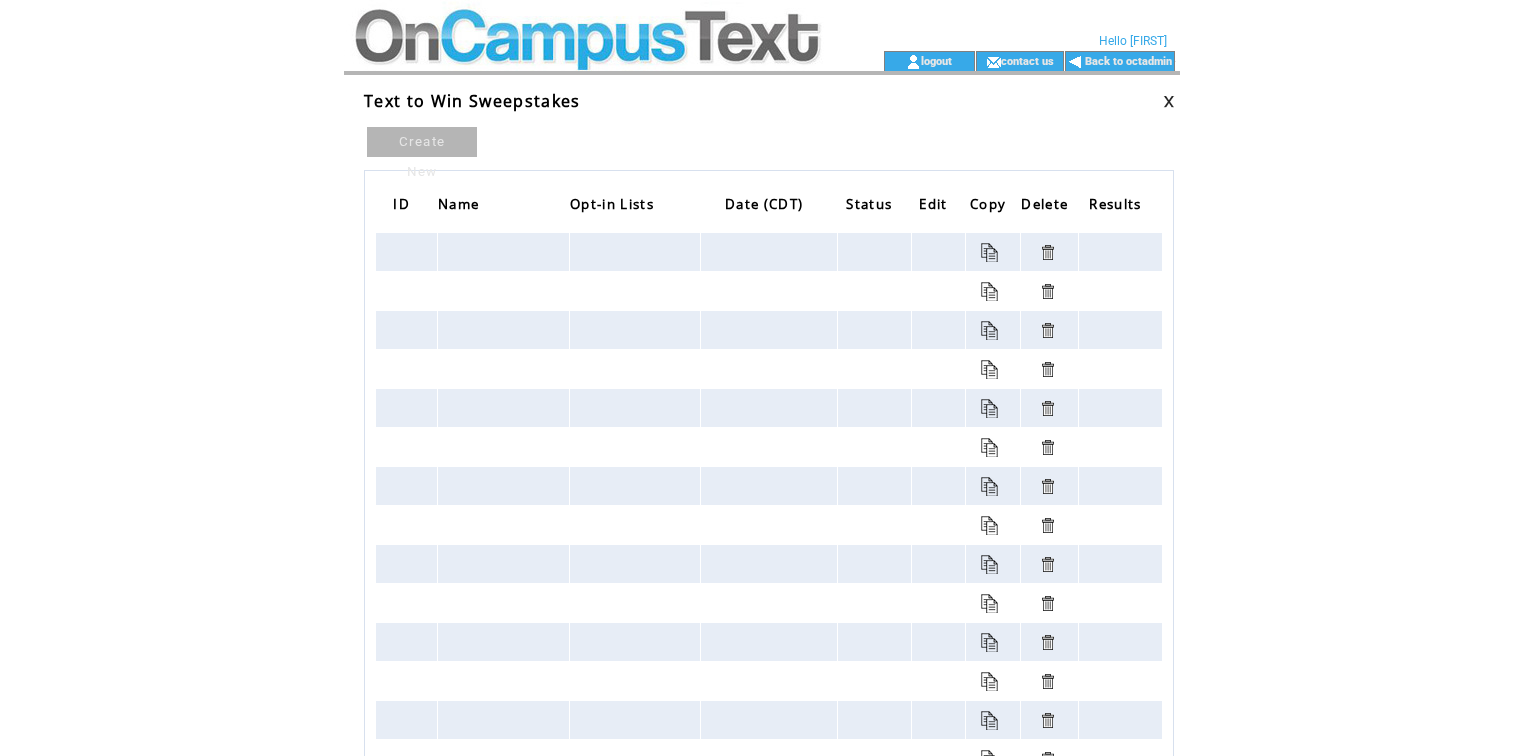 scroll, scrollTop: 0, scrollLeft: 0, axis: both 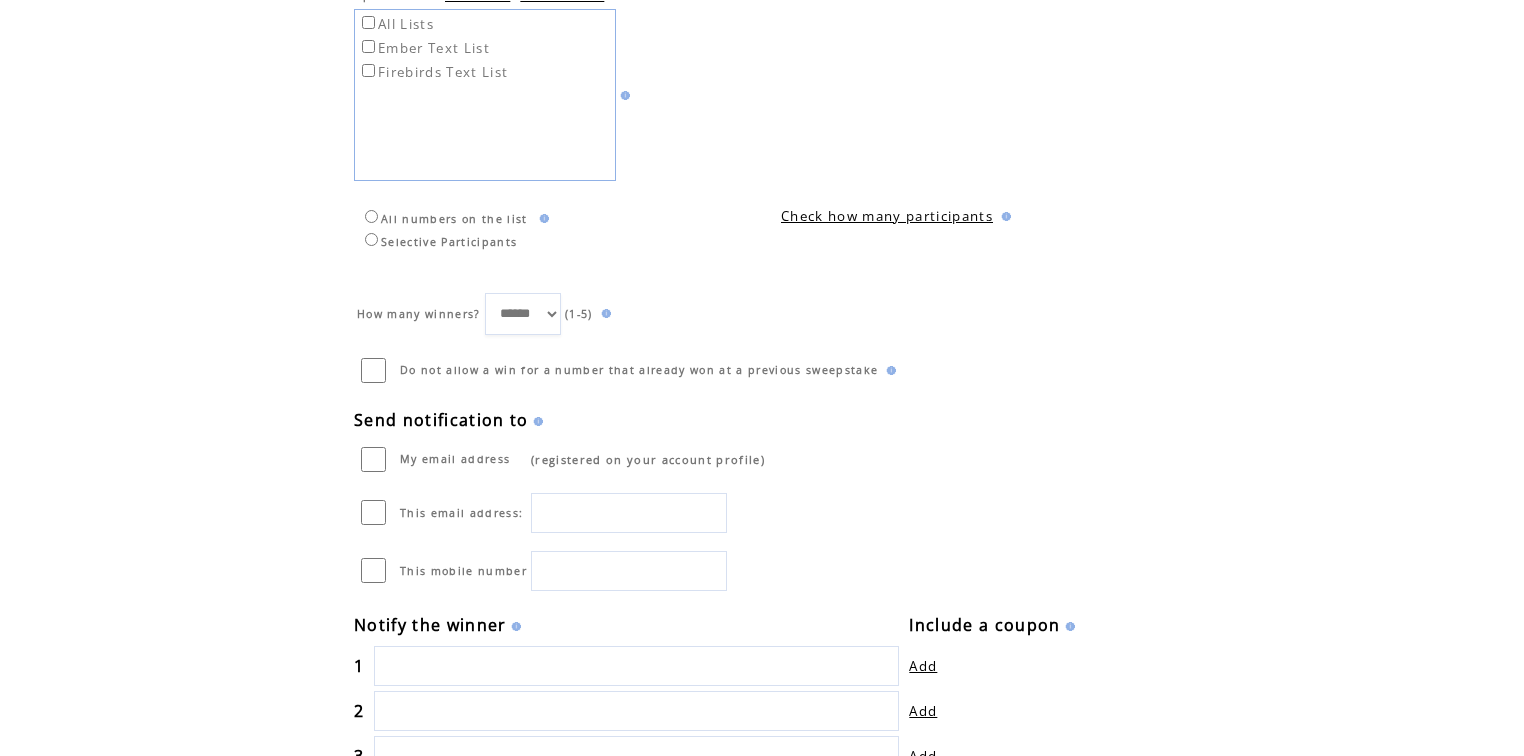 click on "Selective Participants" at bounding box center [438, 242] 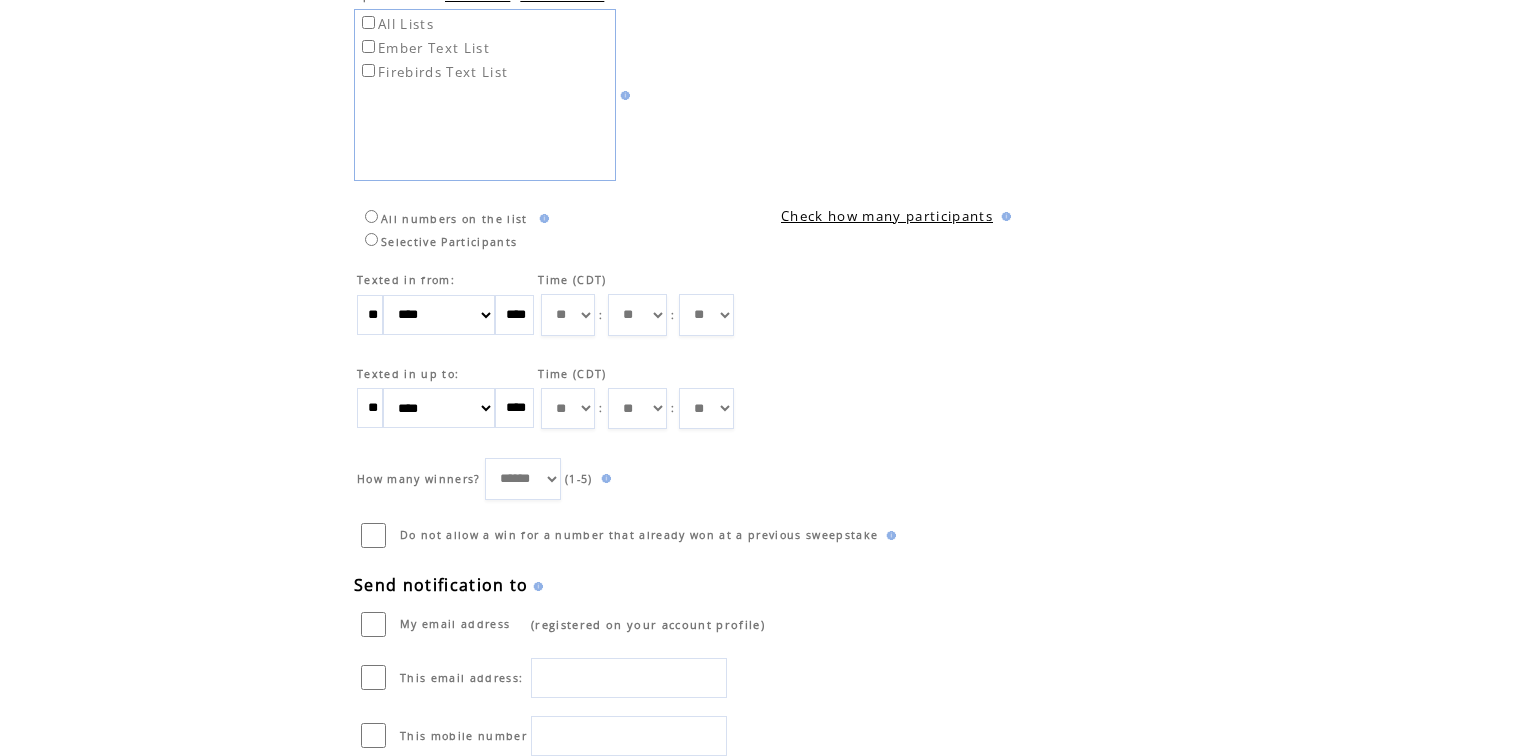 click on "All numbers on the list" at bounding box center [444, 219] 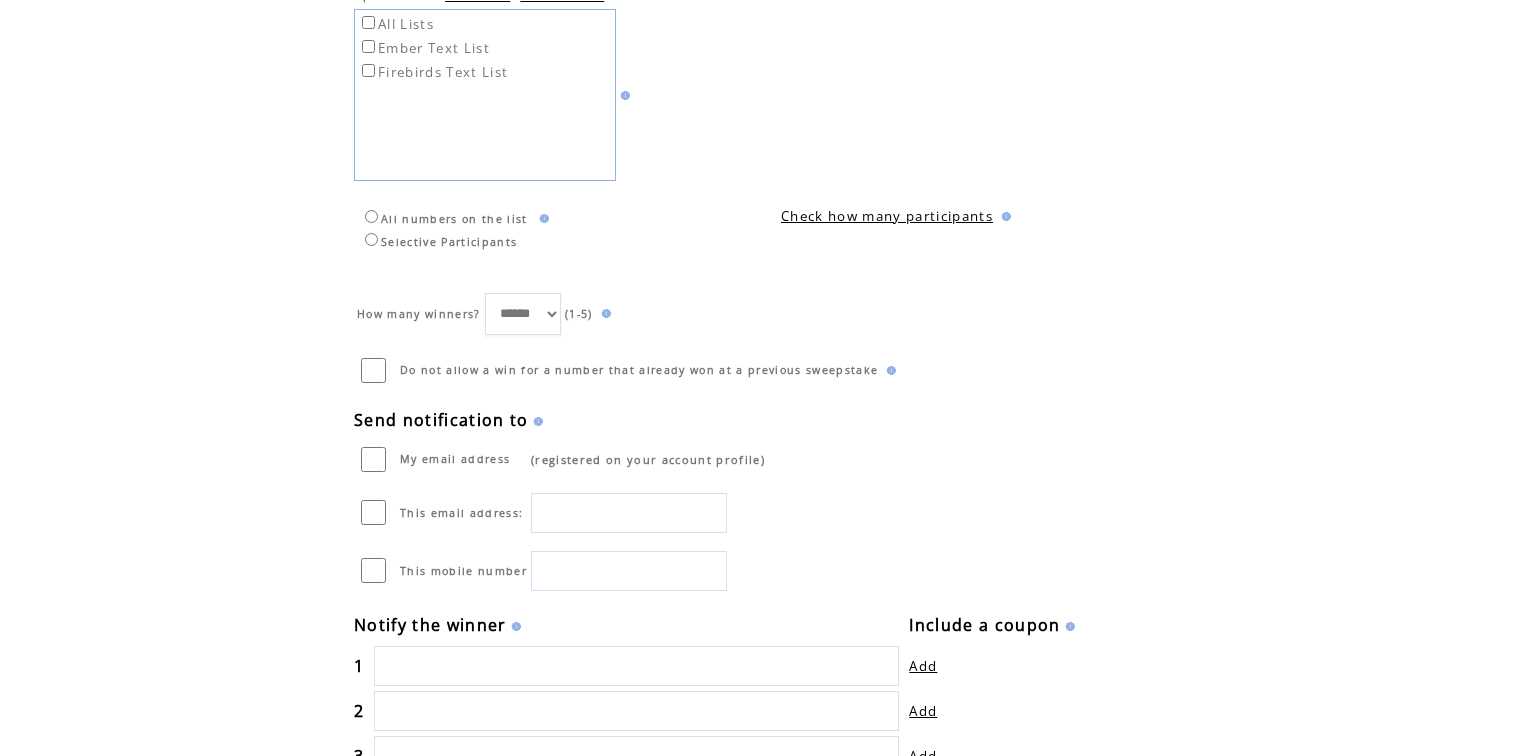 click on "Selective Participants" at bounding box center [438, 242] 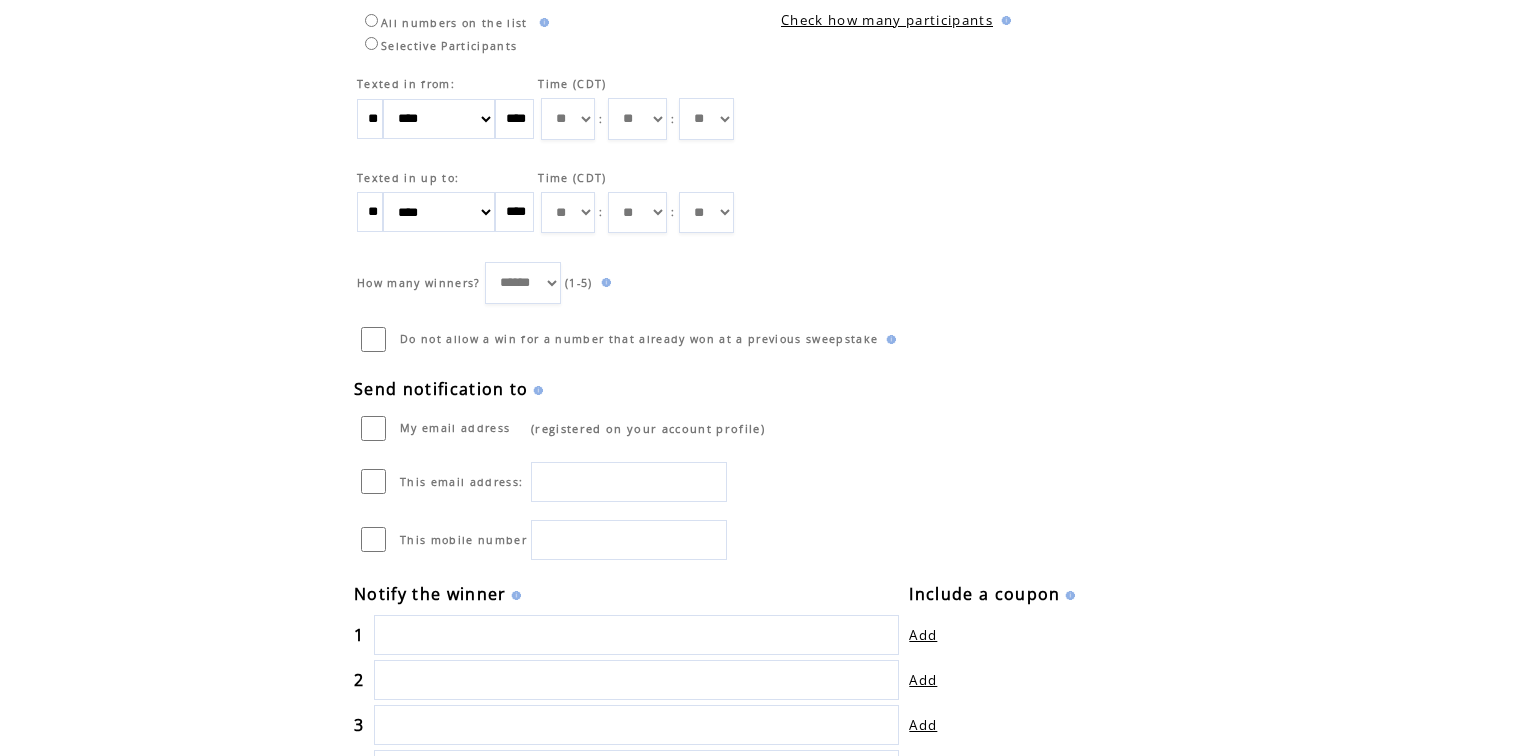 scroll, scrollTop: 480, scrollLeft: 0, axis: vertical 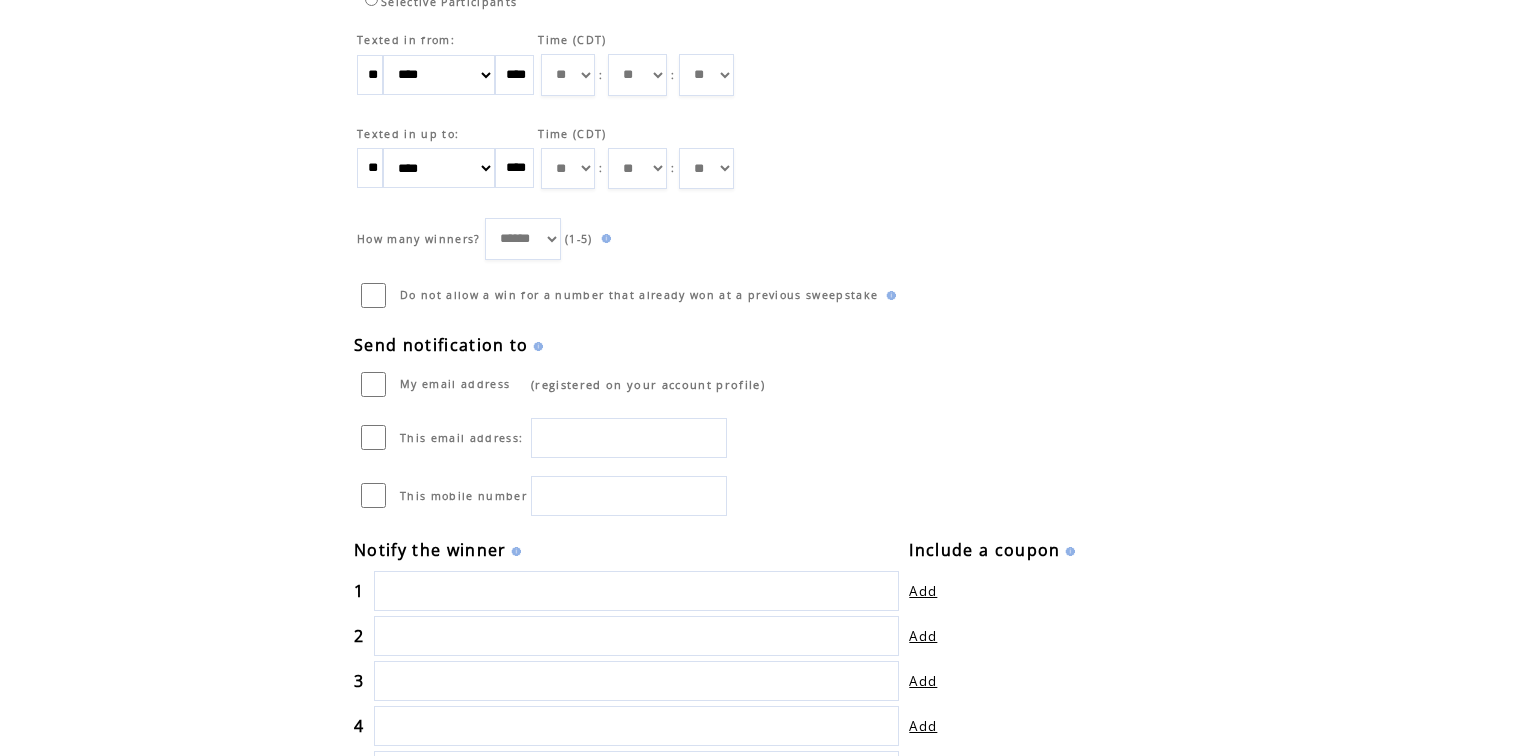 click on "****** 	 * 	 * 	 * 	 * 	 *" at bounding box center (523, 239) 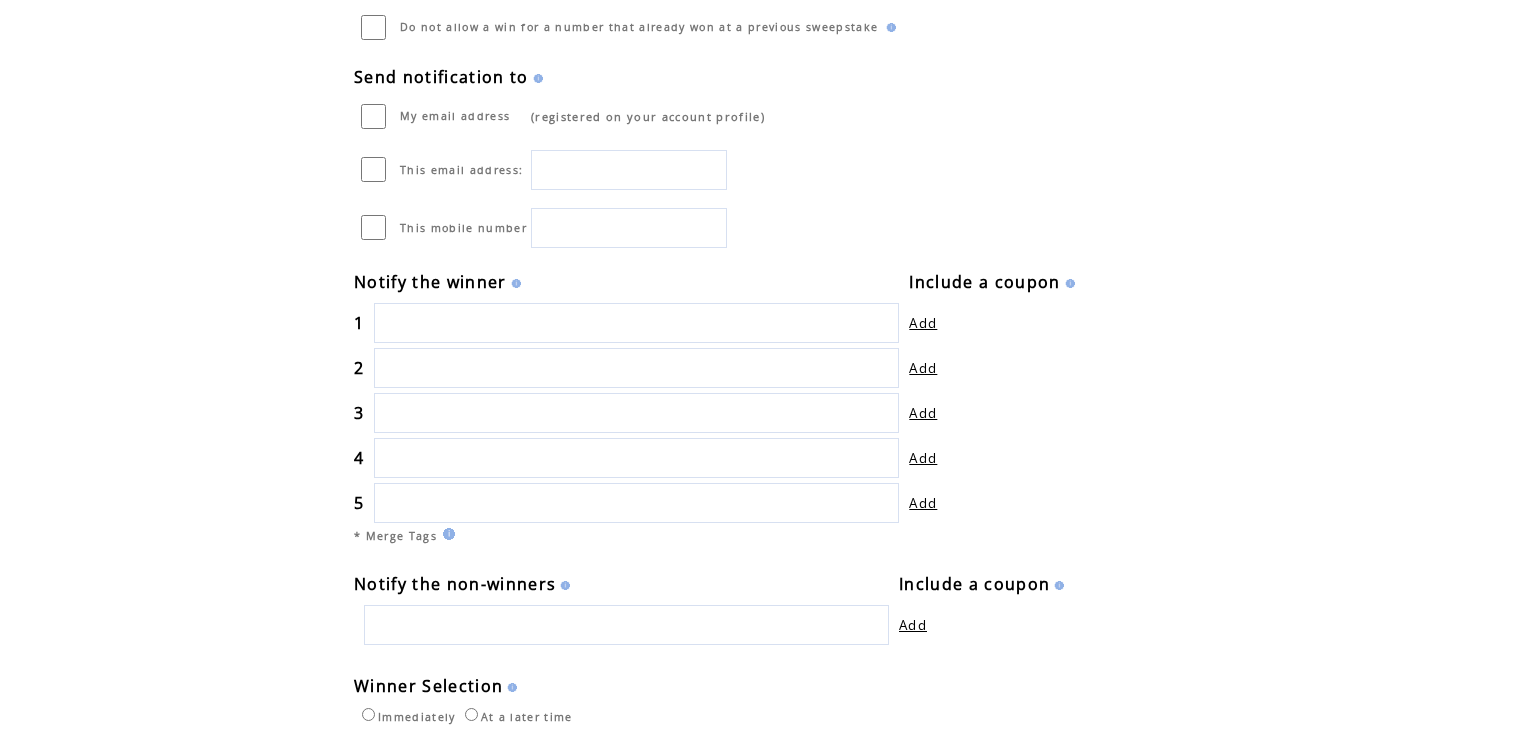 scroll, scrollTop: 748, scrollLeft: 0, axis: vertical 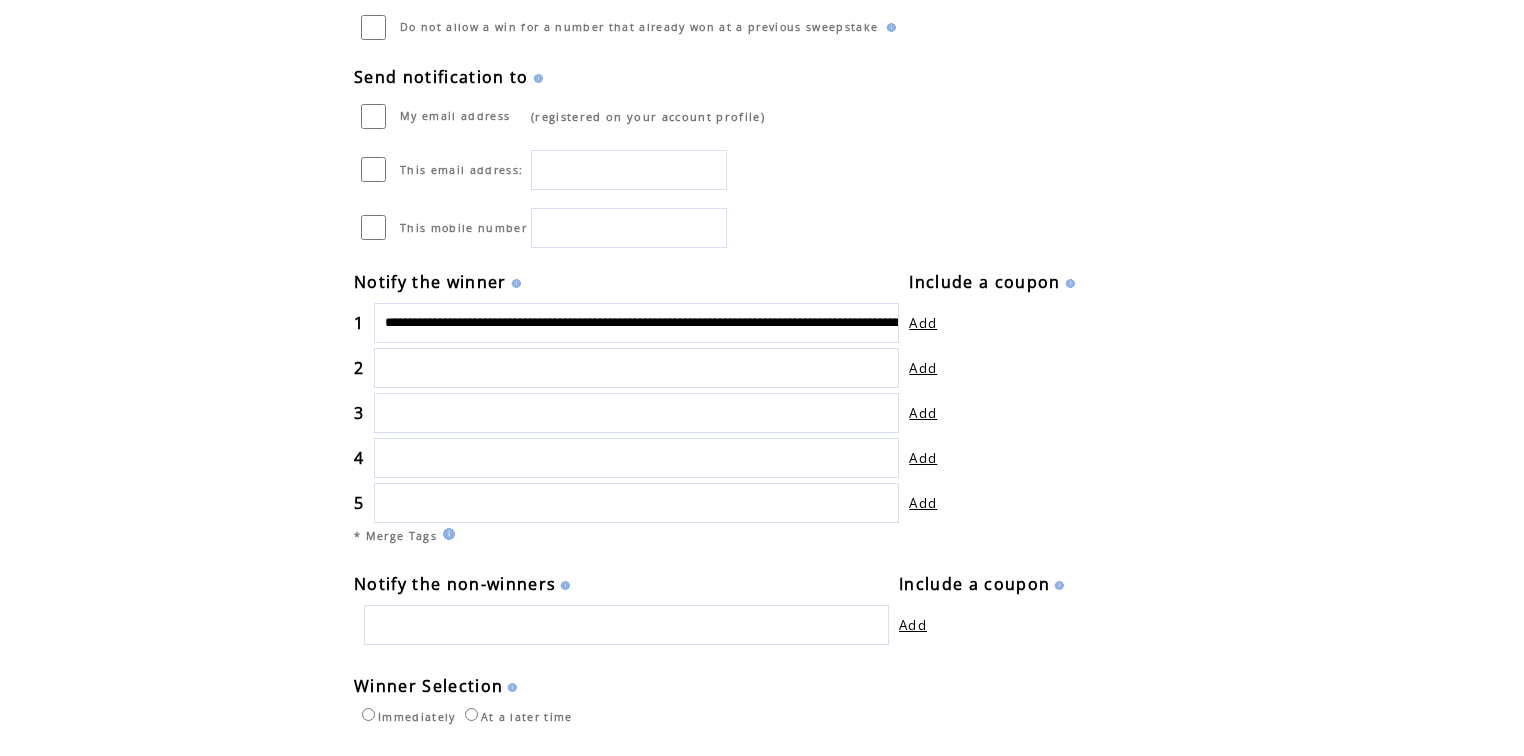 click on "**********" at bounding box center (636, 323) 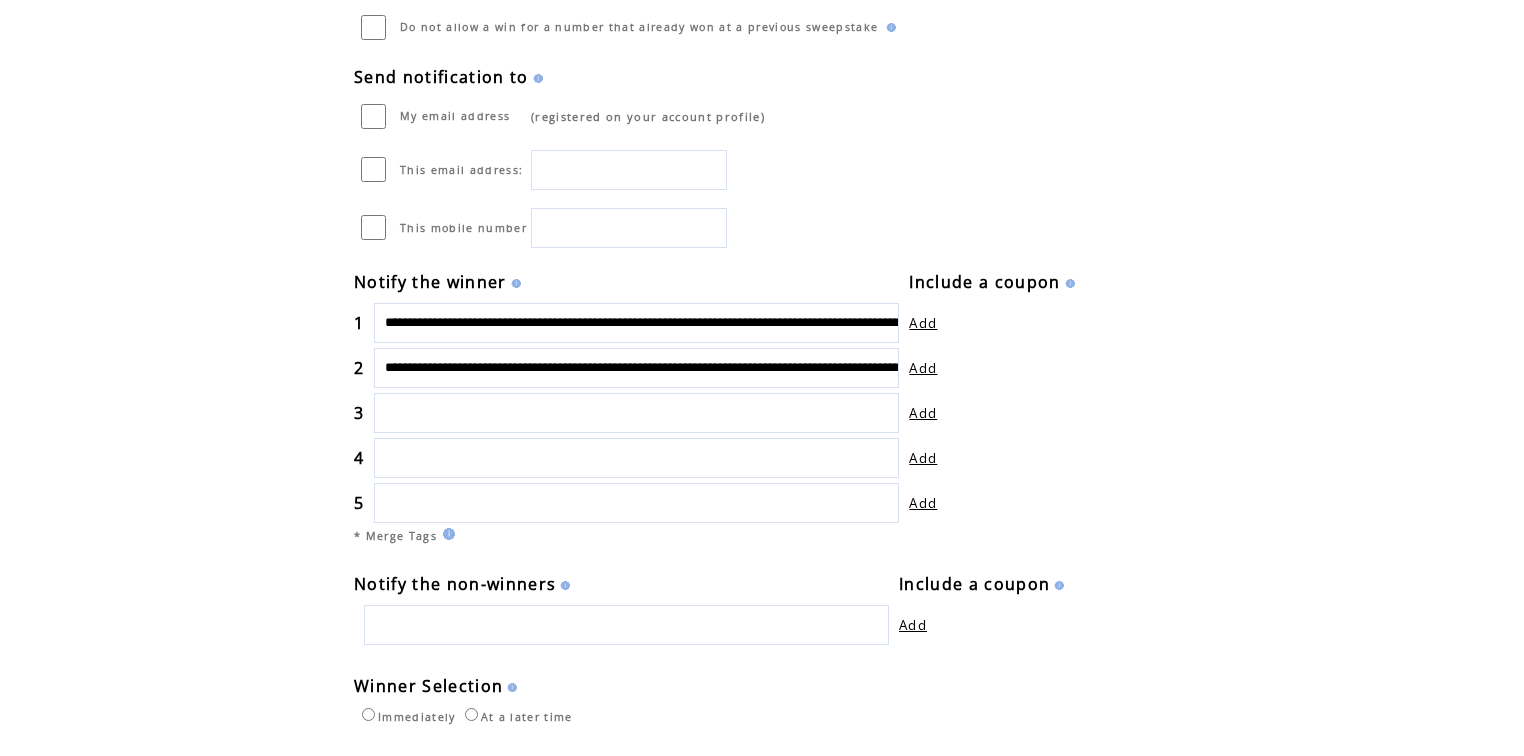 scroll, scrollTop: 0, scrollLeft: 328, axis: horizontal 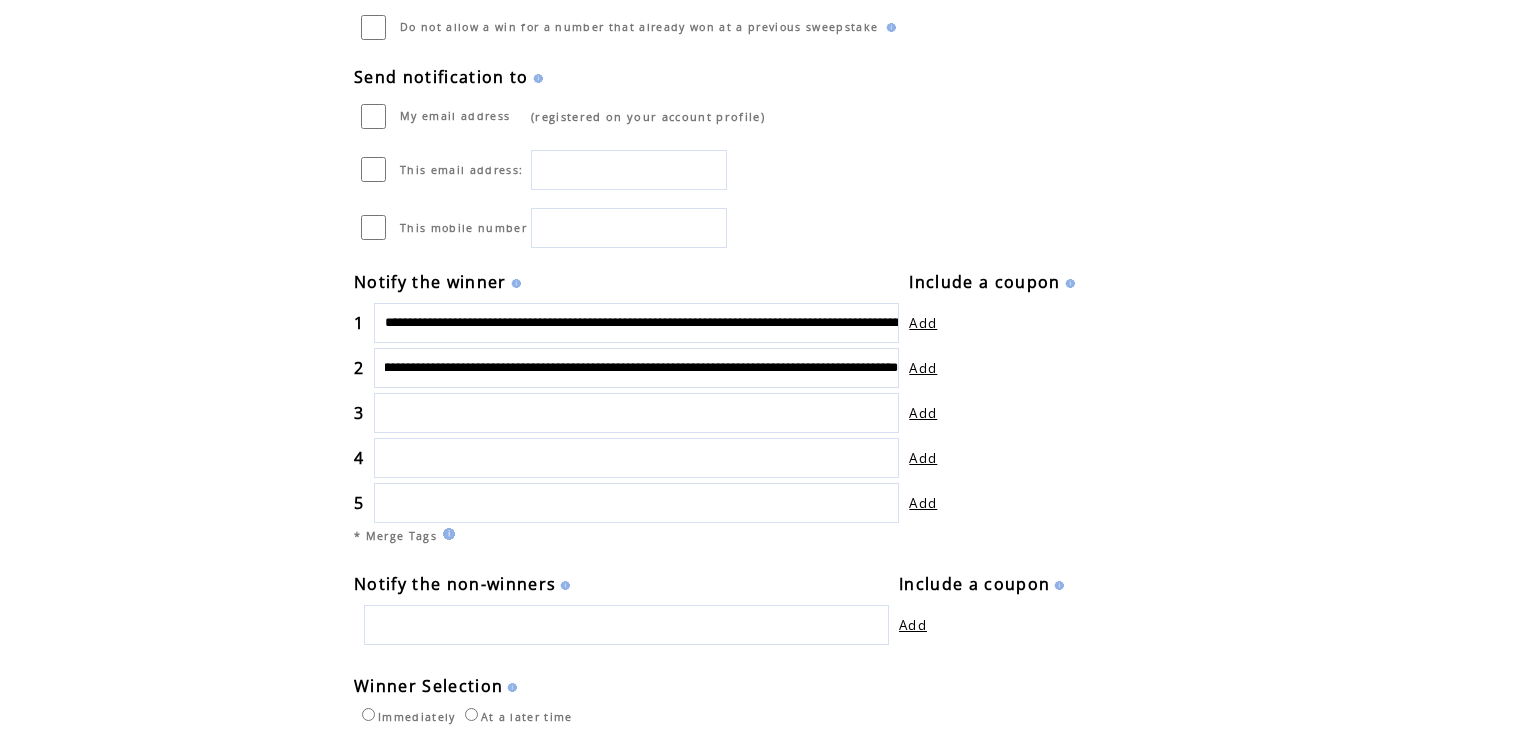 type on "**********" 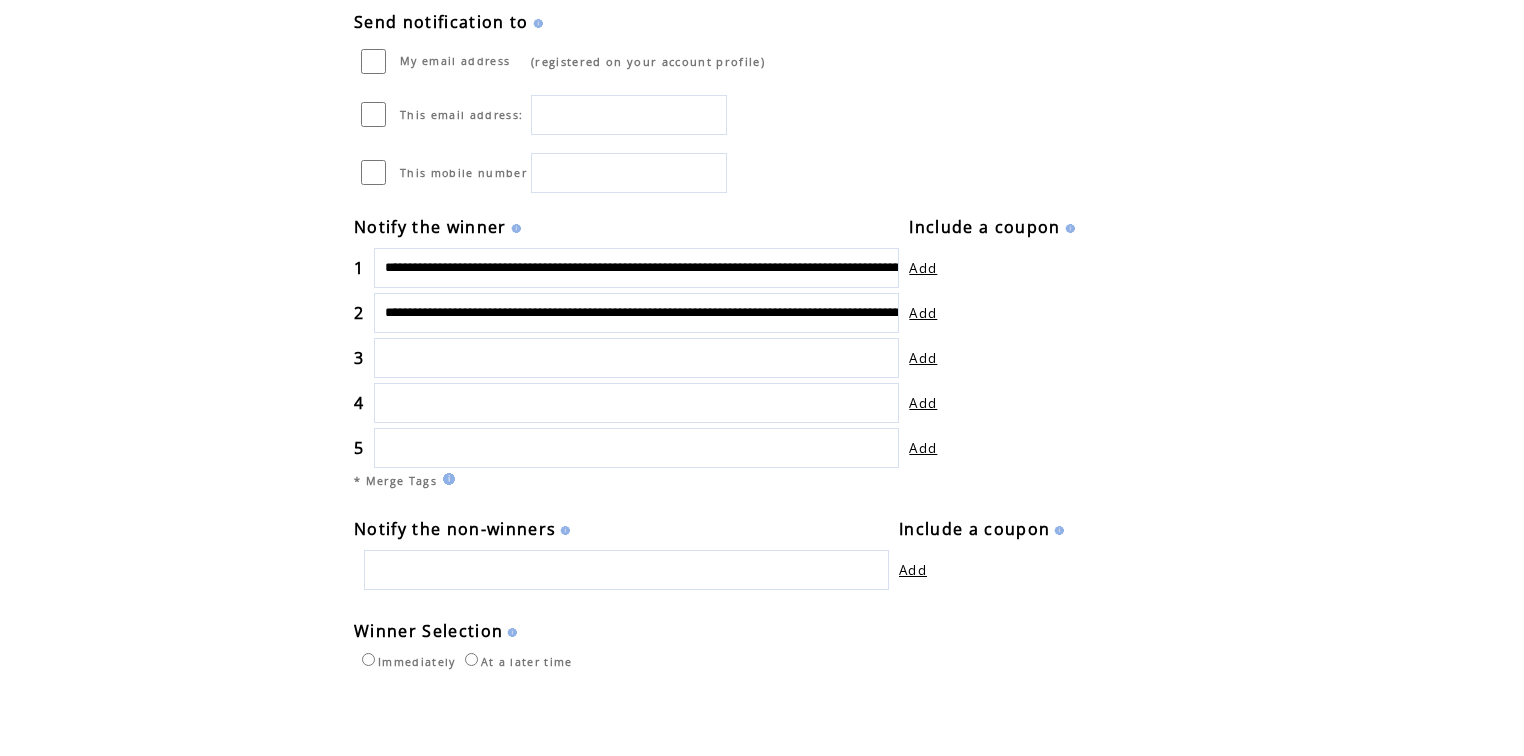 scroll, scrollTop: 908, scrollLeft: 0, axis: vertical 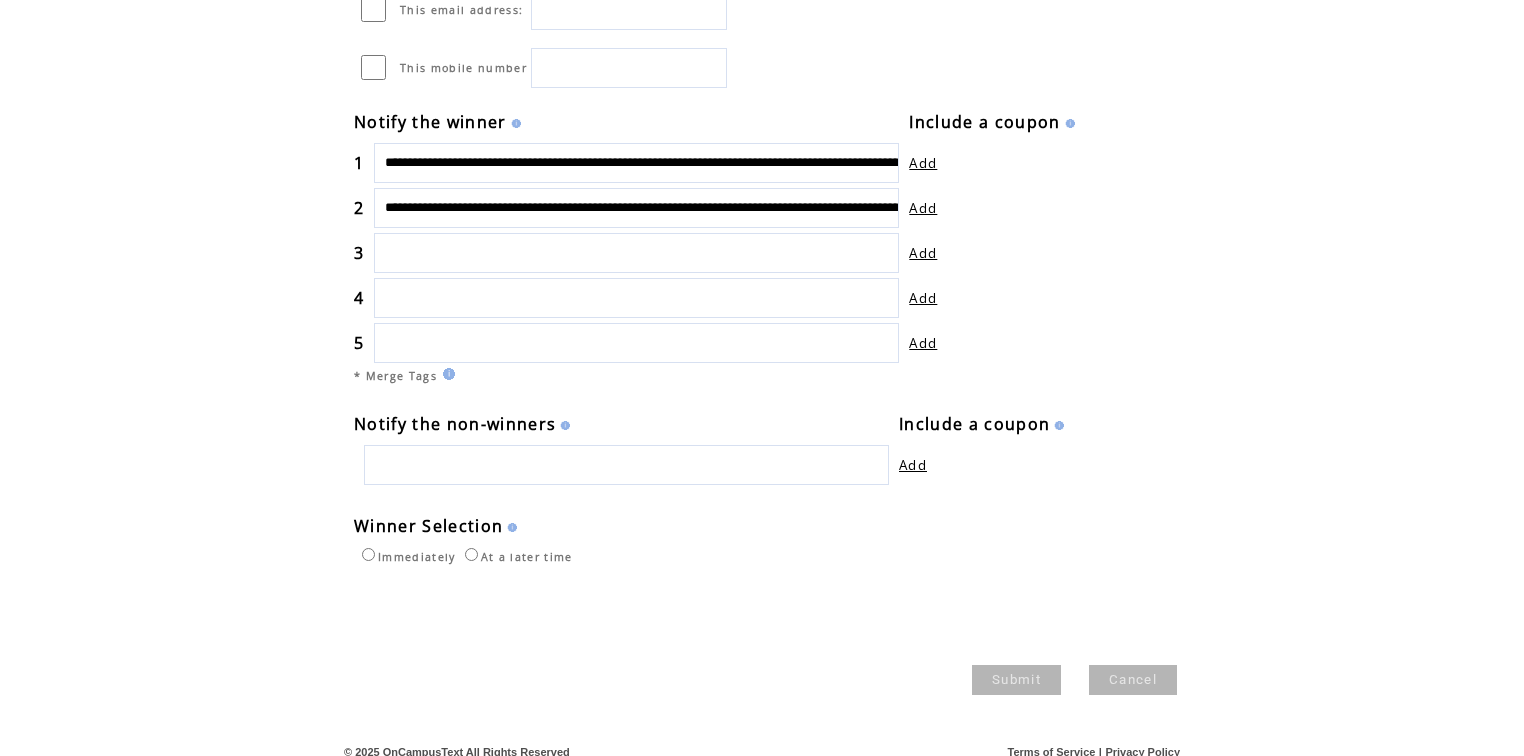 click on "At a later time" at bounding box center [516, 557] 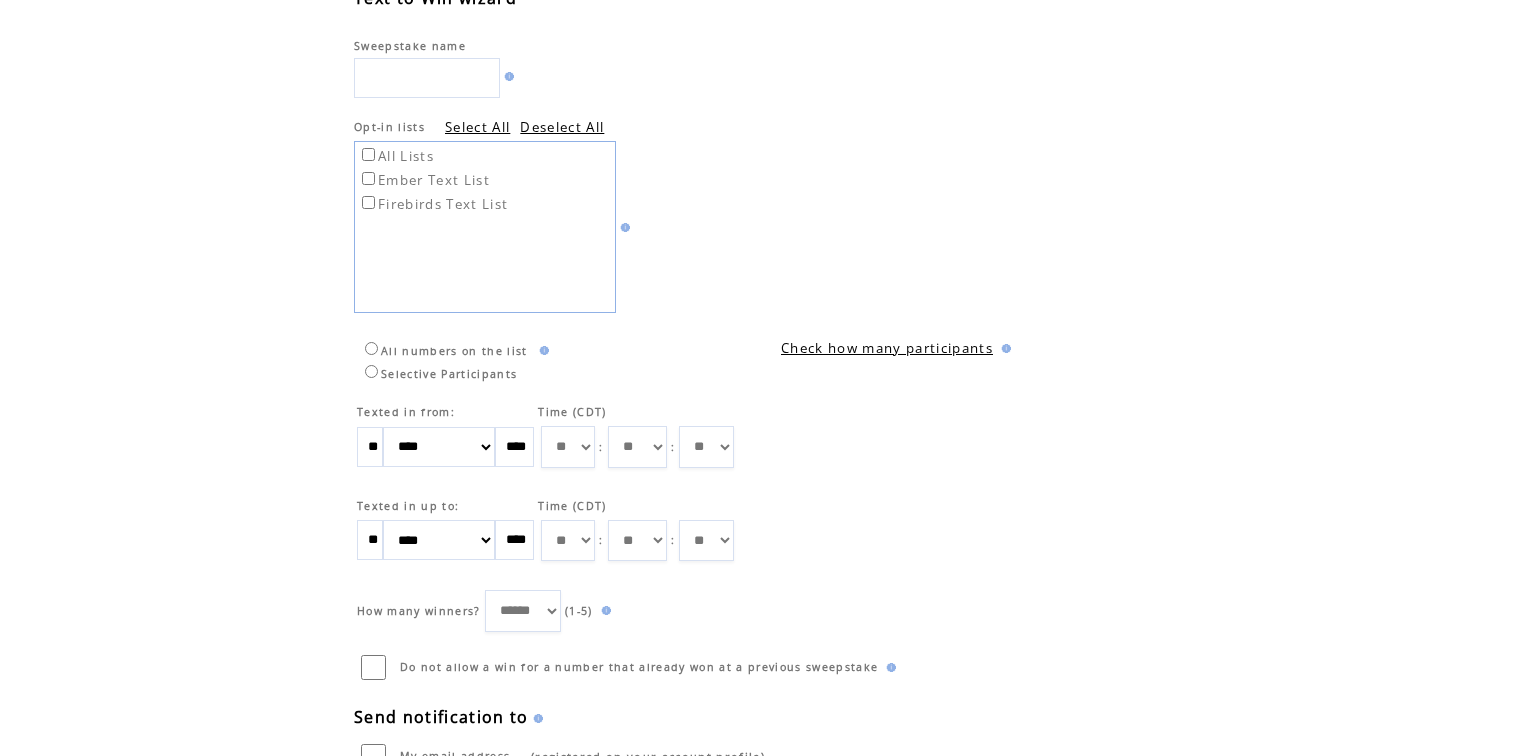 scroll, scrollTop: 0, scrollLeft: 0, axis: both 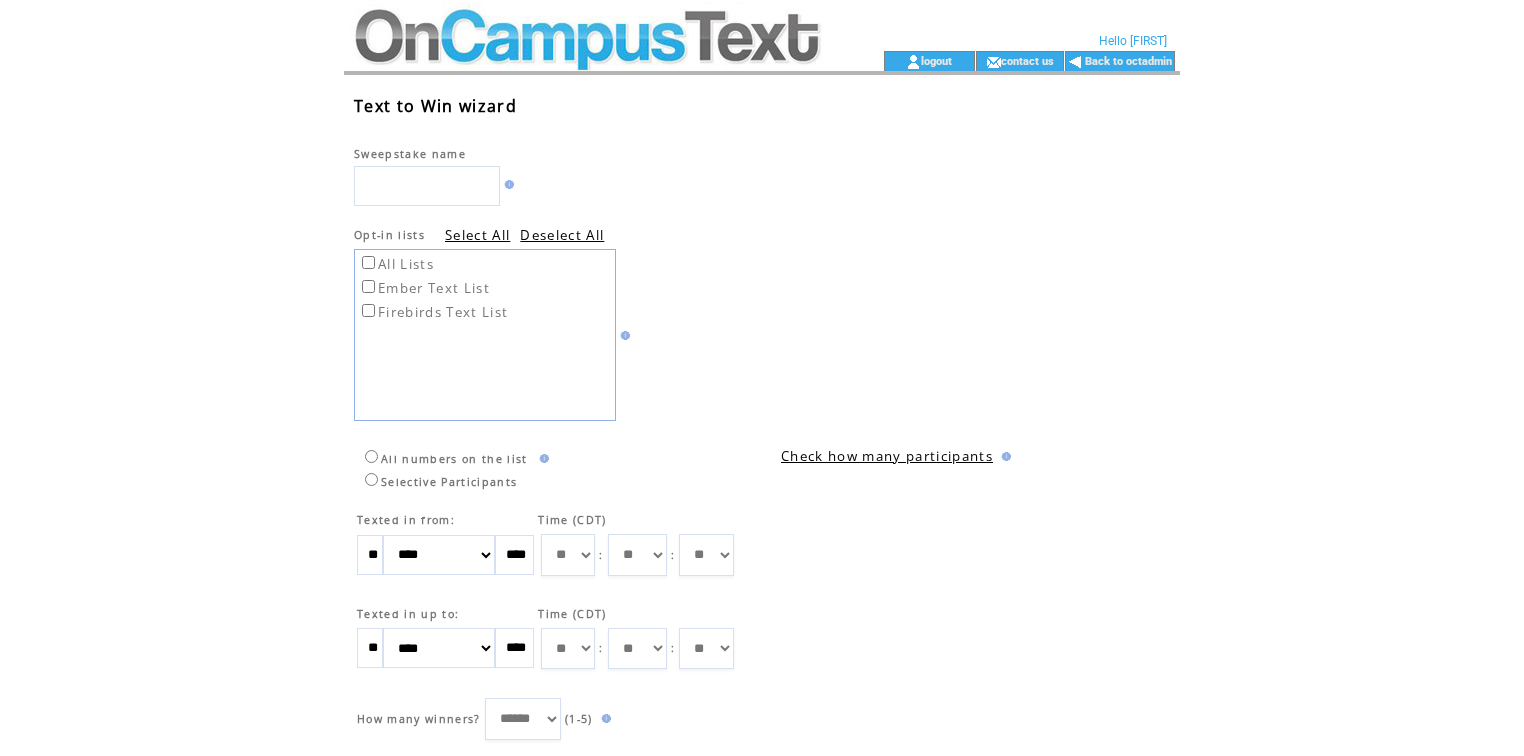 click at bounding box center [586, 25] 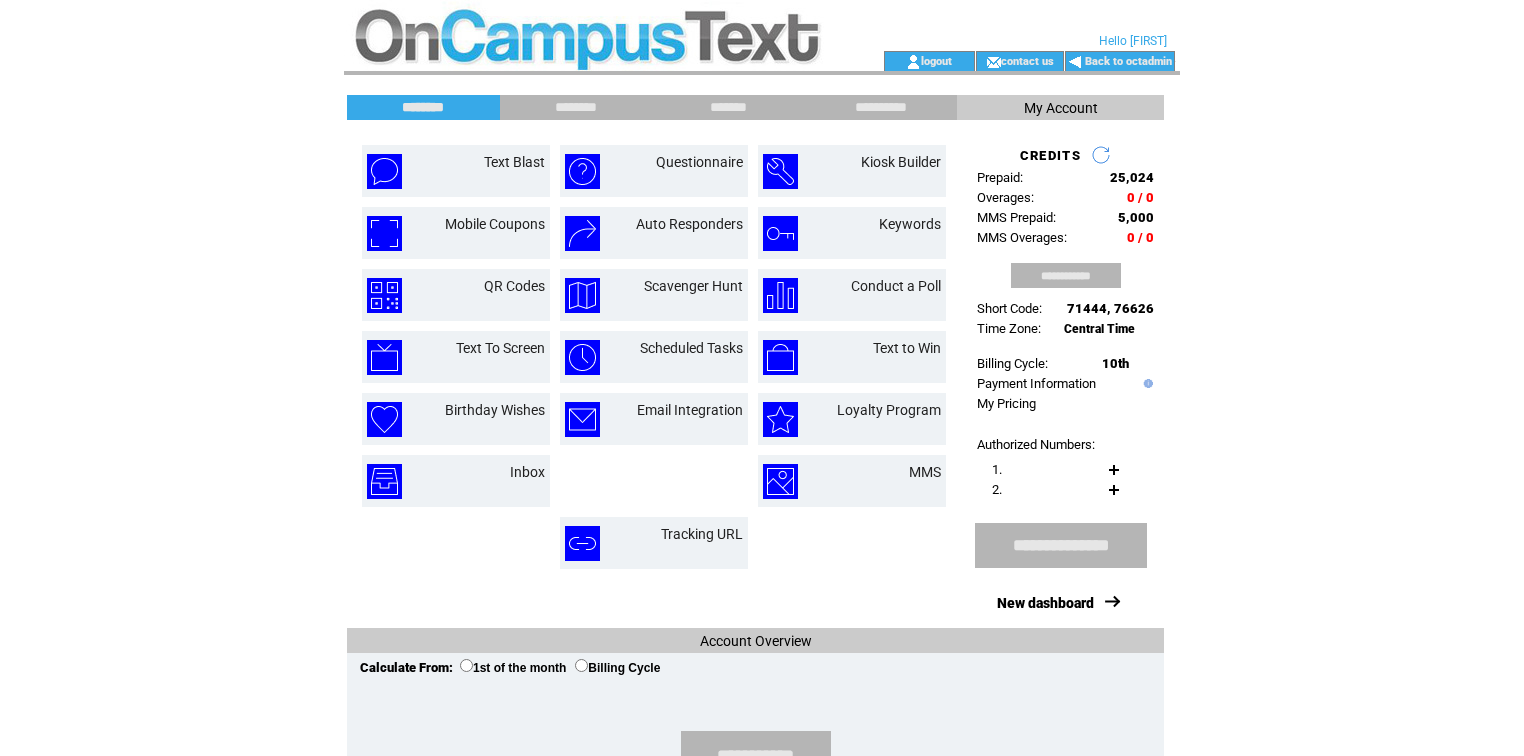 scroll, scrollTop: 0, scrollLeft: 0, axis: both 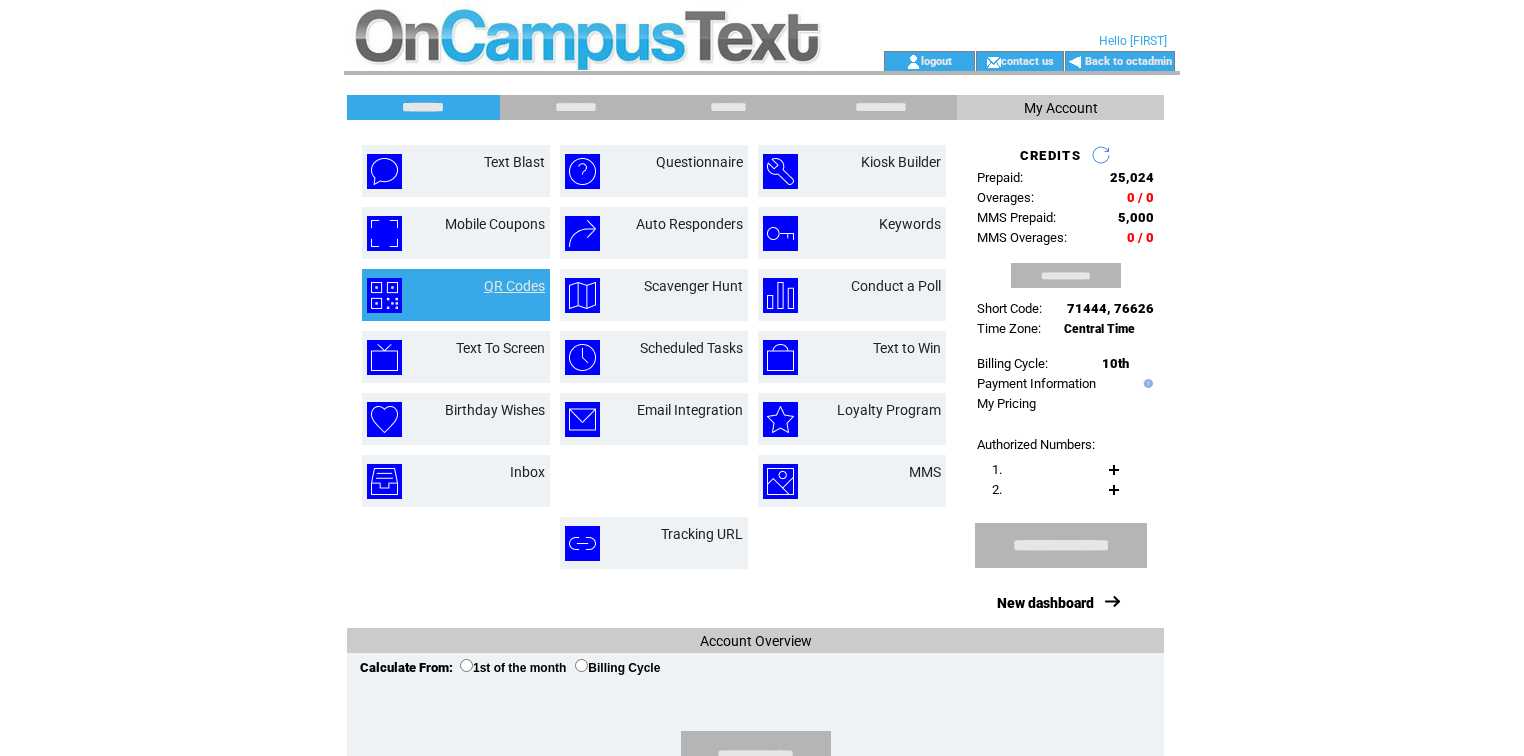 click on "QR Codes" at bounding box center (514, 286) 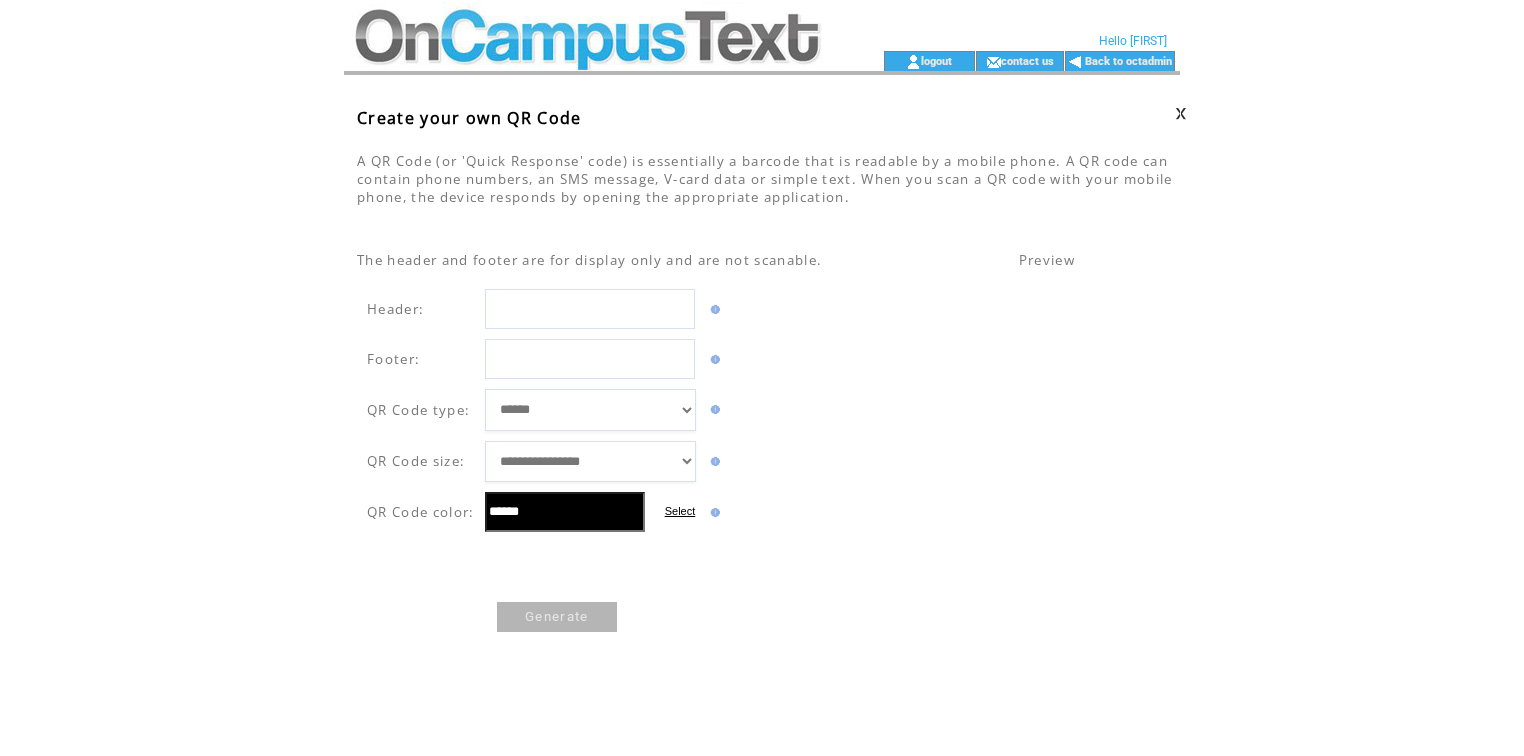 scroll, scrollTop: 0, scrollLeft: 0, axis: both 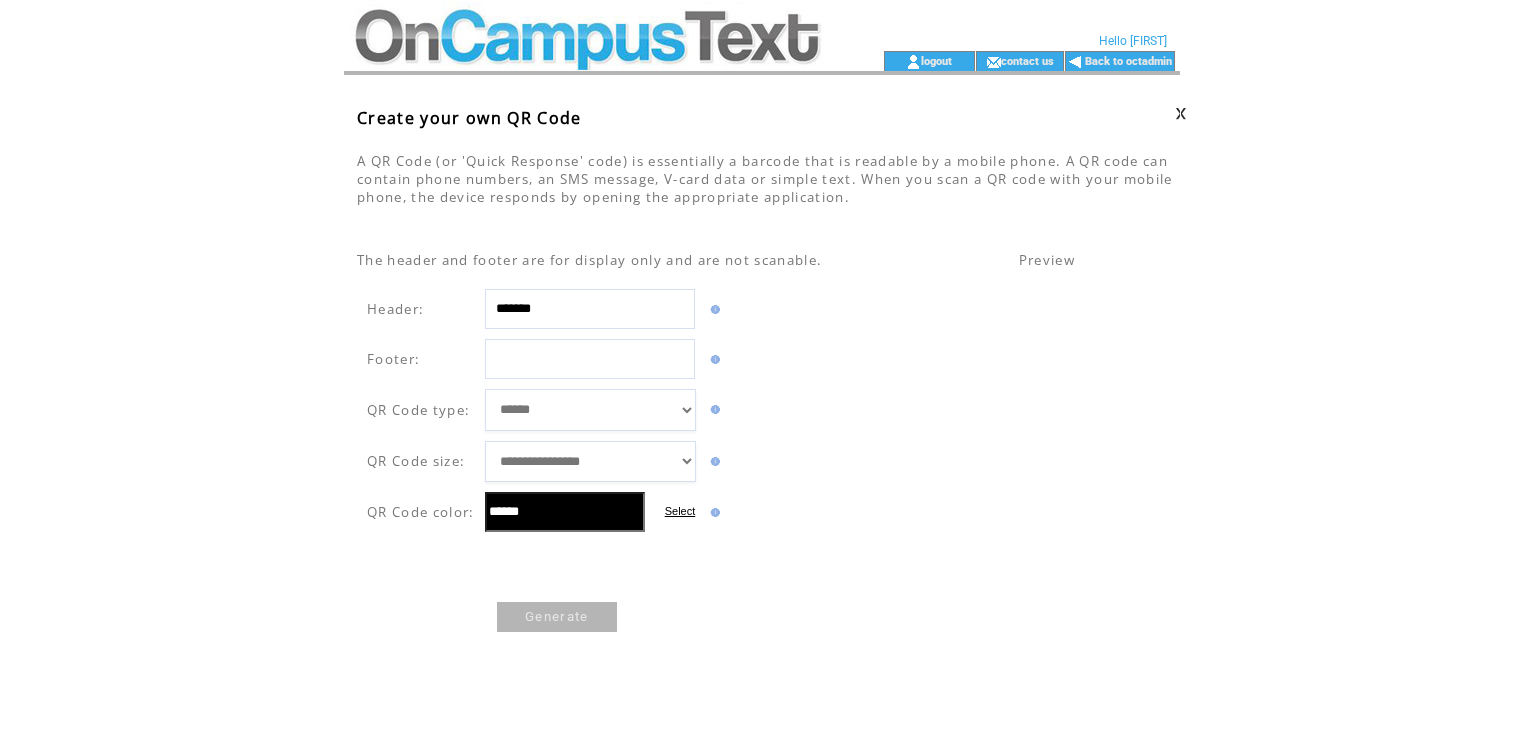 click at bounding box center [590, 359] 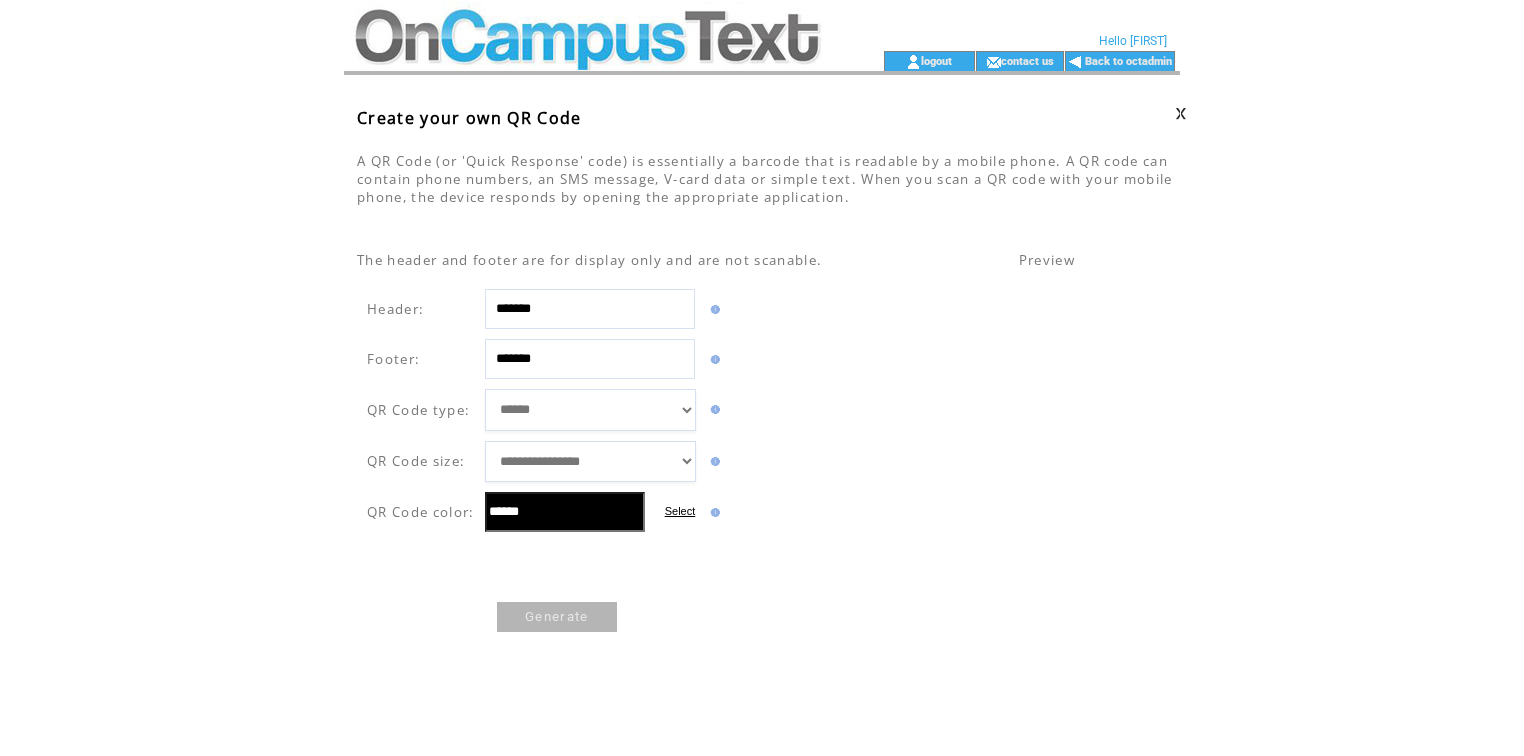 click on "**********" at bounding box center (591, 410) 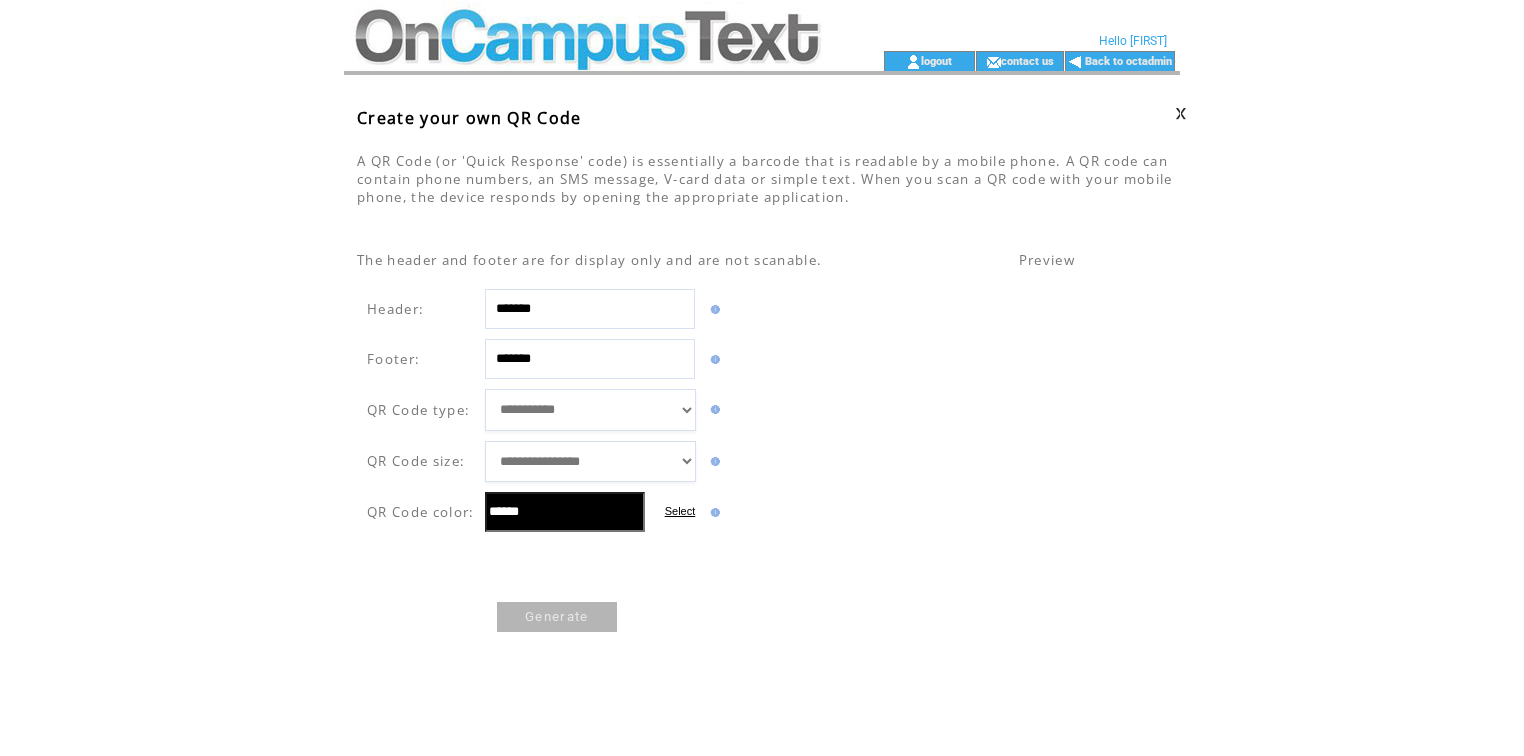 click on "**********" at bounding box center [591, 410] 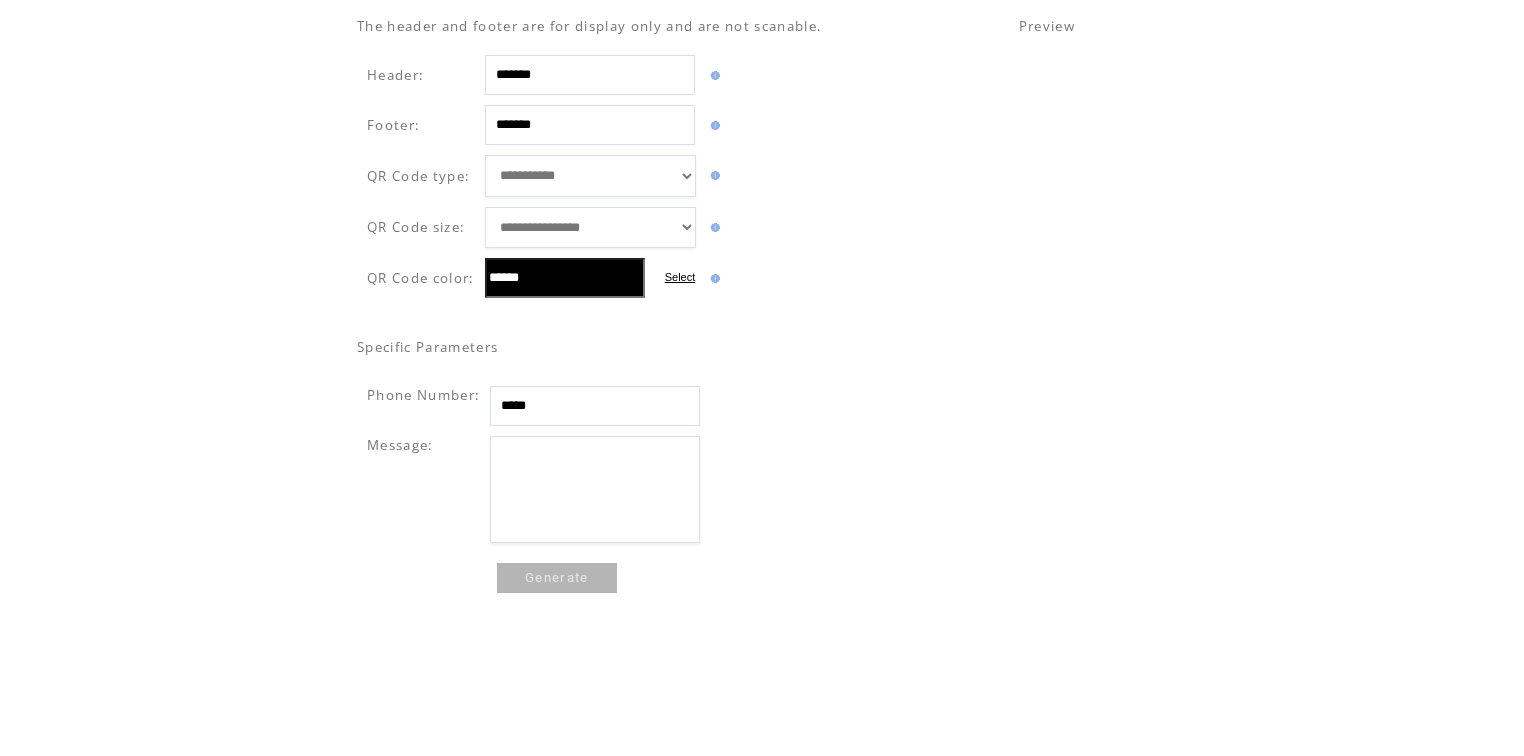 scroll, scrollTop: 279, scrollLeft: 0, axis: vertical 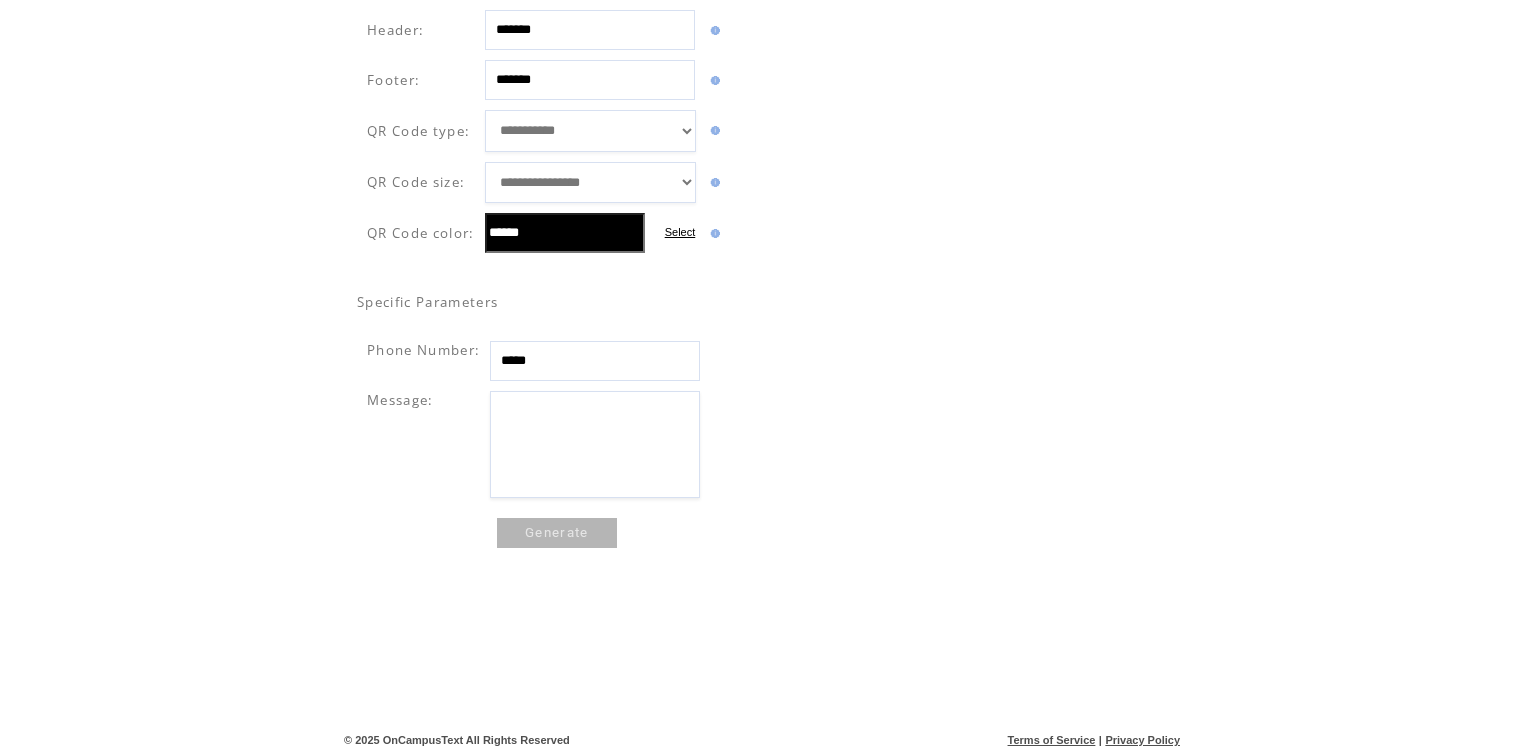 click at bounding box center [595, 444] 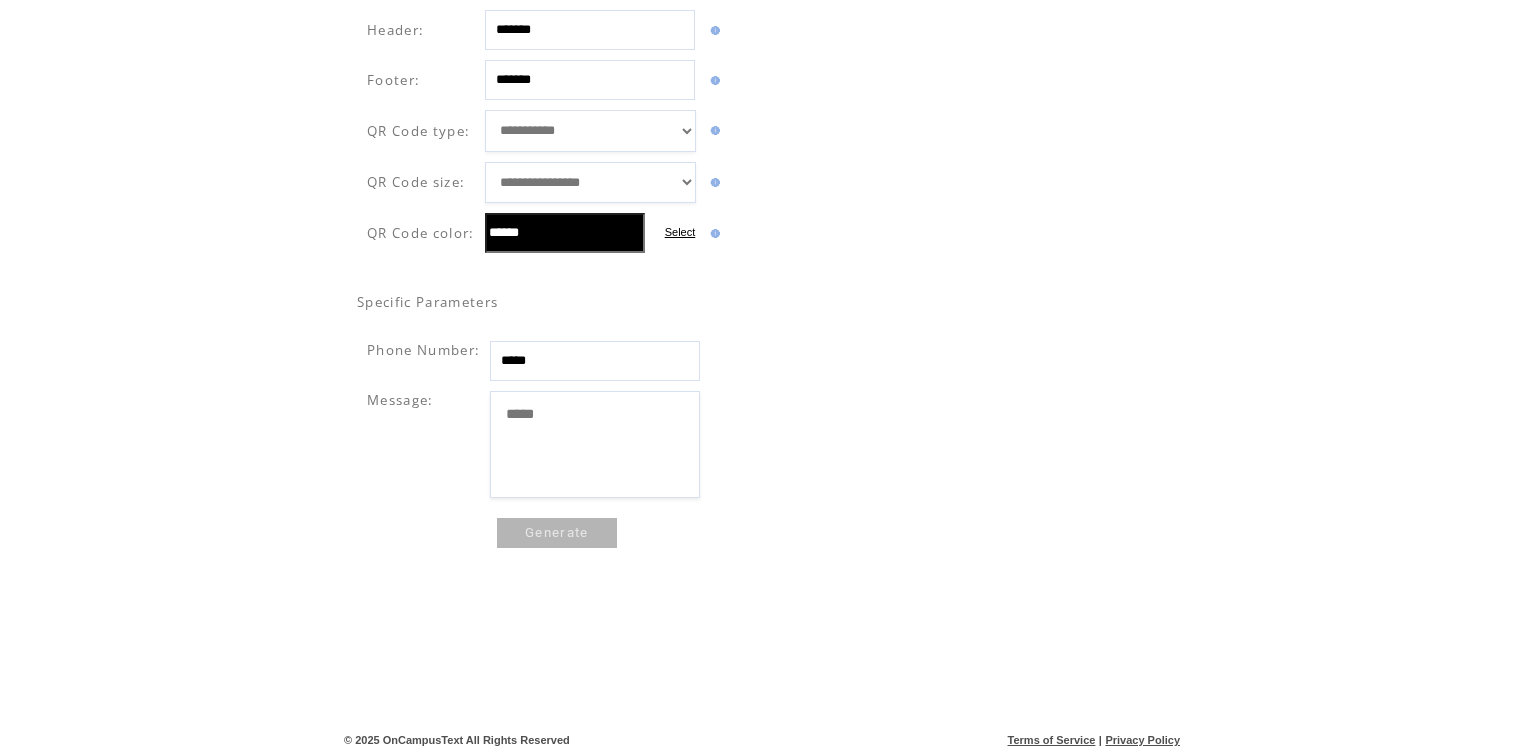 type on "*****" 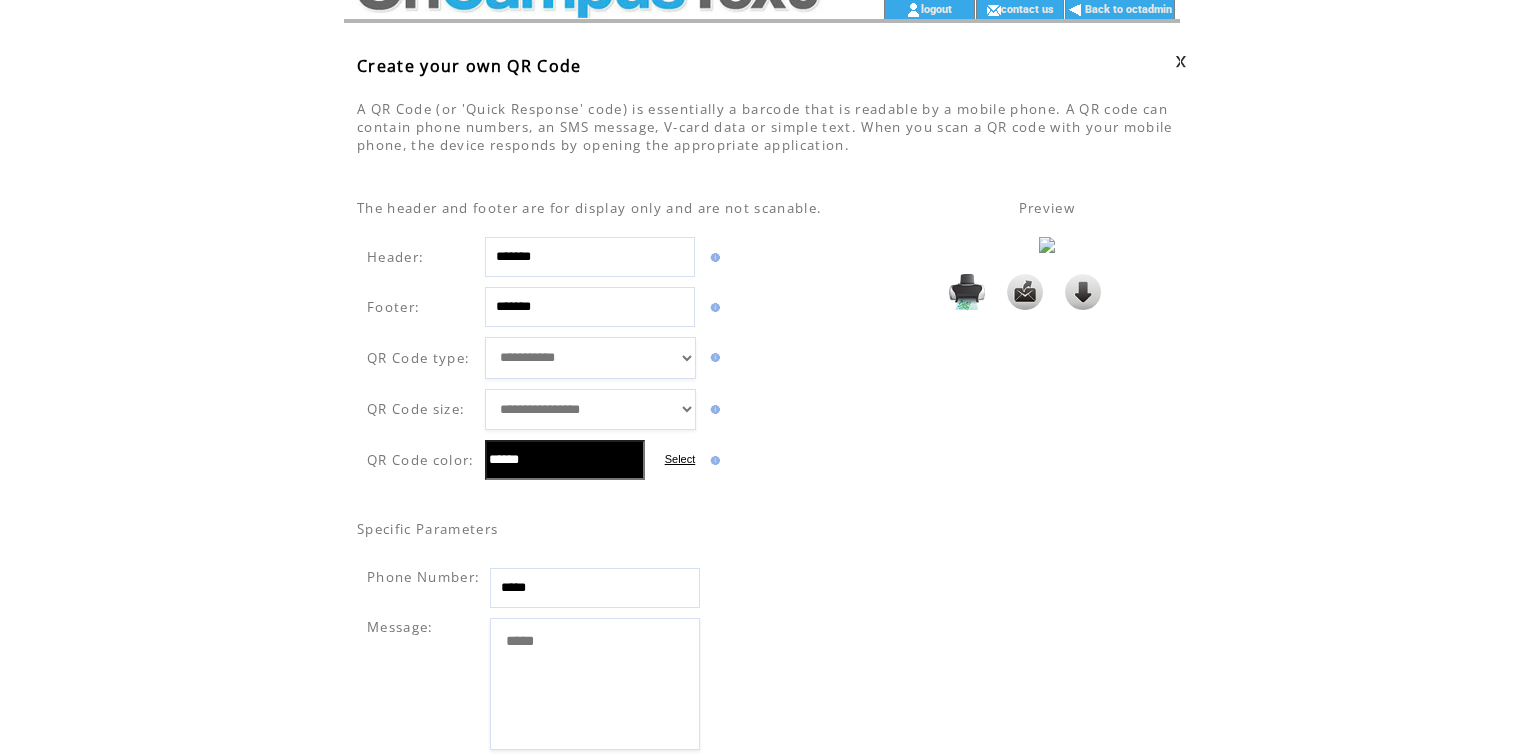 scroll, scrollTop: 80, scrollLeft: 0, axis: vertical 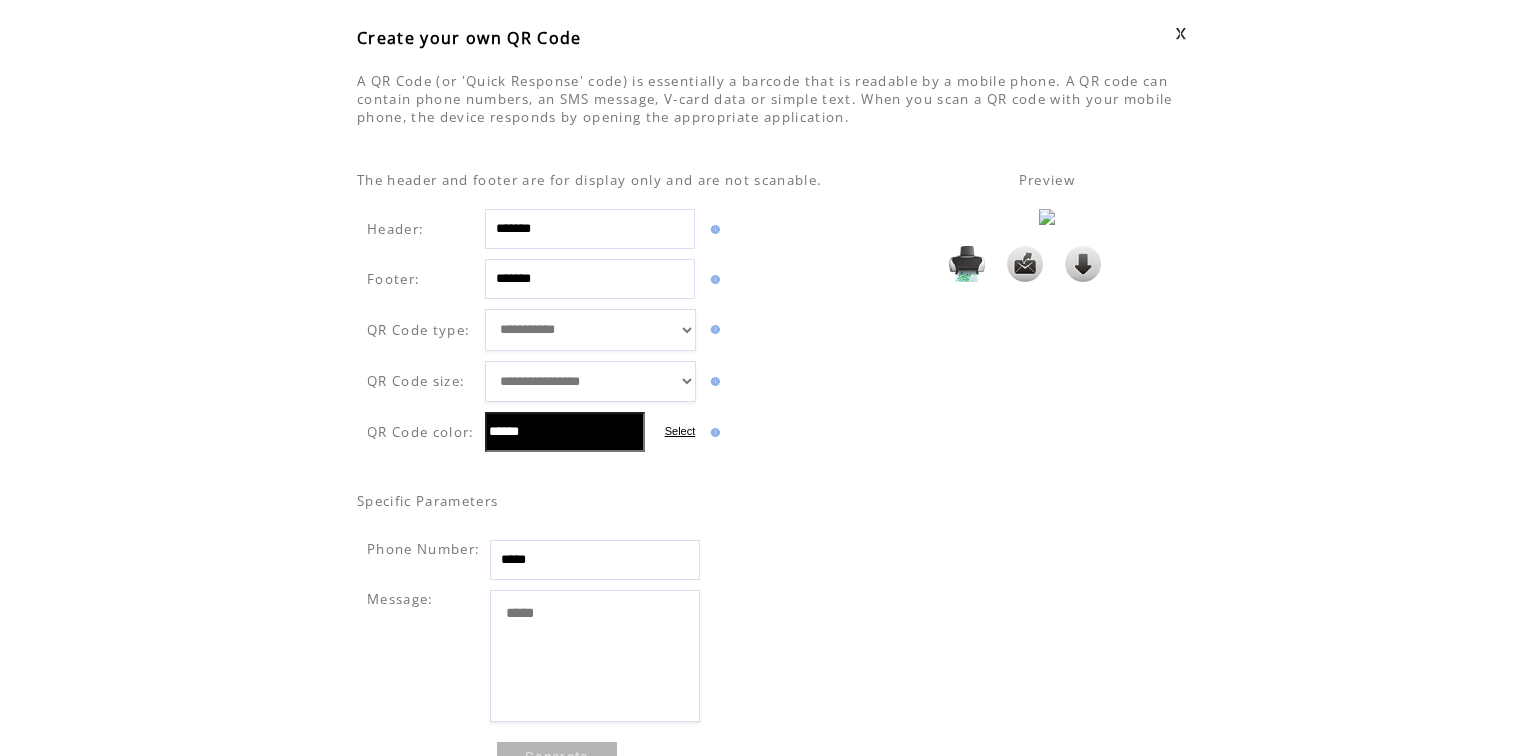 drag, startPoint x: 616, startPoint y: 283, endPoint x: 452, endPoint y: 267, distance: 164.77864 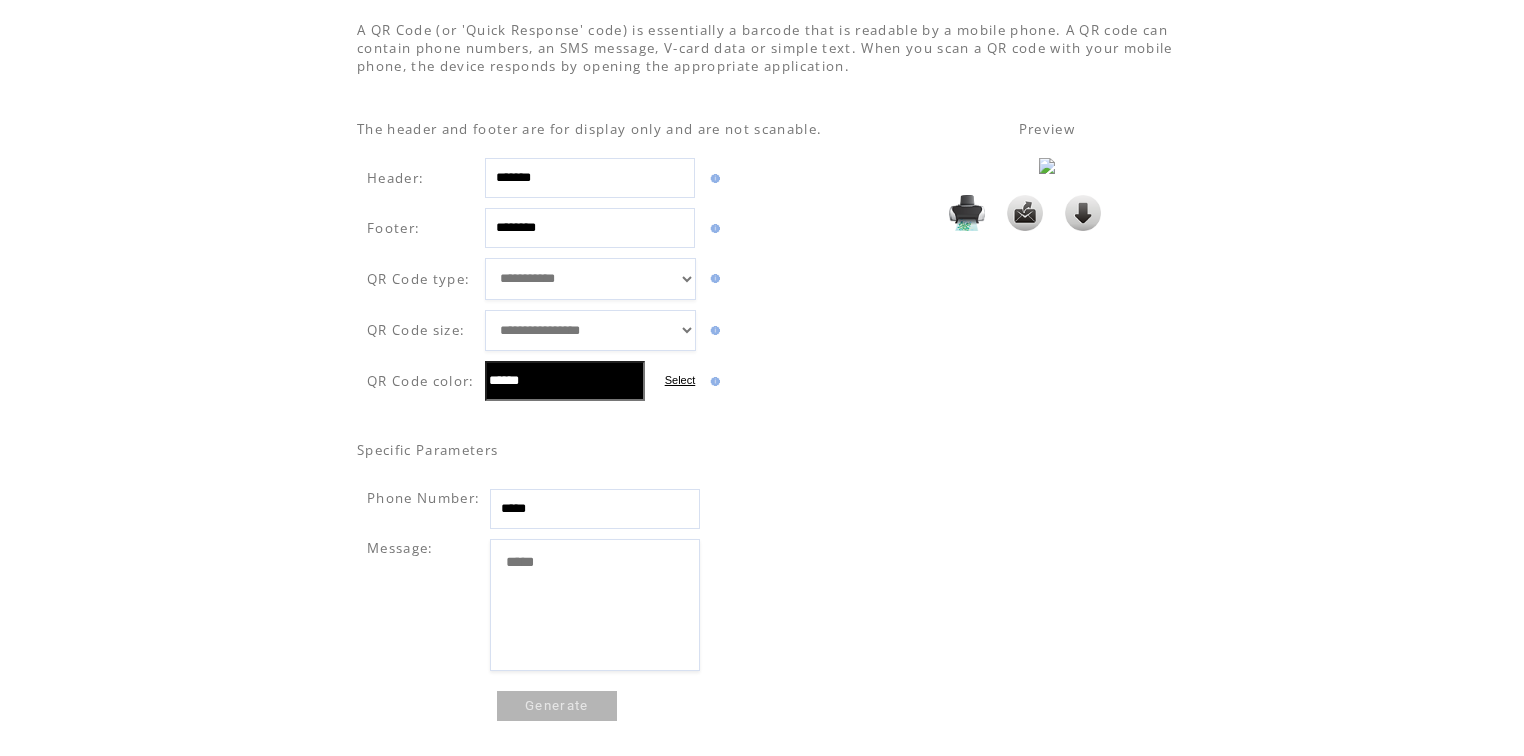scroll, scrollTop: 160, scrollLeft: 0, axis: vertical 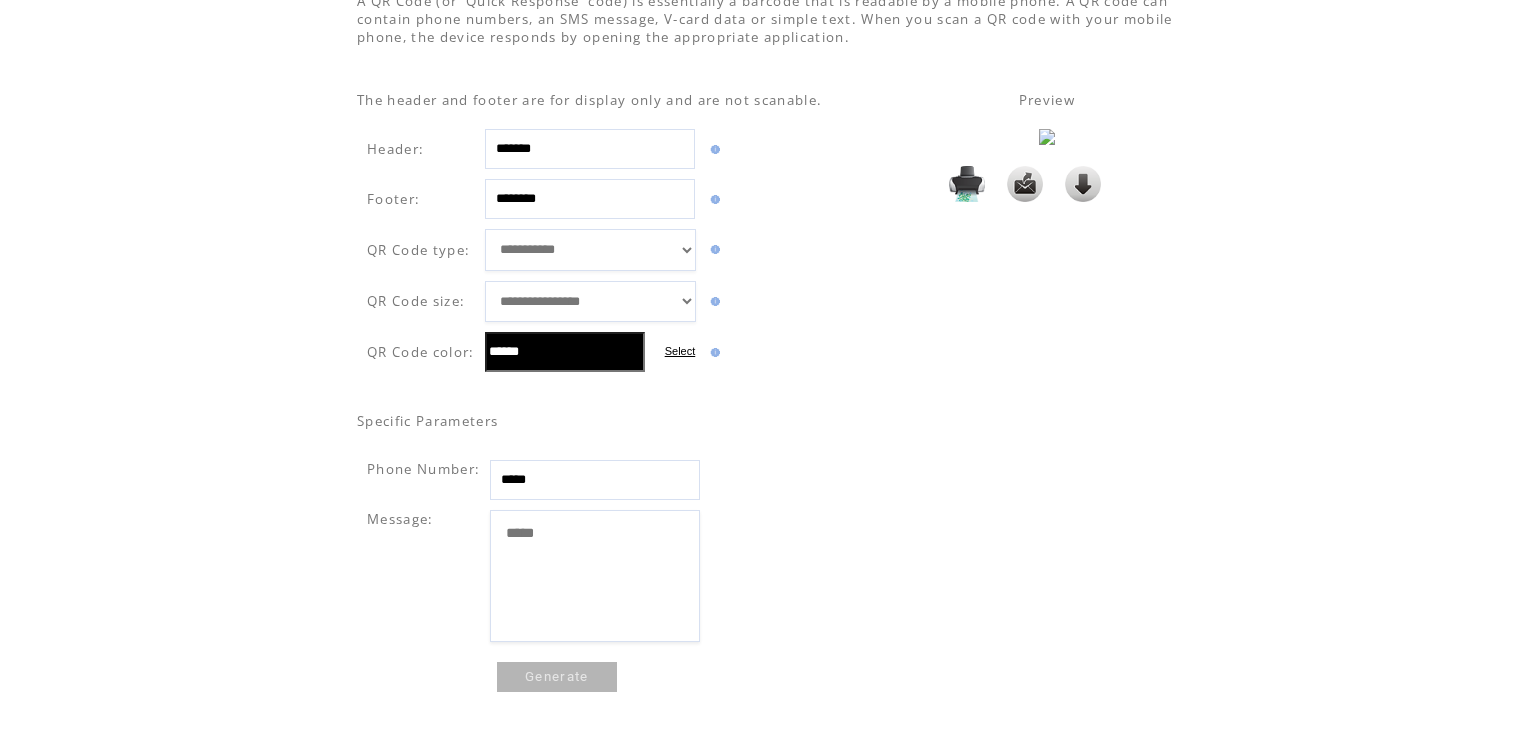 type on "********" 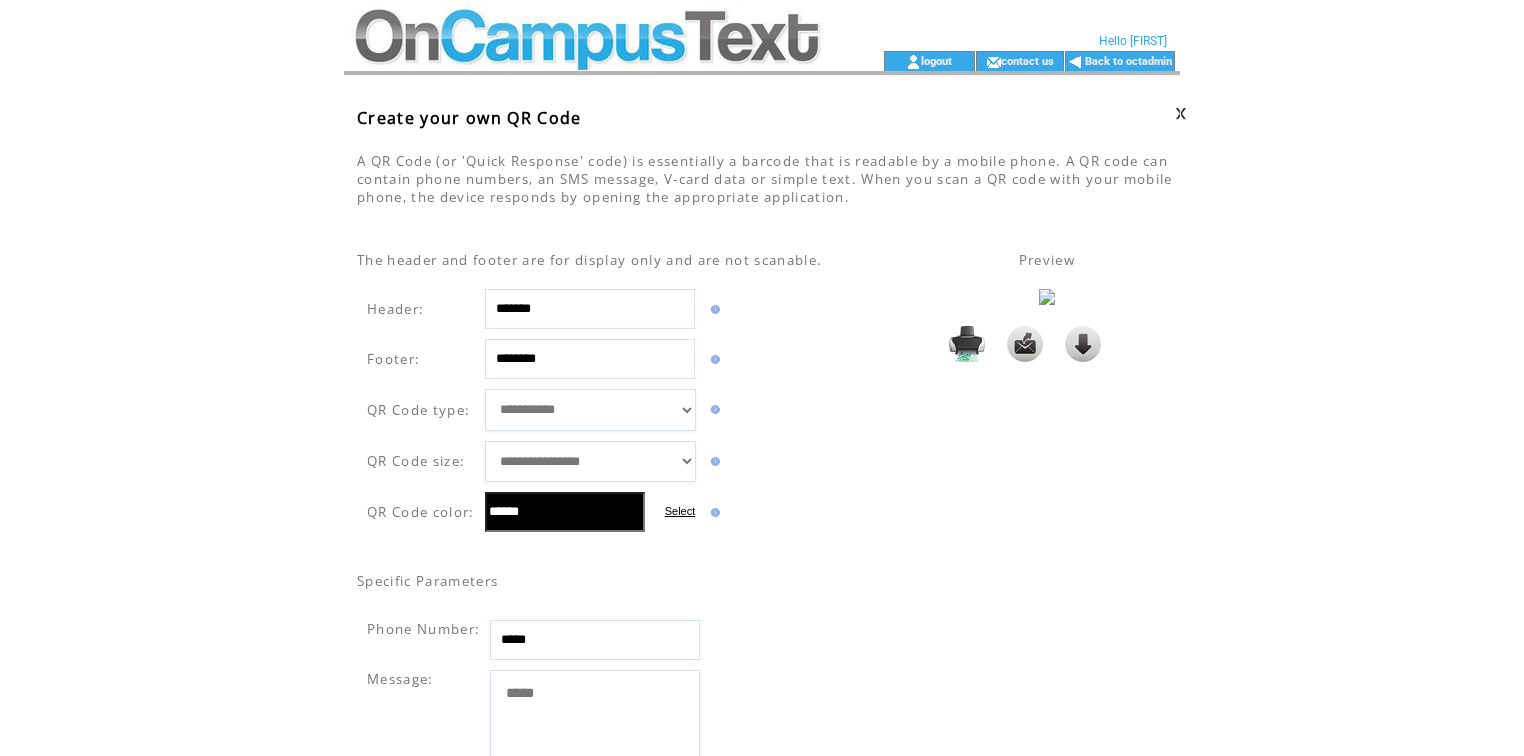 scroll, scrollTop: 0, scrollLeft: 0, axis: both 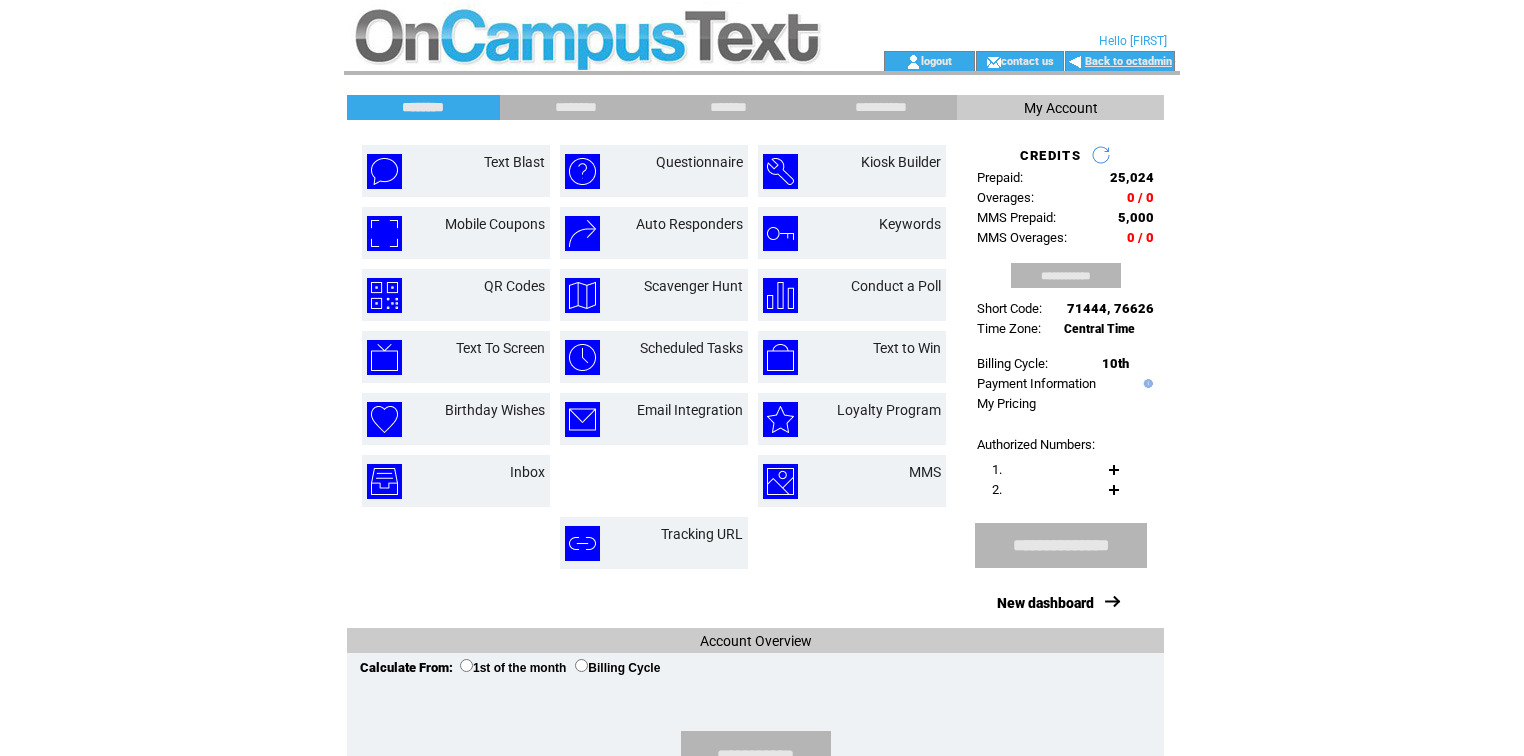 click on "Back to octadmin" at bounding box center [1128, 61] 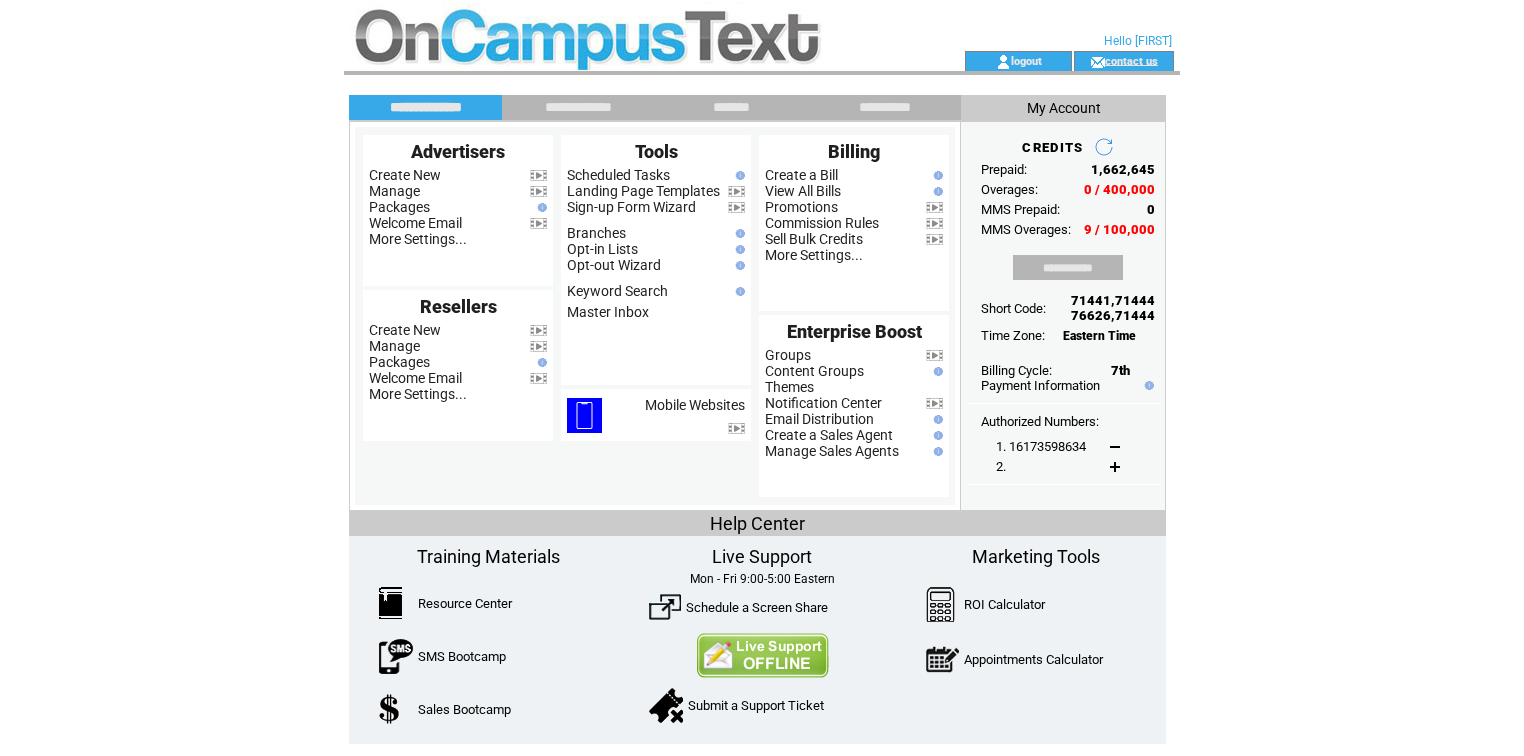 scroll, scrollTop: 0, scrollLeft: 0, axis: both 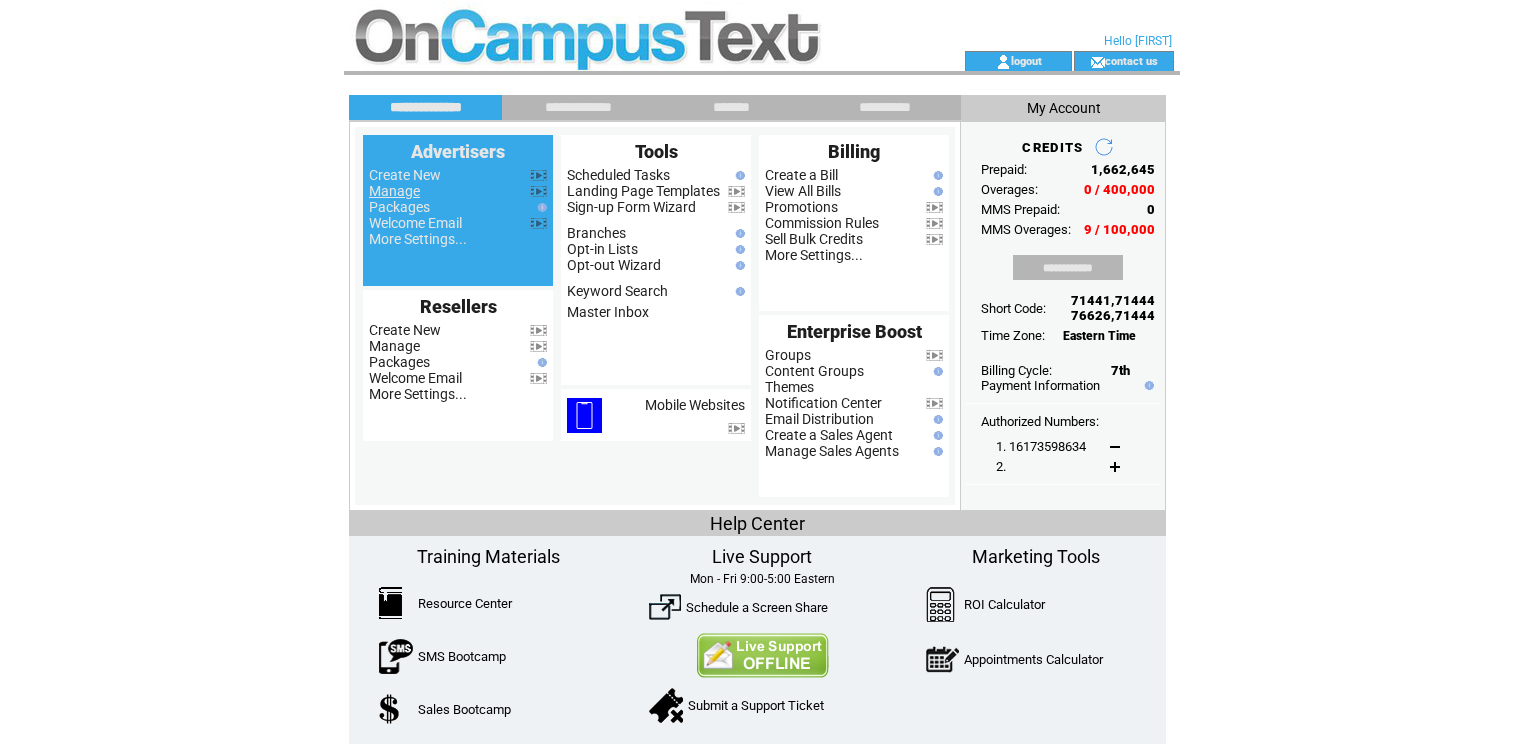 click on "Manage" at bounding box center [394, 191] 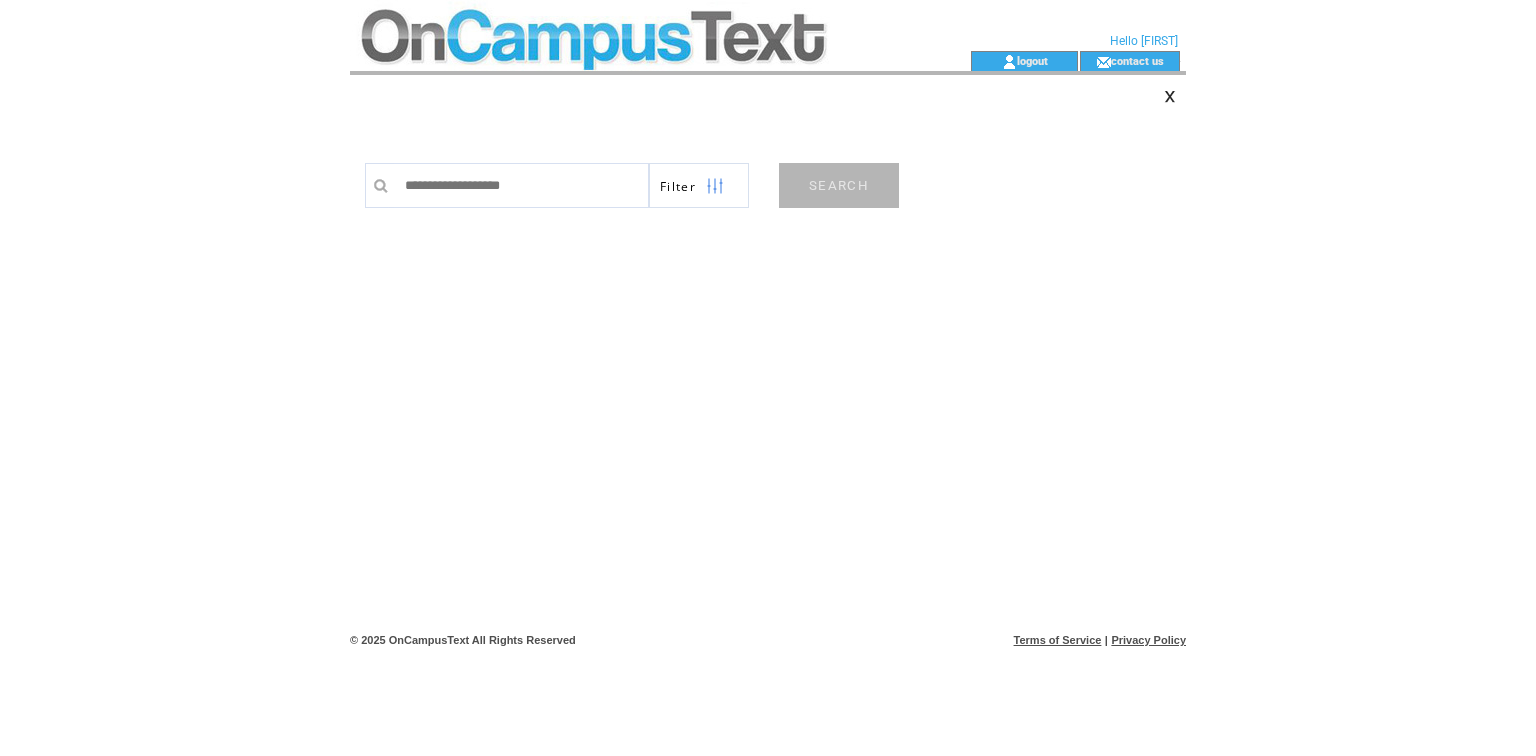 scroll, scrollTop: 0, scrollLeft: 0, axis: both 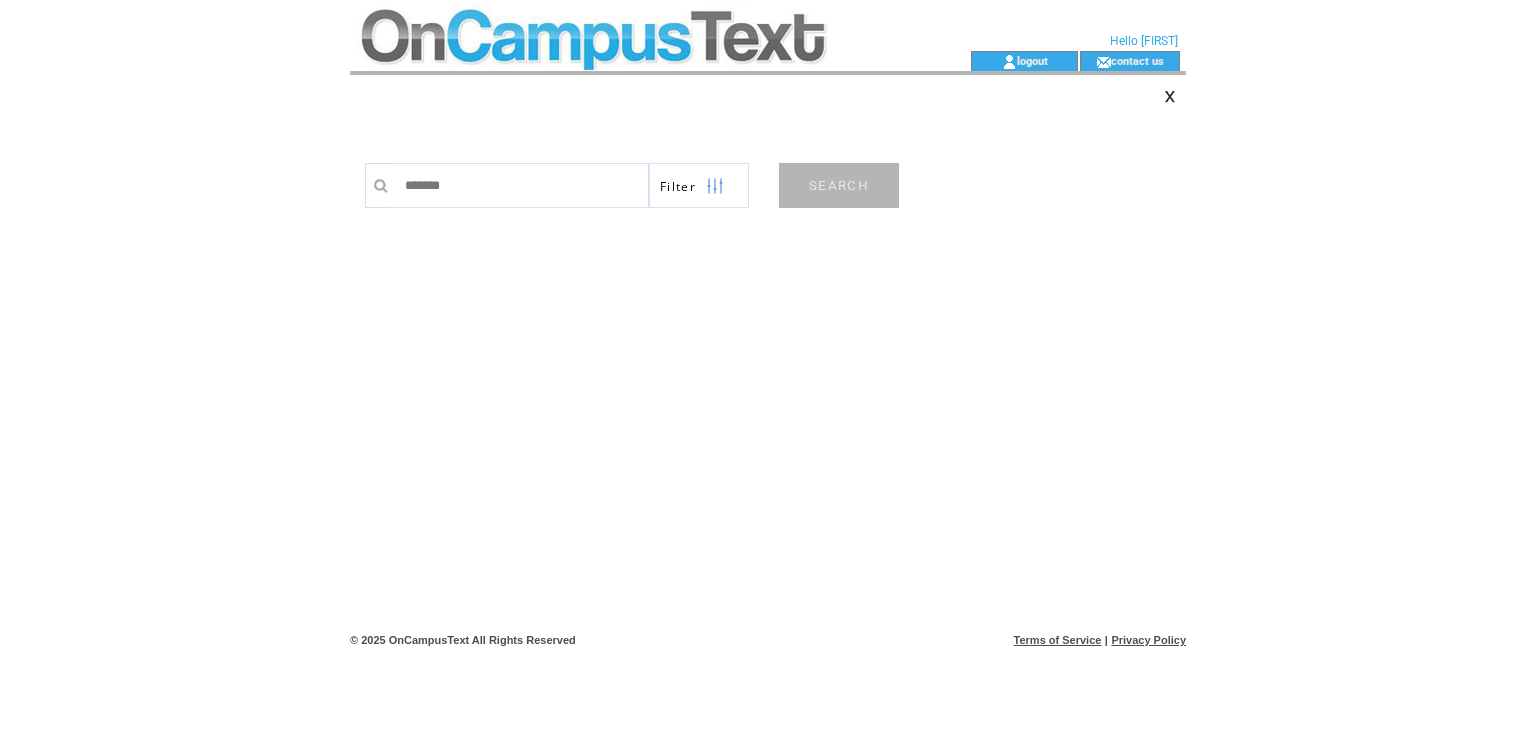 type on "********" 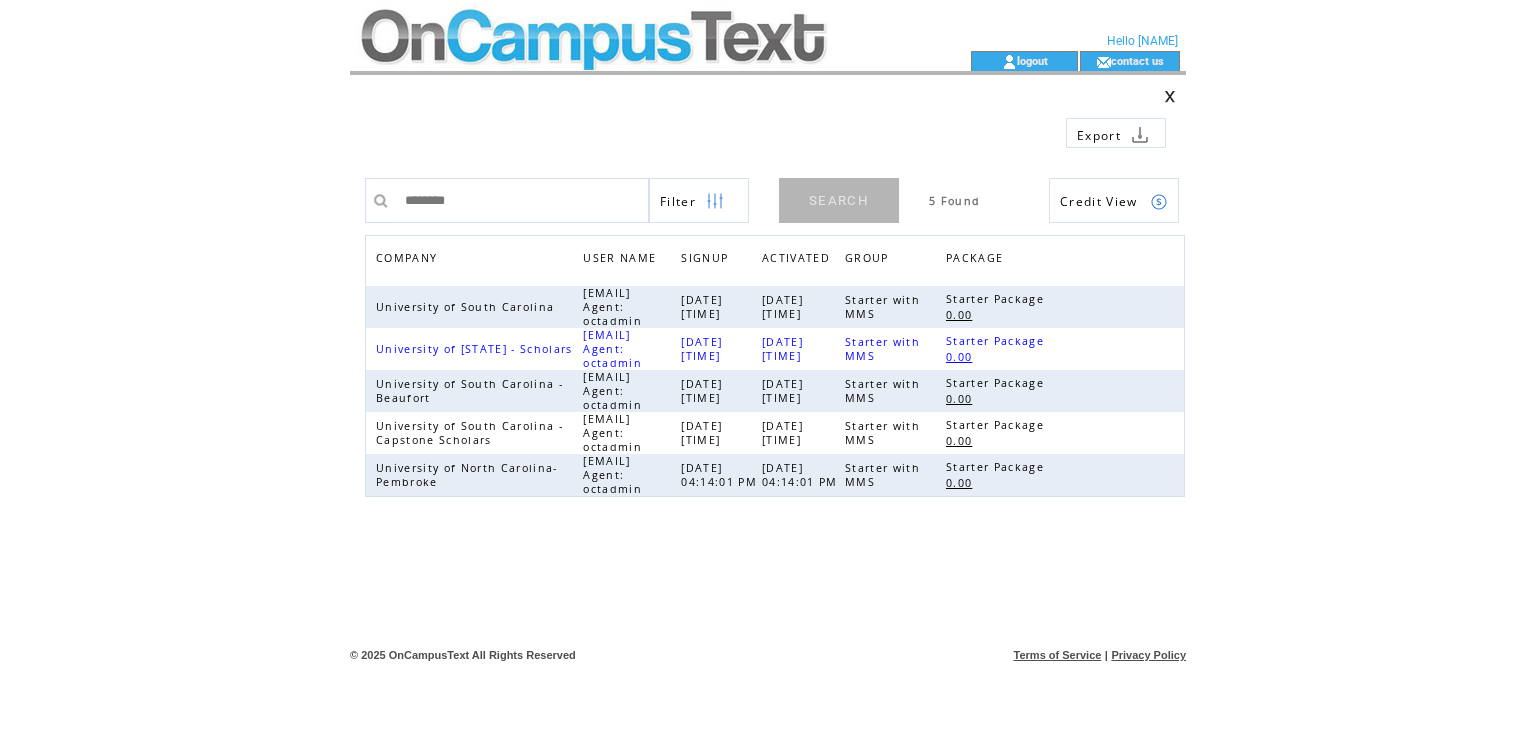 scroll, scrollTop: 0, scrollLeft: 0, axis: both 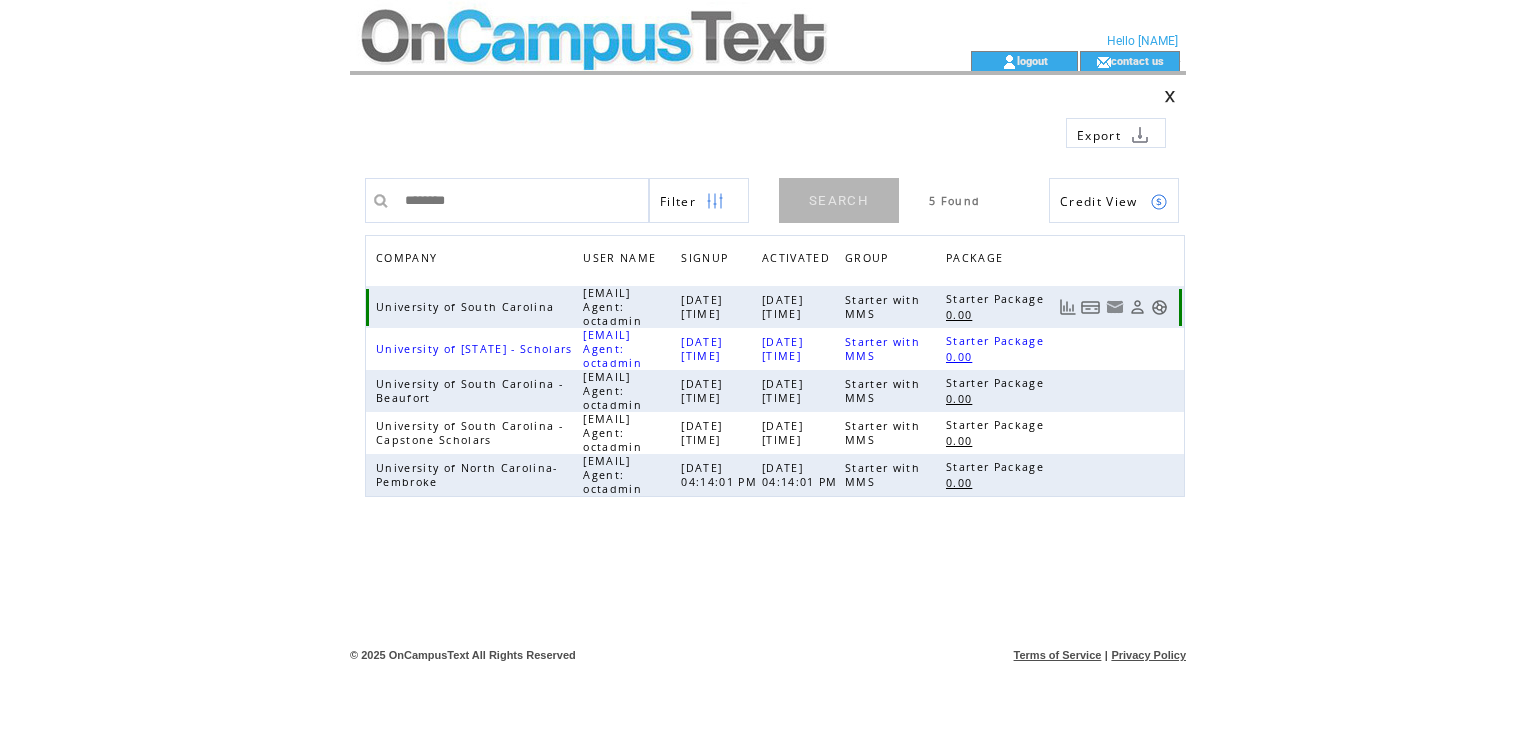 click at bounding box center [1137, 307] 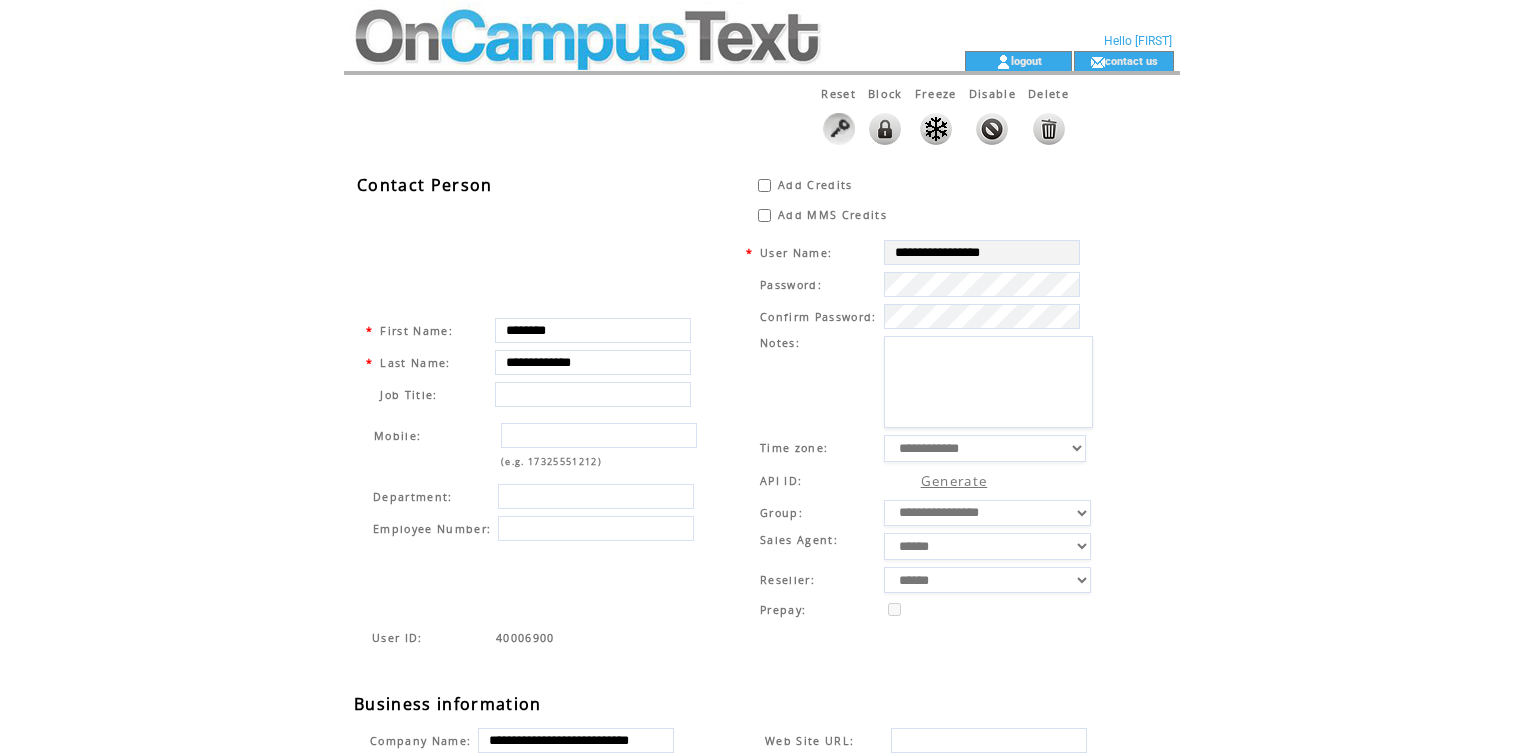 scroll, scrollTop: 0, scrollLeft: 0, axis: both 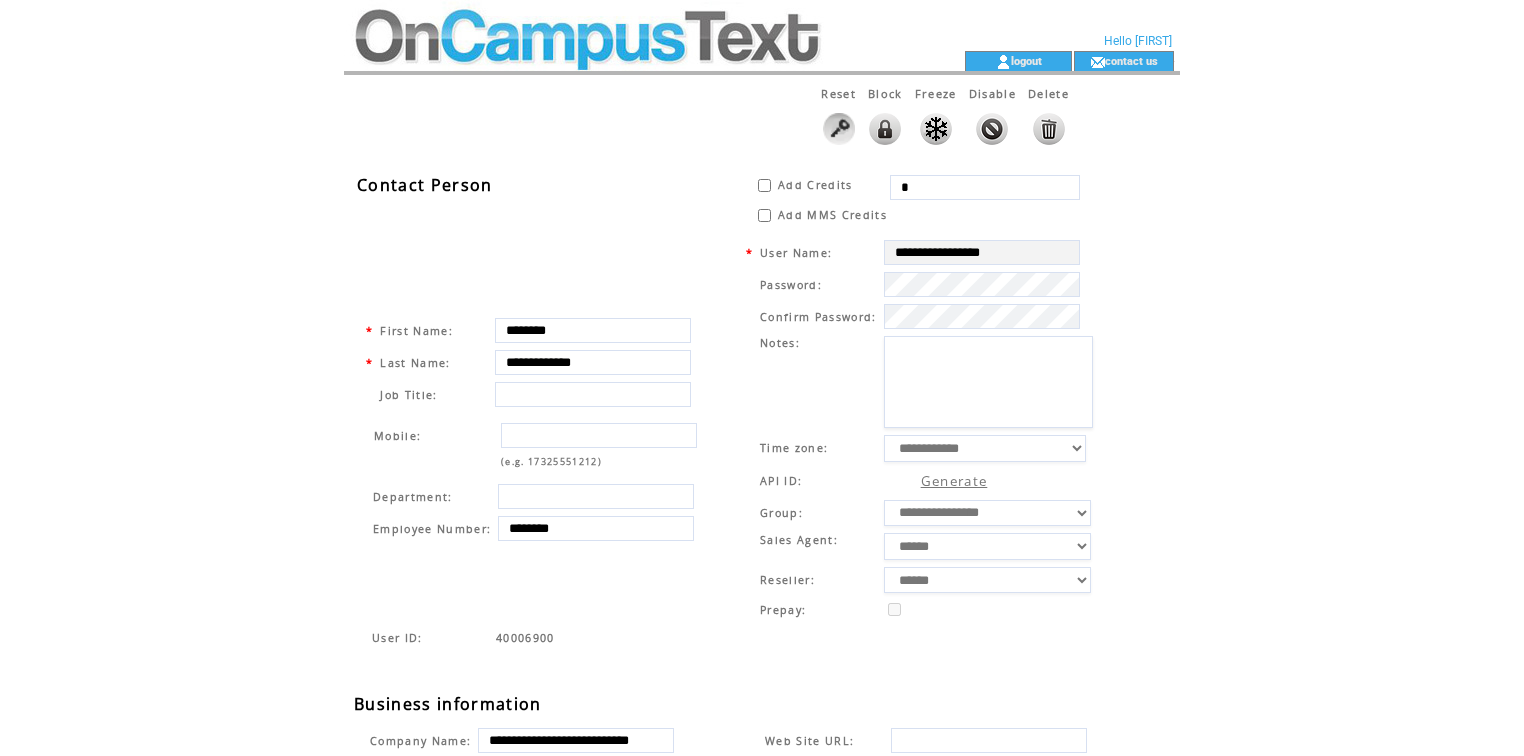 drag, startPoint x: 892, startPoint y: 186, endPoint x: 819, endPoint y: 167, distance: 75.43209 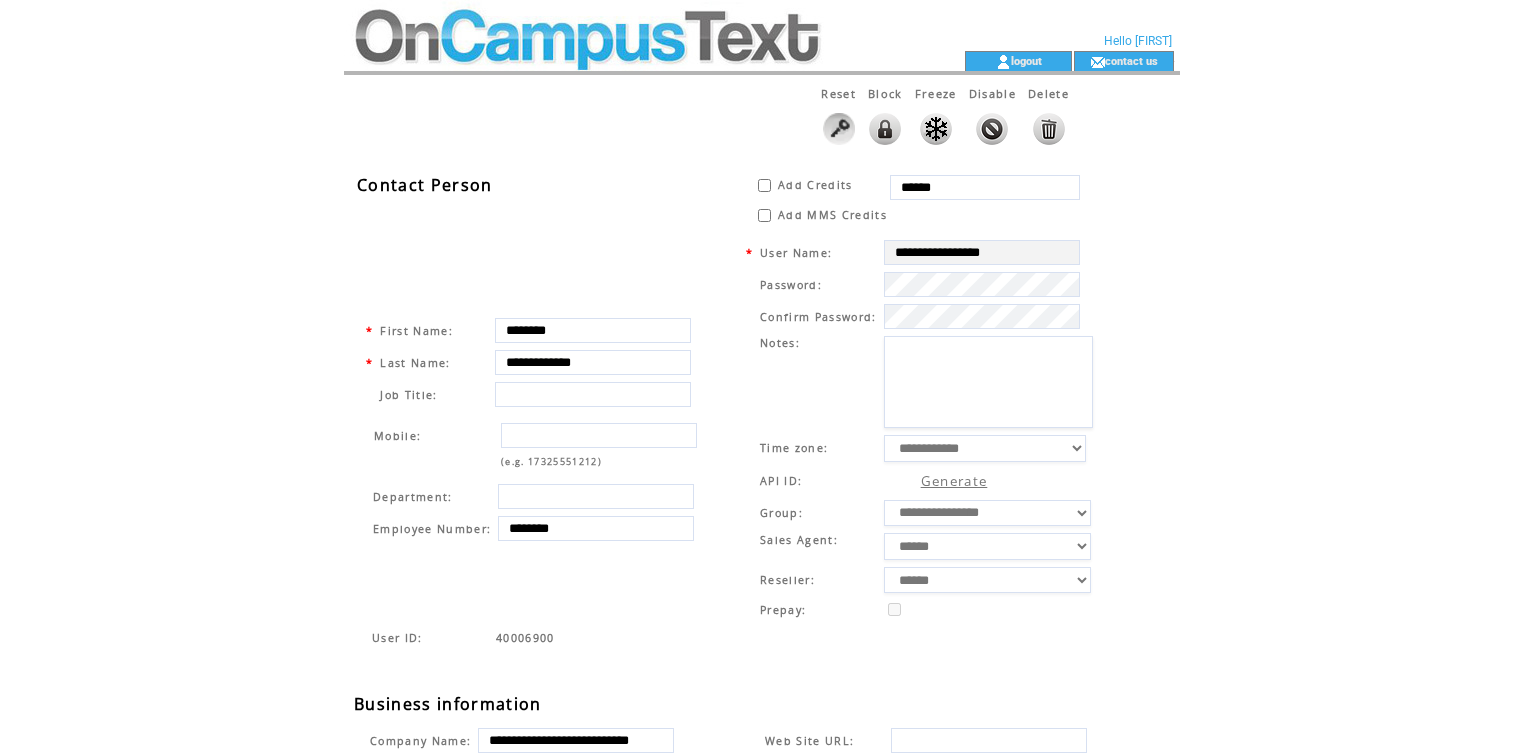 type on "******" 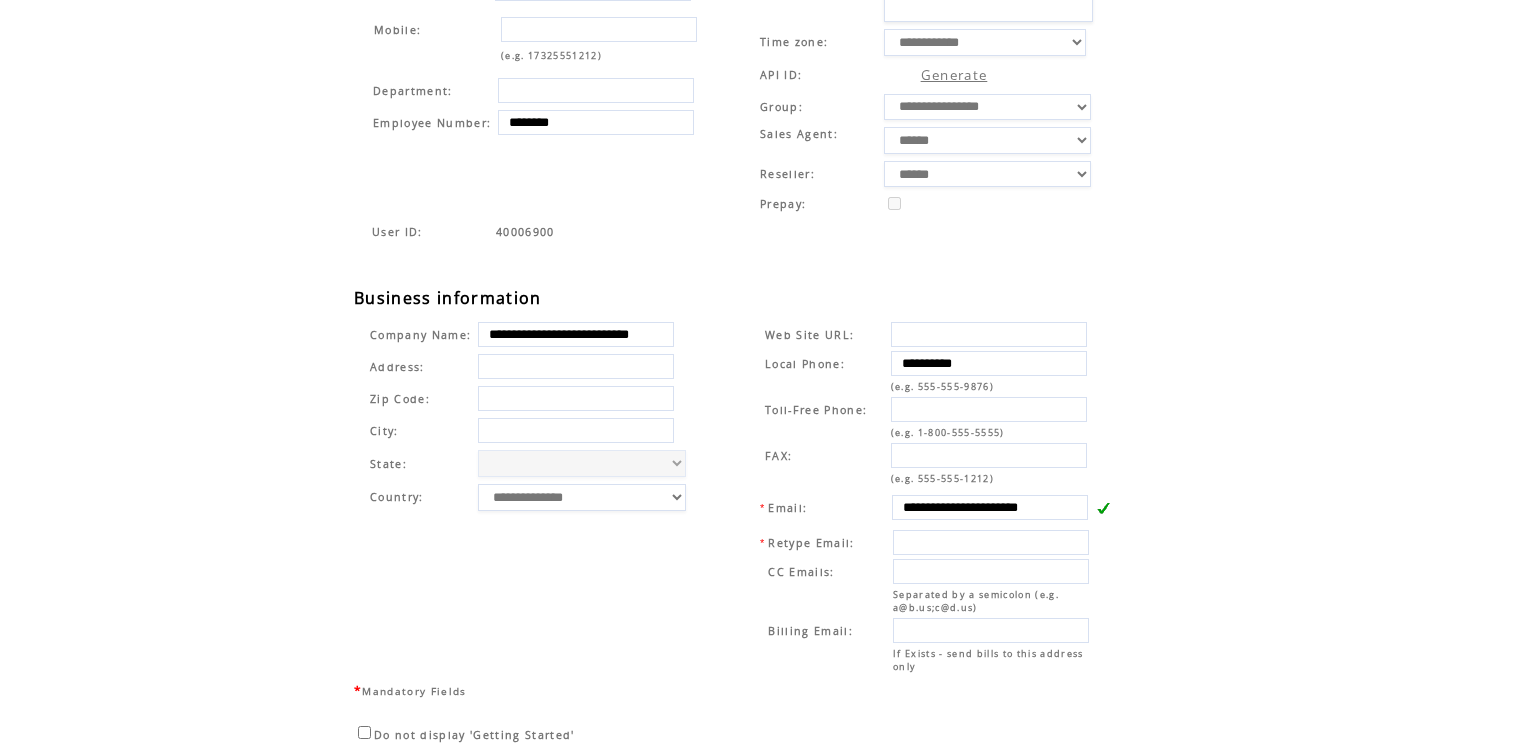 scroll, scrollTop: 475, scrollLeft: 0, axis: vertical 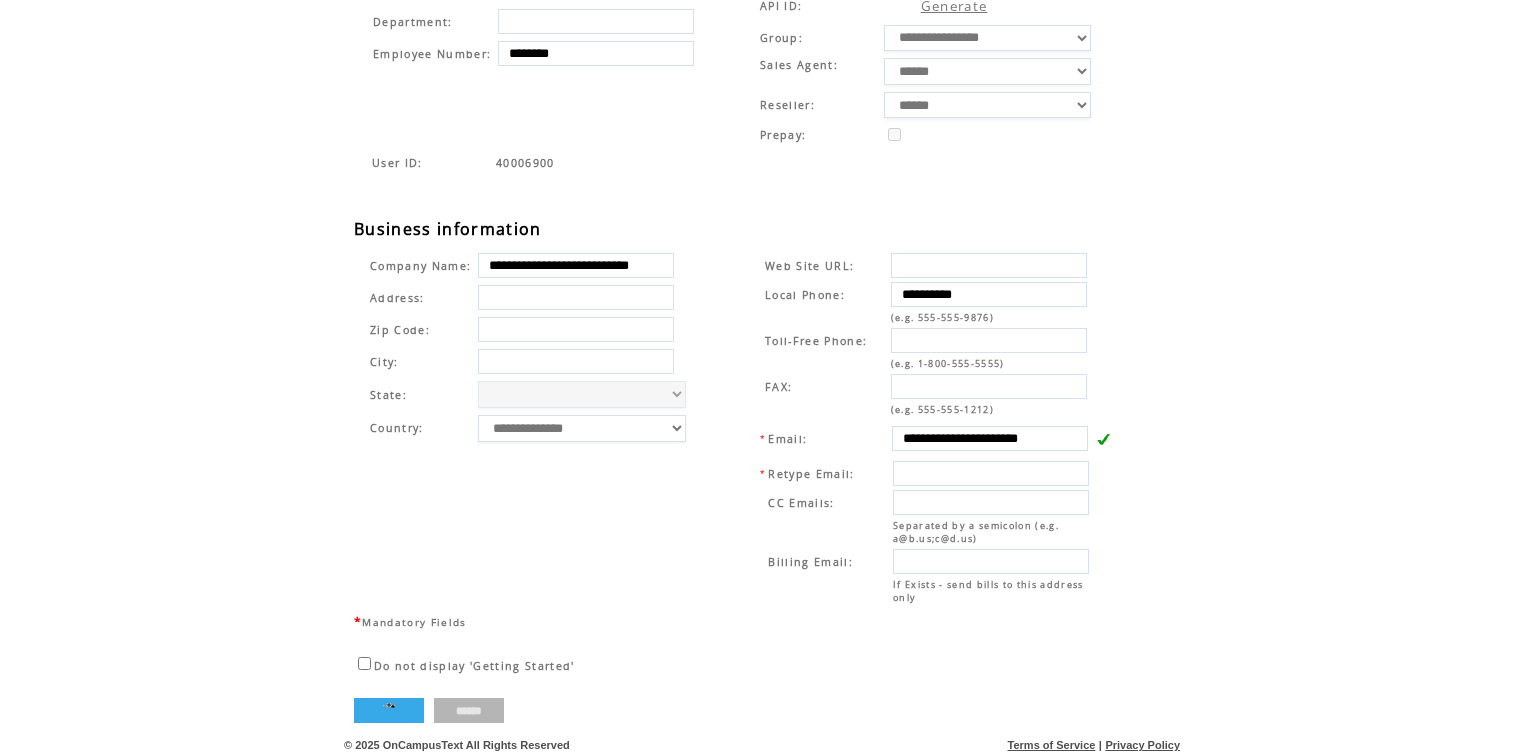 click on "****" at bounding box center [389, 710] 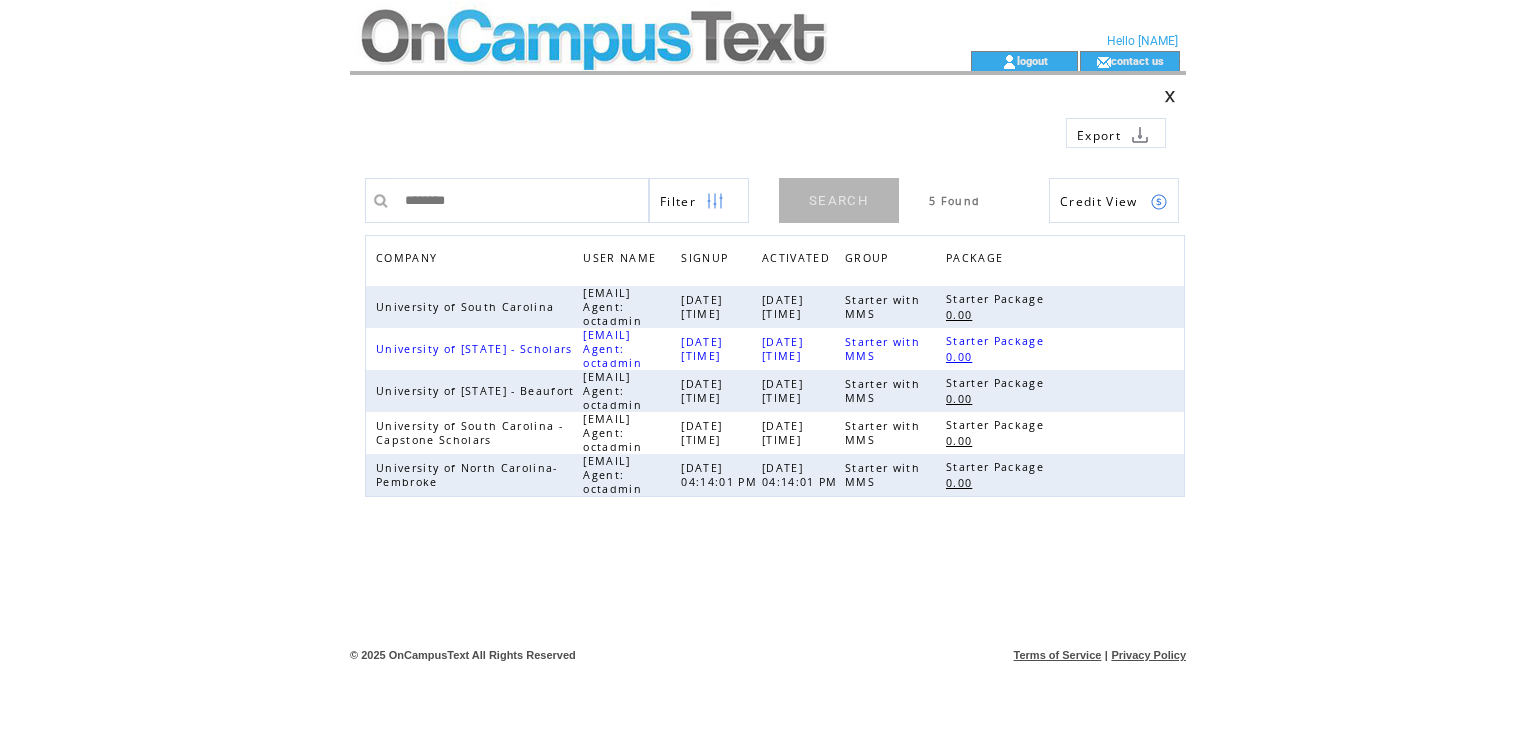 scroll, scrollTop: 0, scrollLeft: 0, axis: both 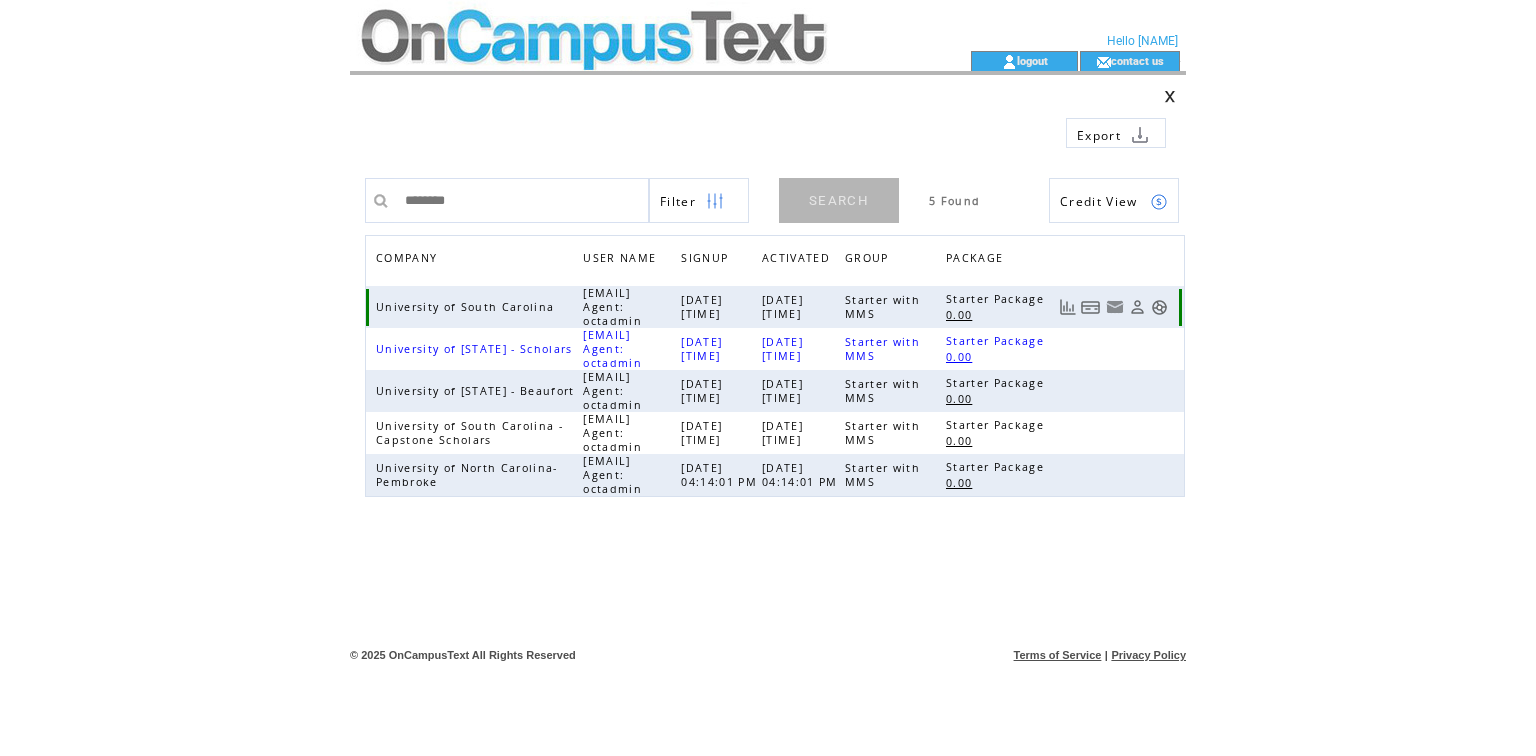 click at bounding box center [1159, 307] 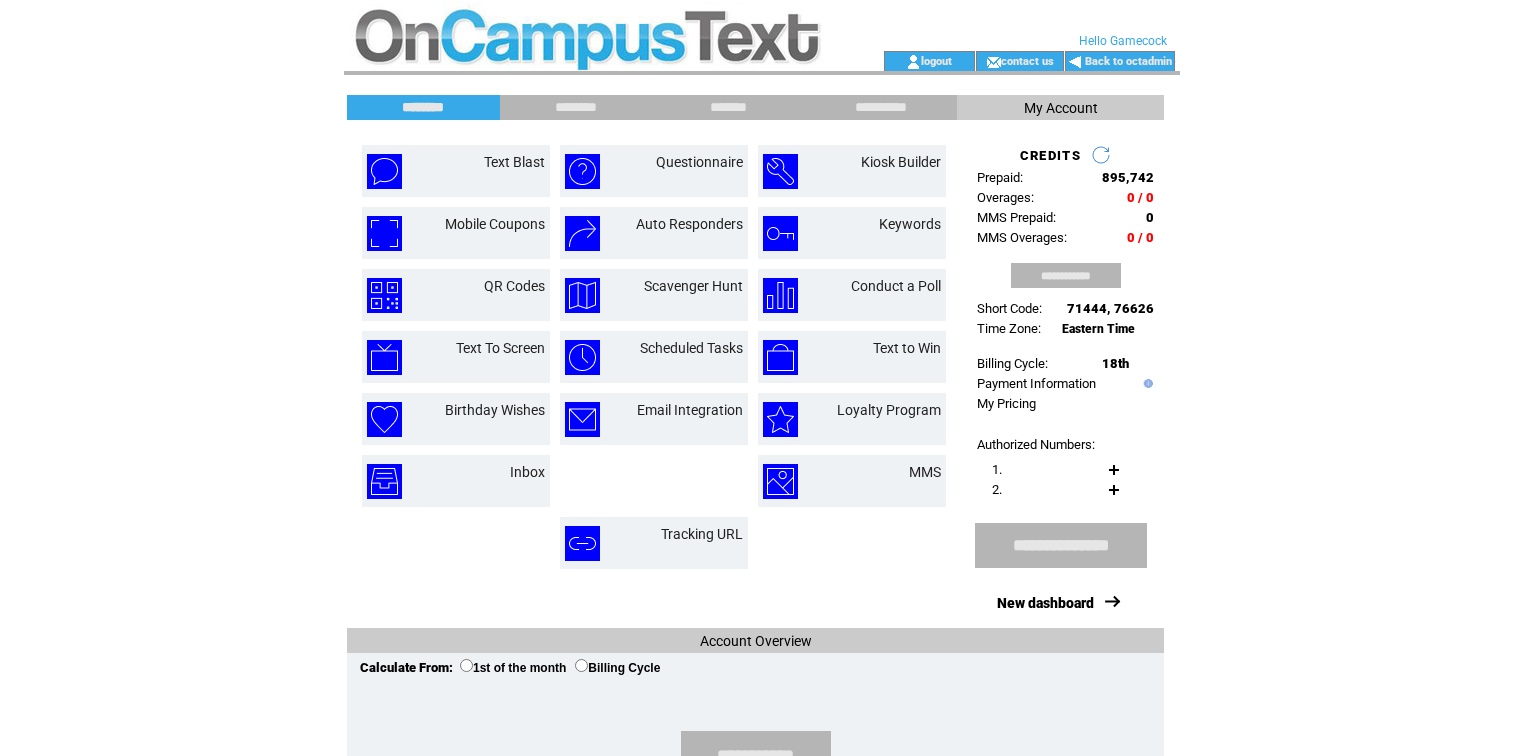 scroll, scrollTop: 0, scrollLeft: 0, axis: both 